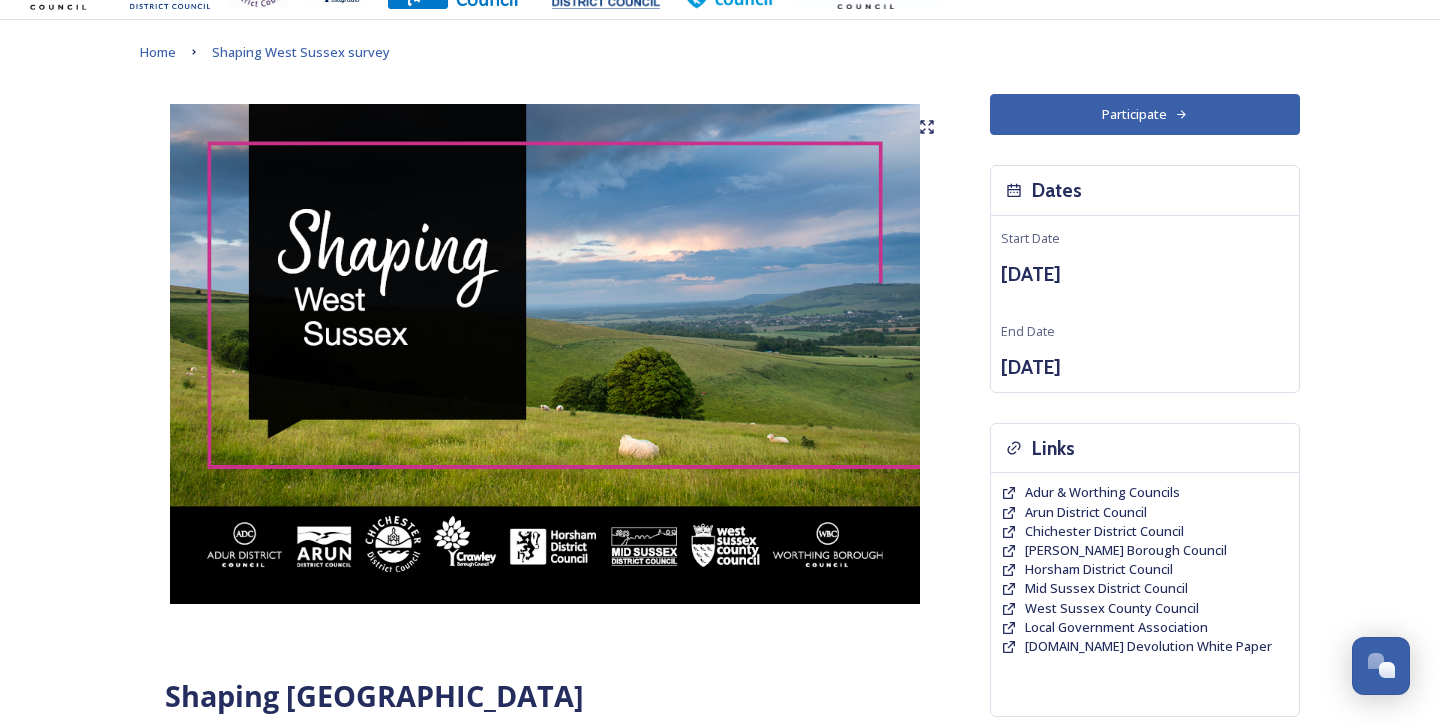 scroll, scrollTop: 58, scrollLeft: 0, axis: vertical 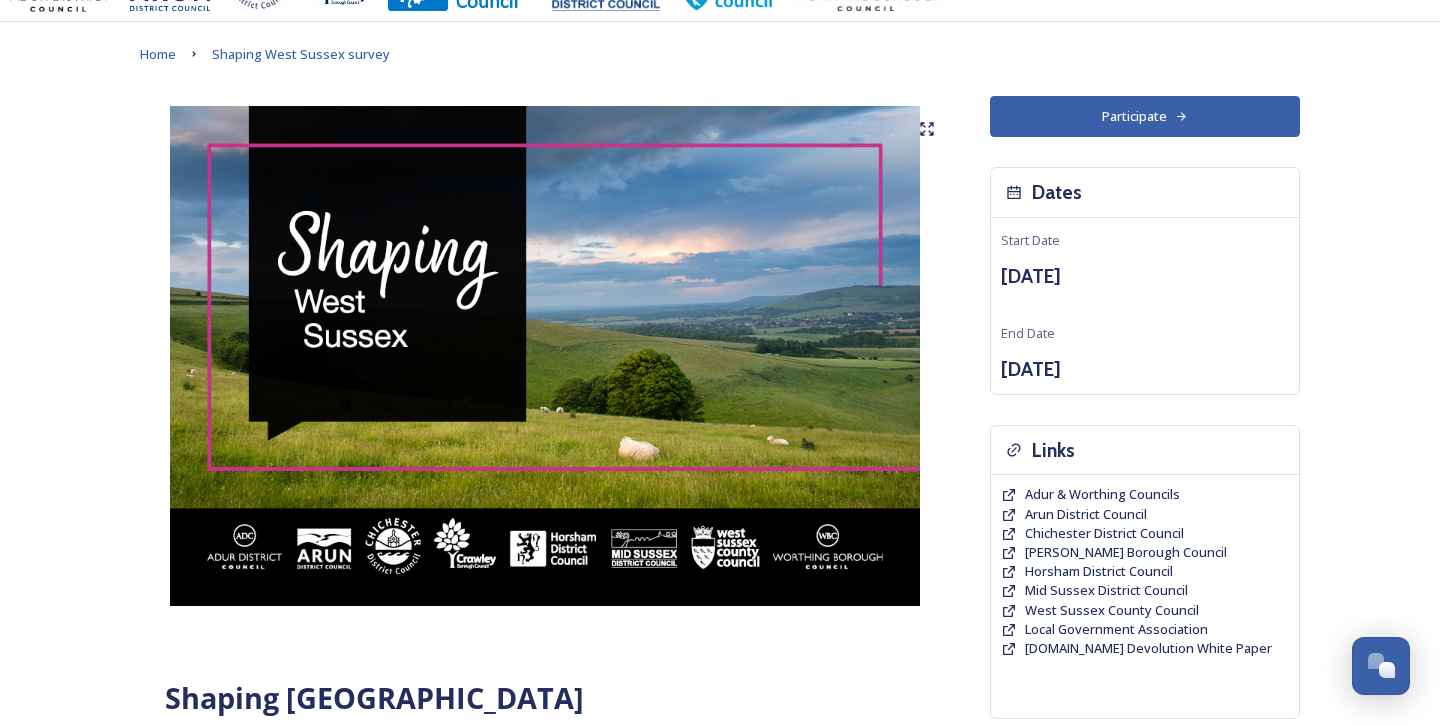 click on "Participate" at bounding box center (1145, 116) 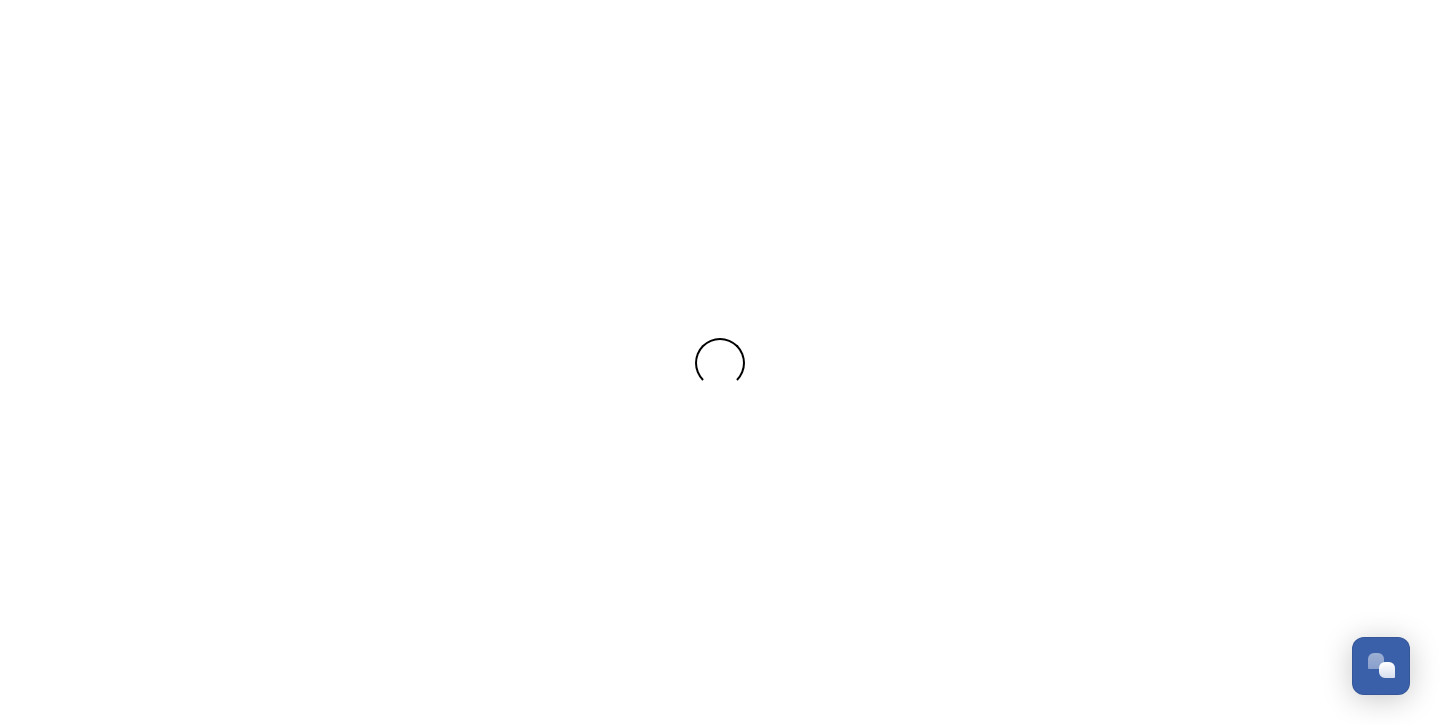 scroll, scrollTop: 0, scrollLeft: 0, axis: both 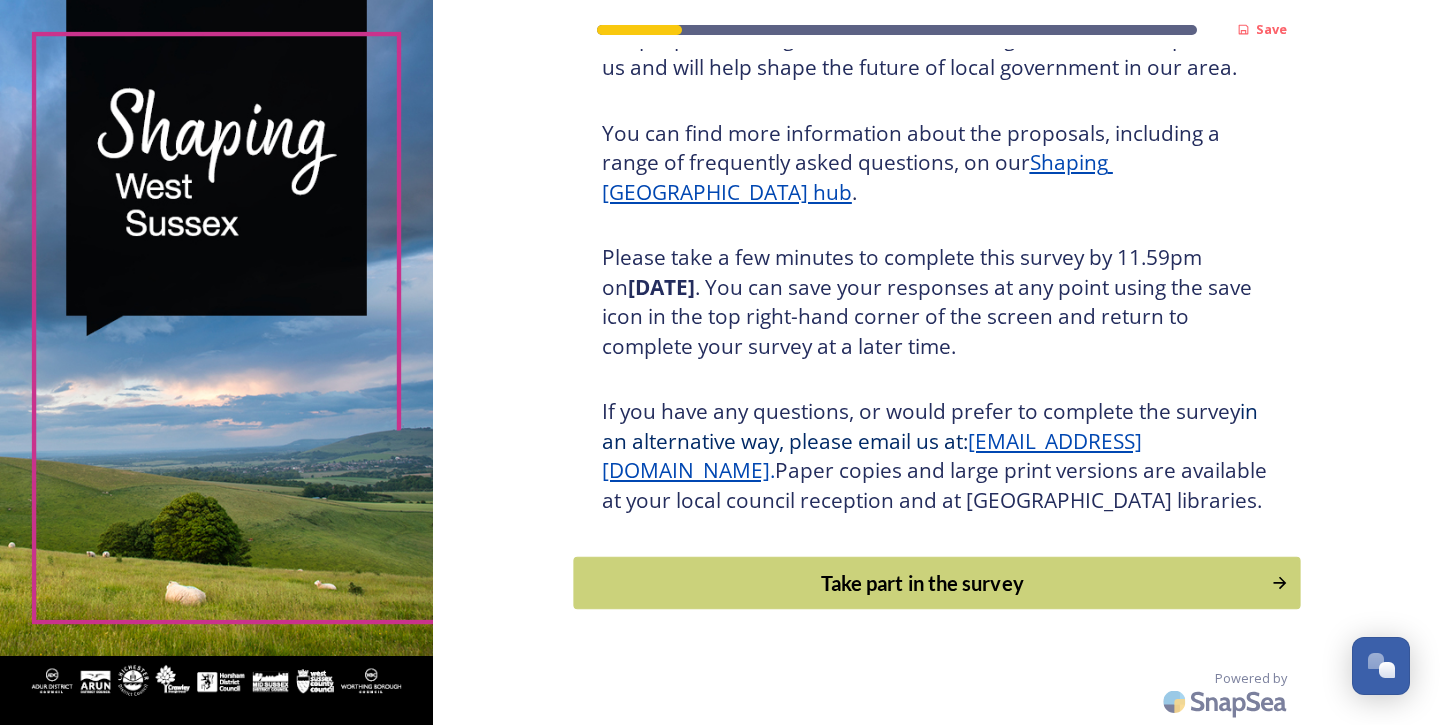 click on "Take part in the survey" at bounding box center [922, 583] 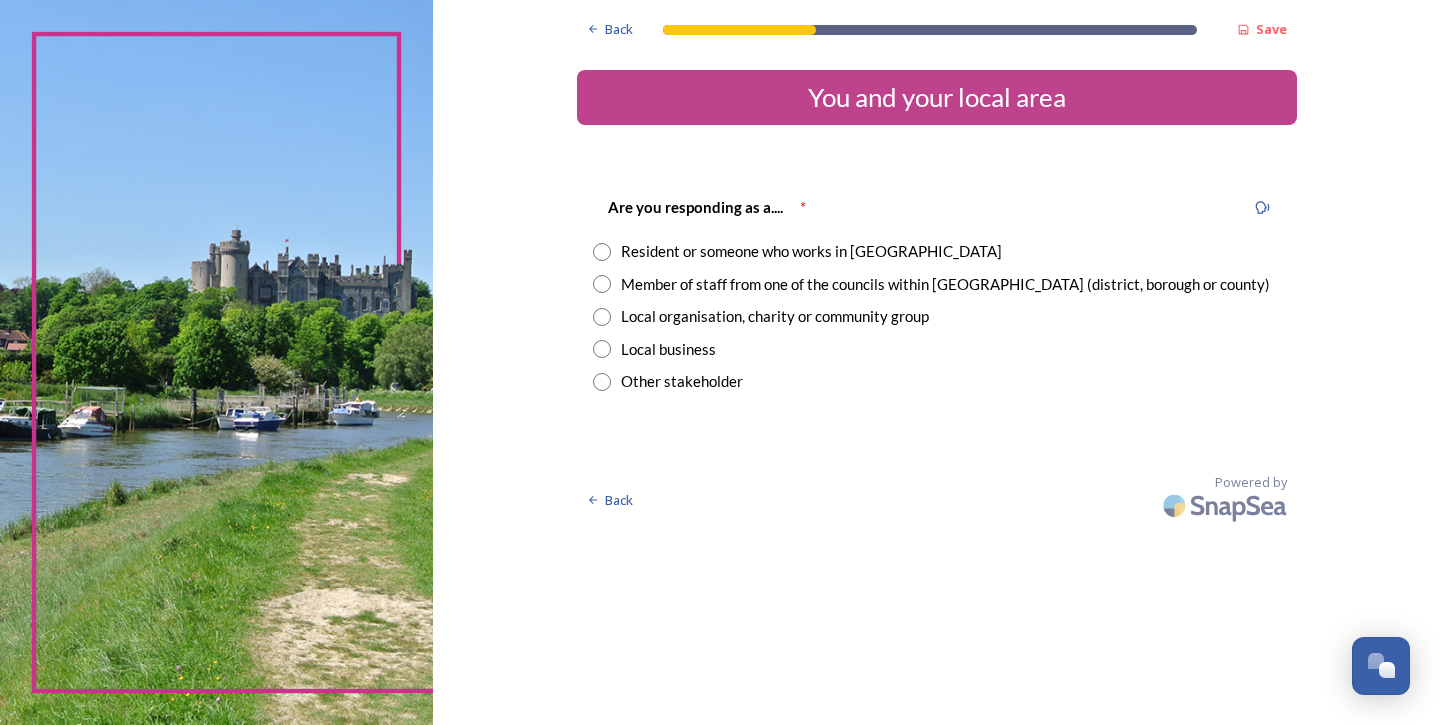 click at bounding box center [602, 252] 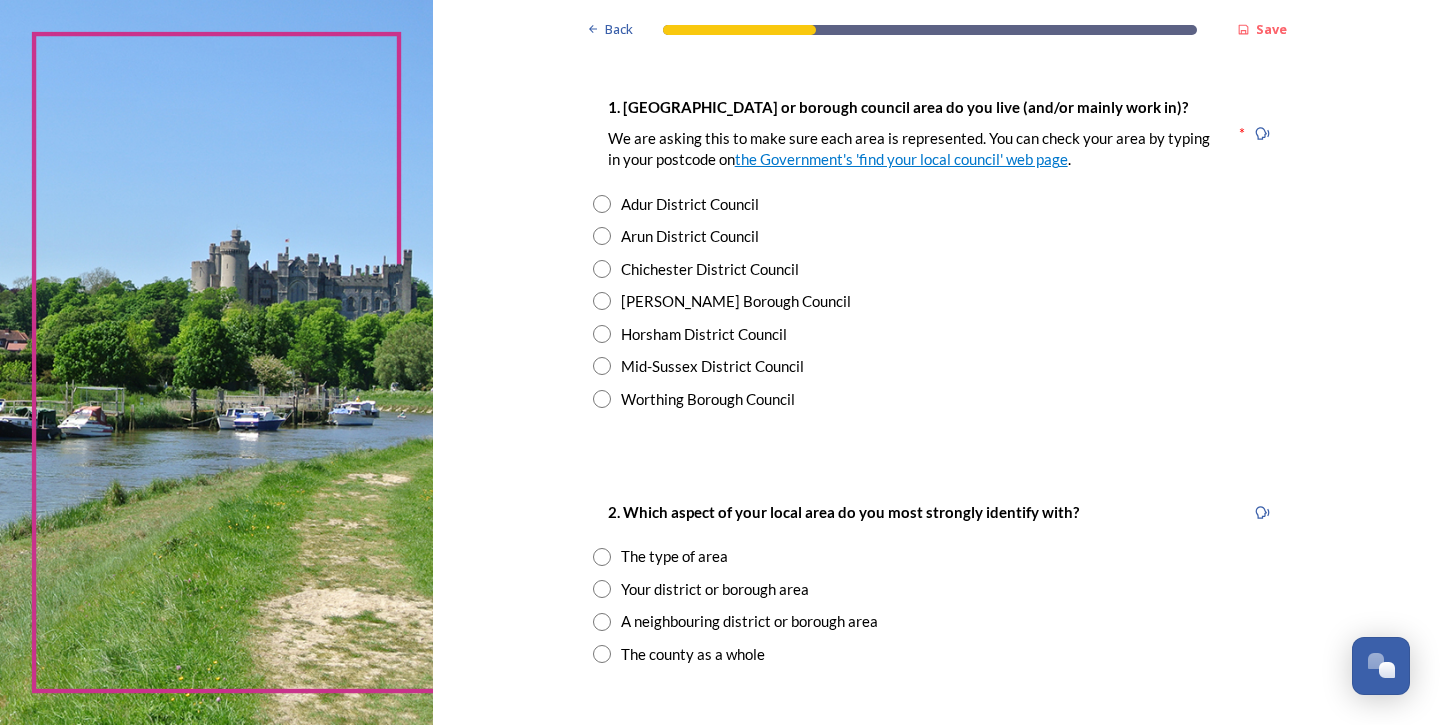 scroll, scrollTop: 396, scrollLeft: 0, axis: vertical 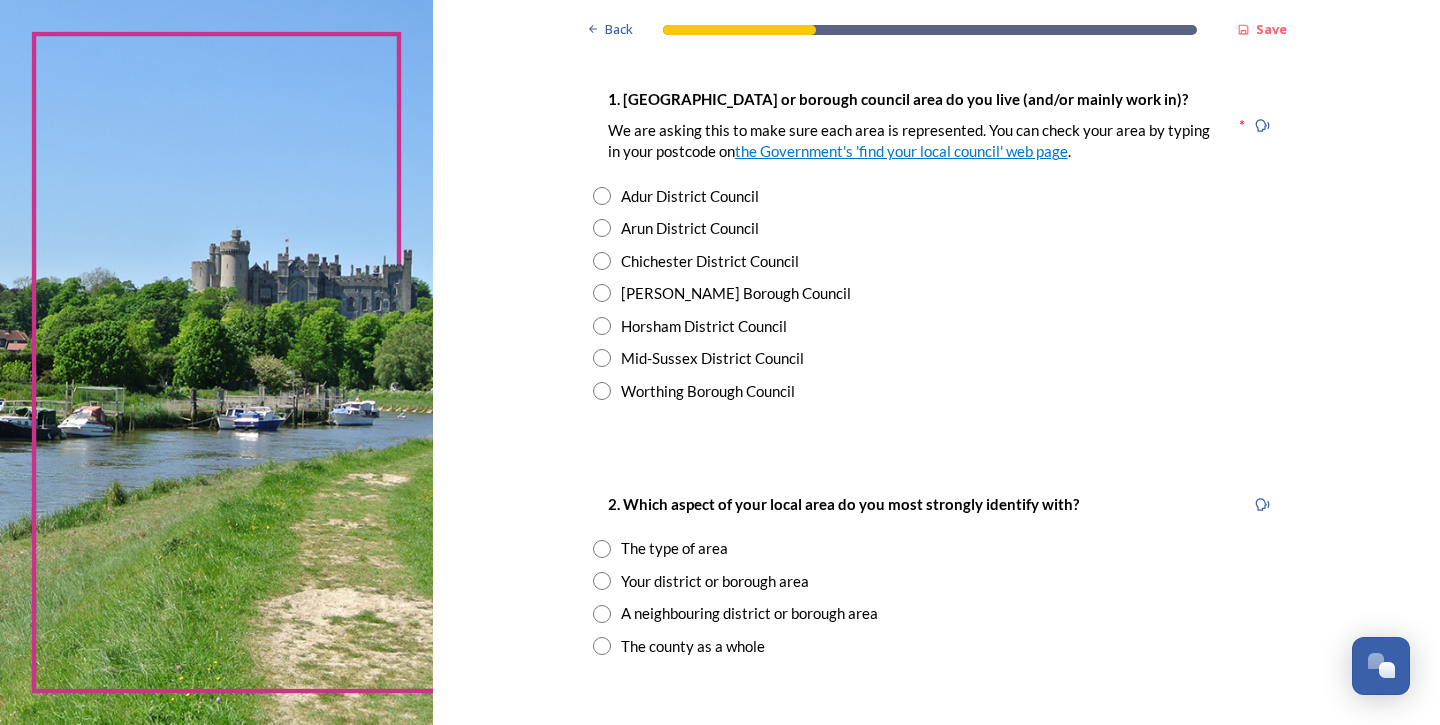 click at bounding box center [602, 326] 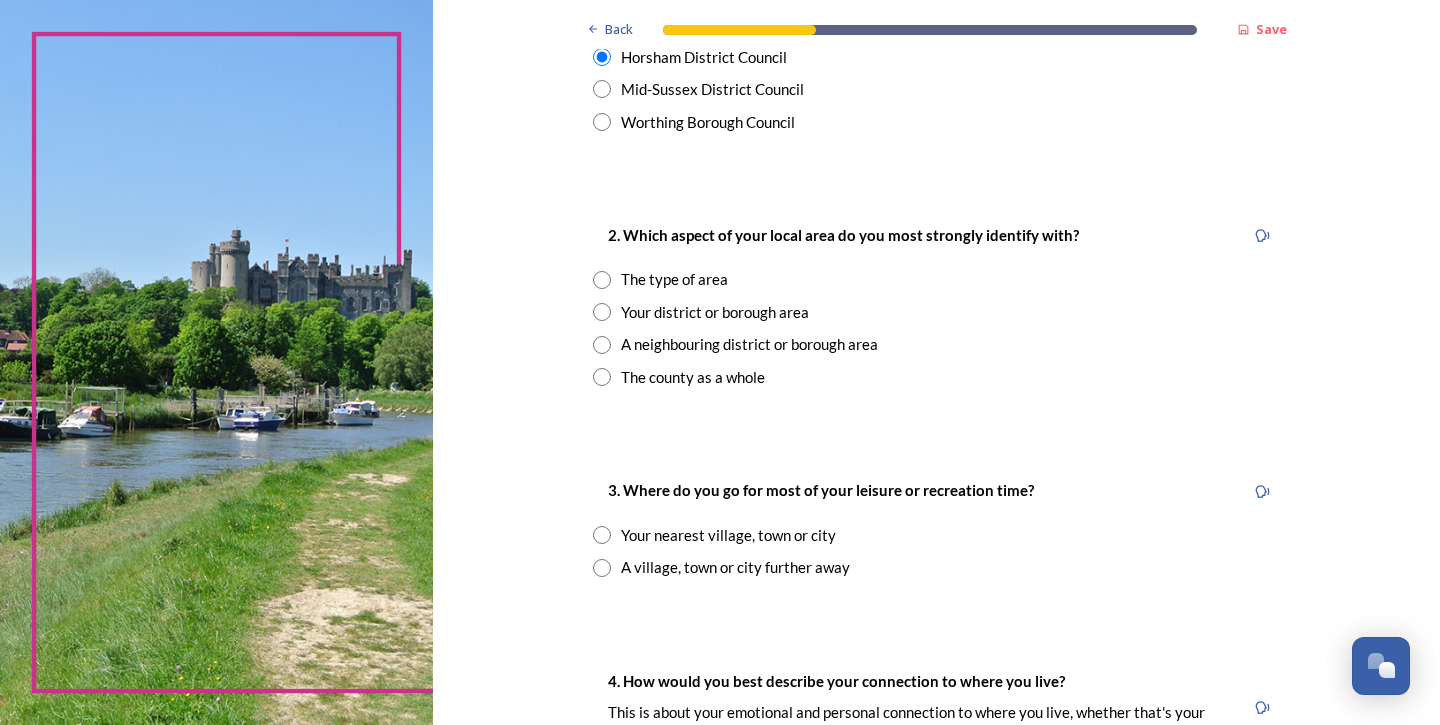 scroll, scrollTop: 682, scrollLeft: 0, axis: vertical 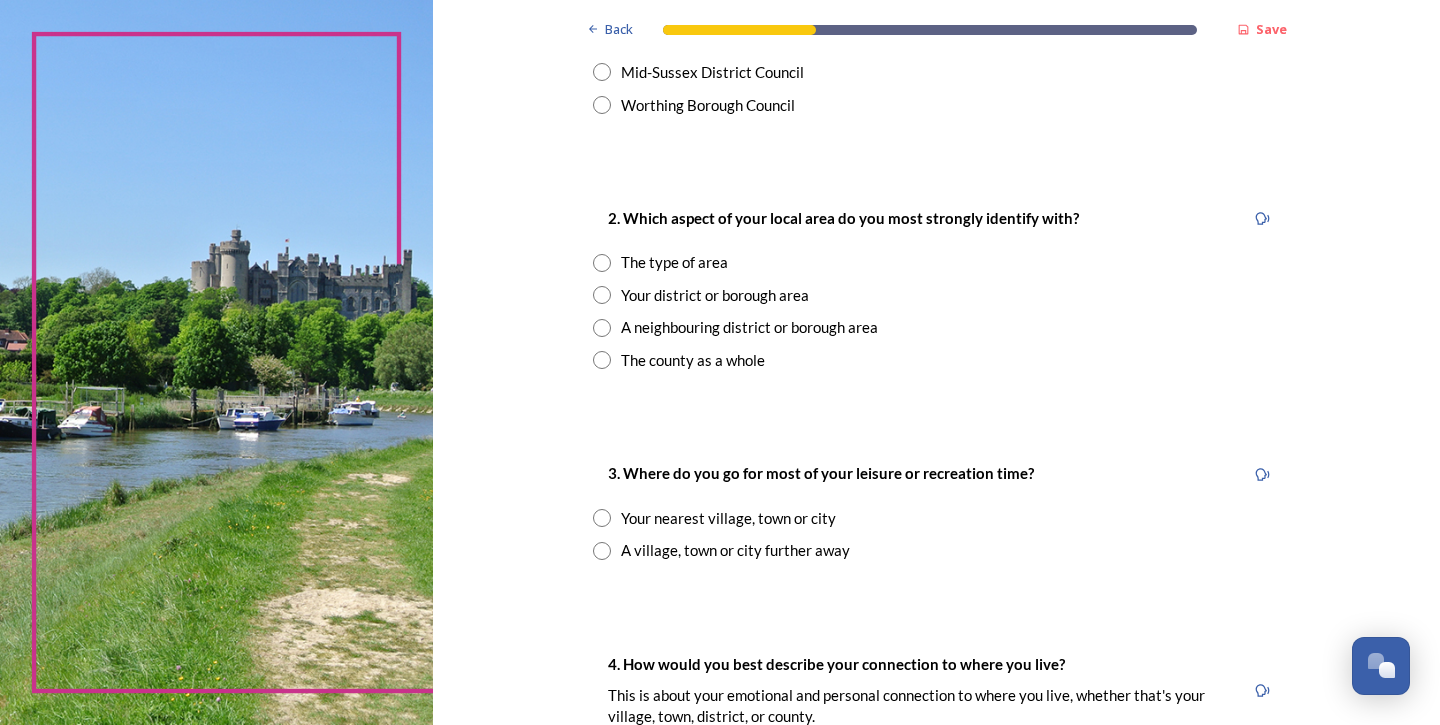 click at bounding box center [602, 295] 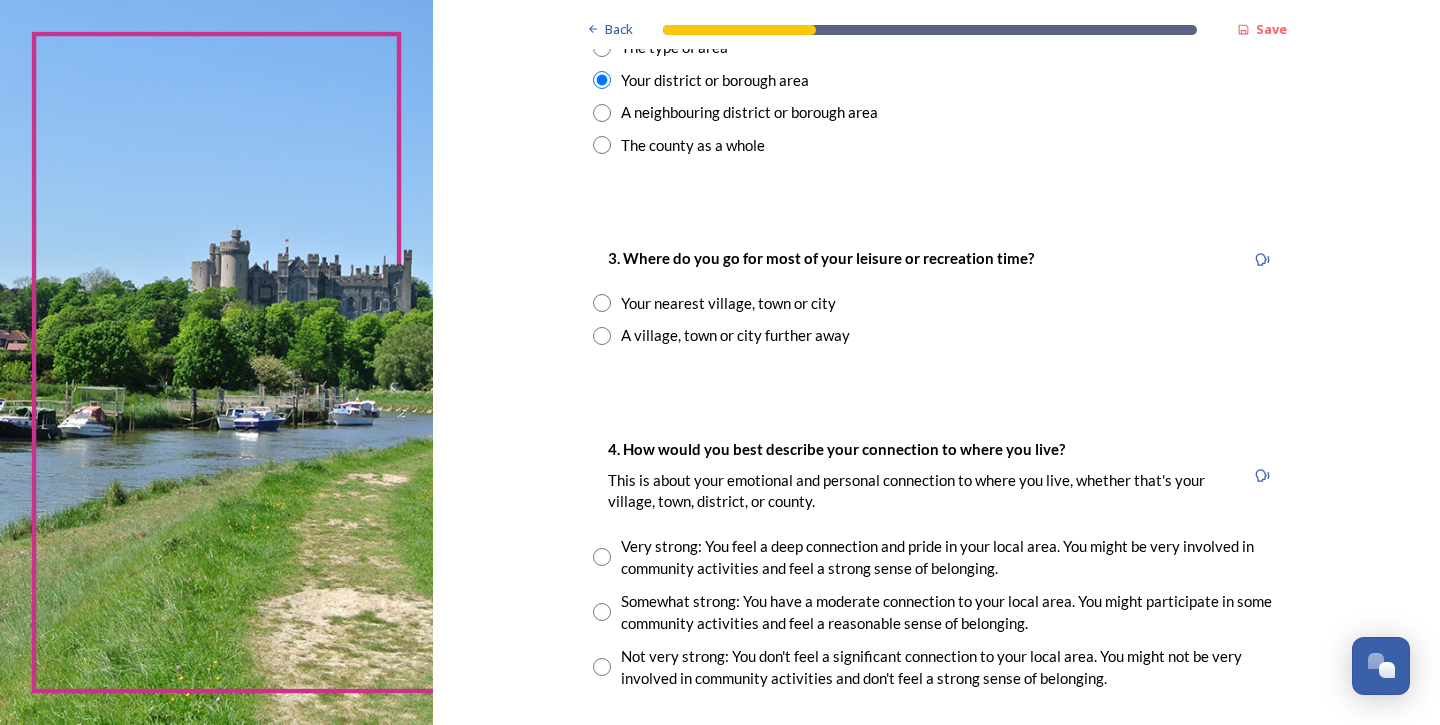 scroll, scrollTop: 900, scrollLeft: 0, axis: vertical 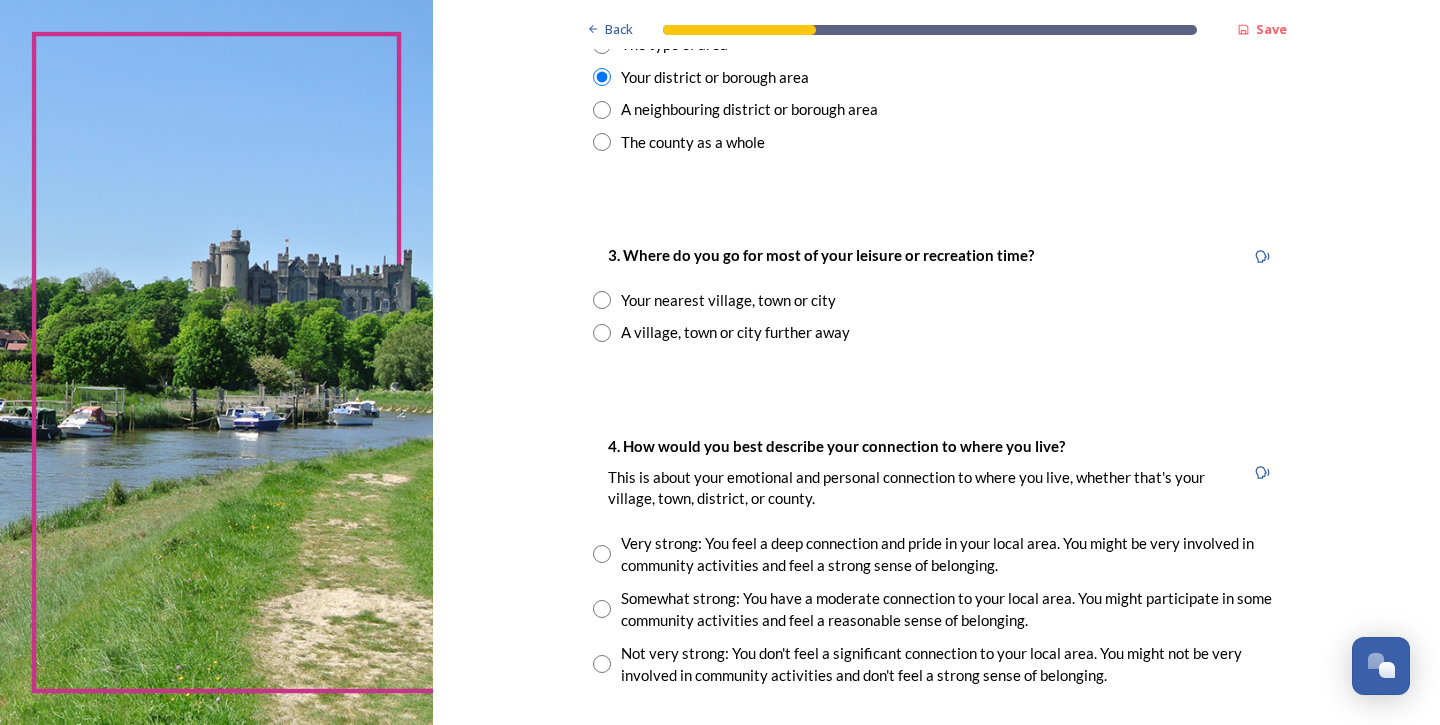 click at bounding box center (602, 300) 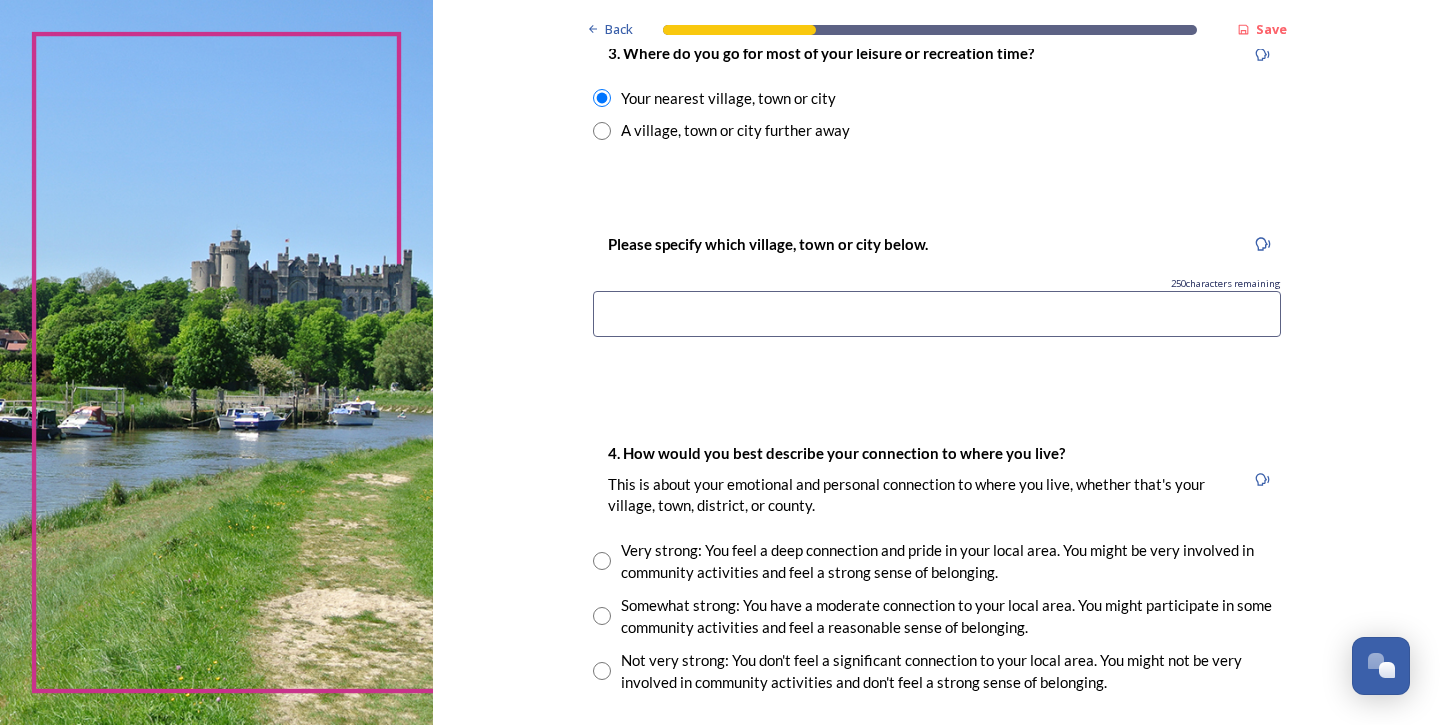 scroll, scrollTop: 1108, scrollLeft: 0, axis: vertical 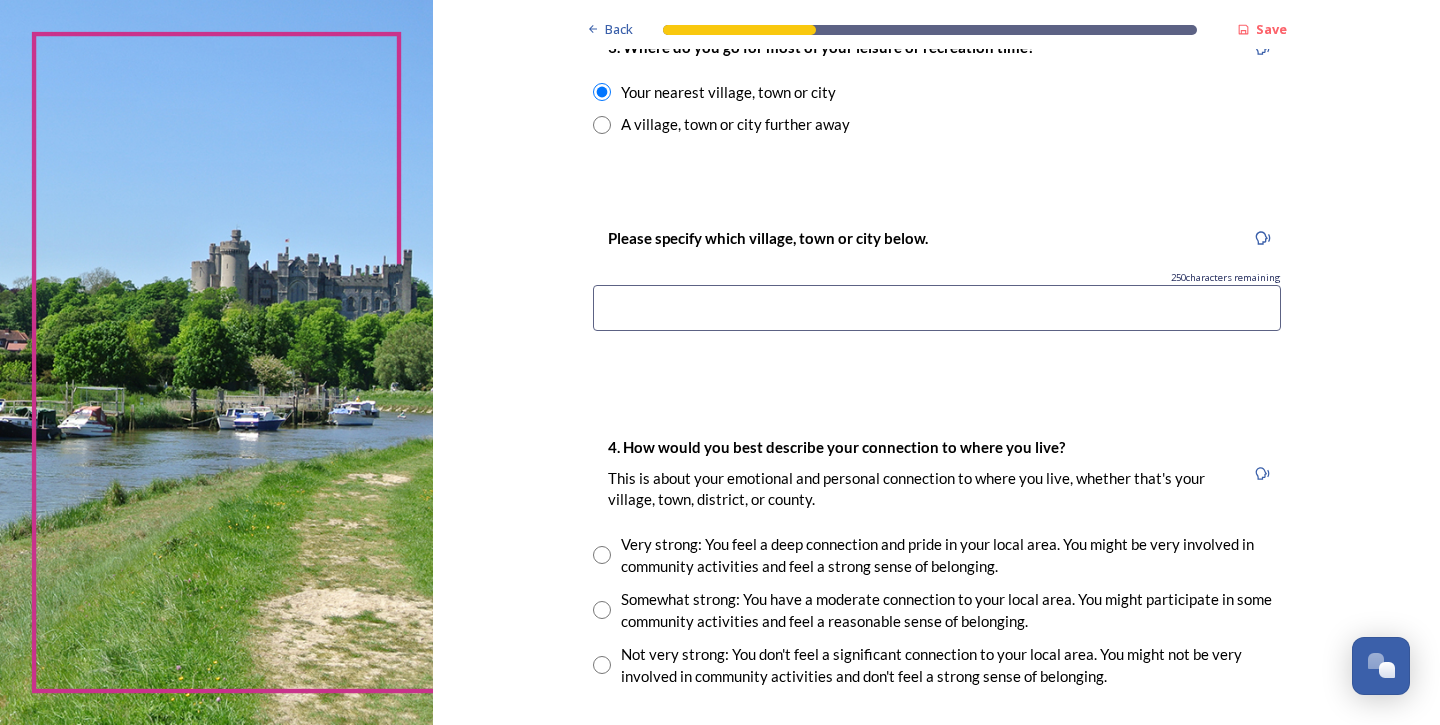 click at bounding box center (937, 308) 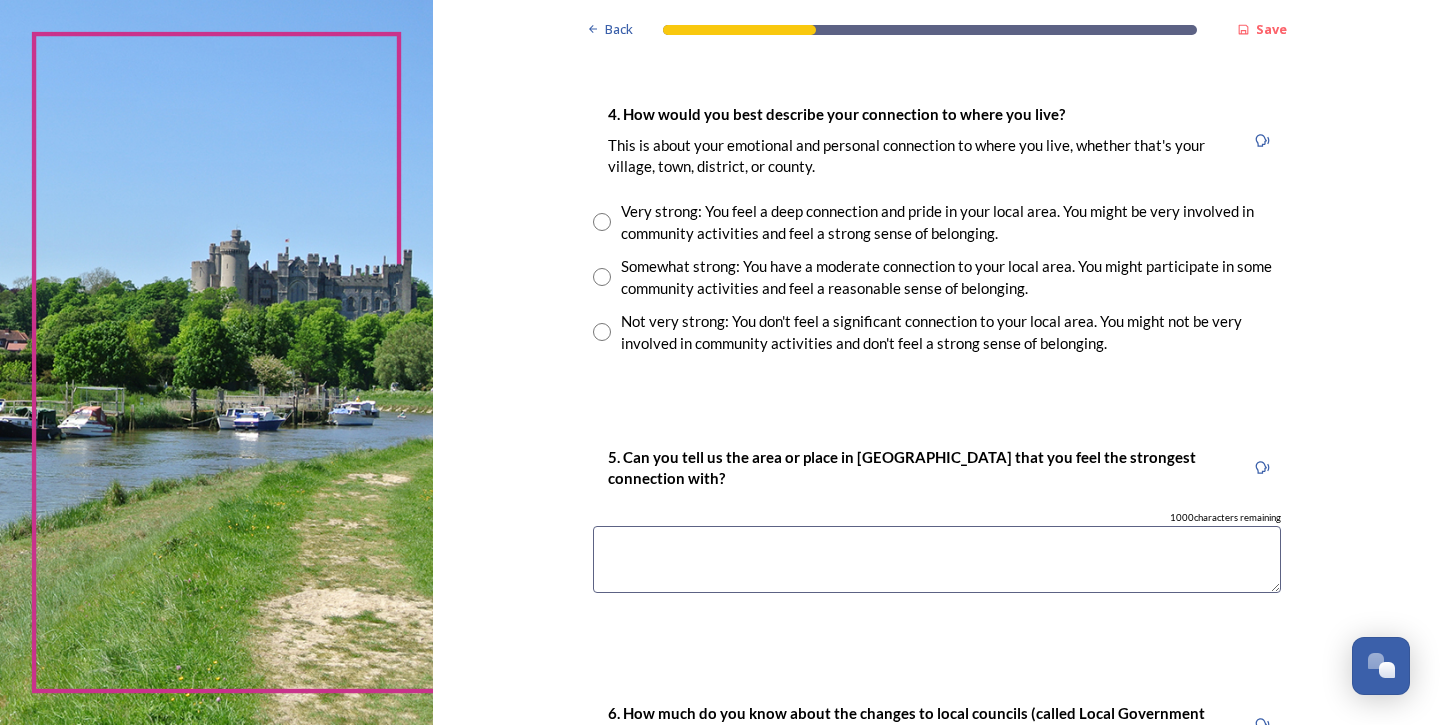 scroll, scrollTop: 1442, scrollLeft: 0, axis: vertical 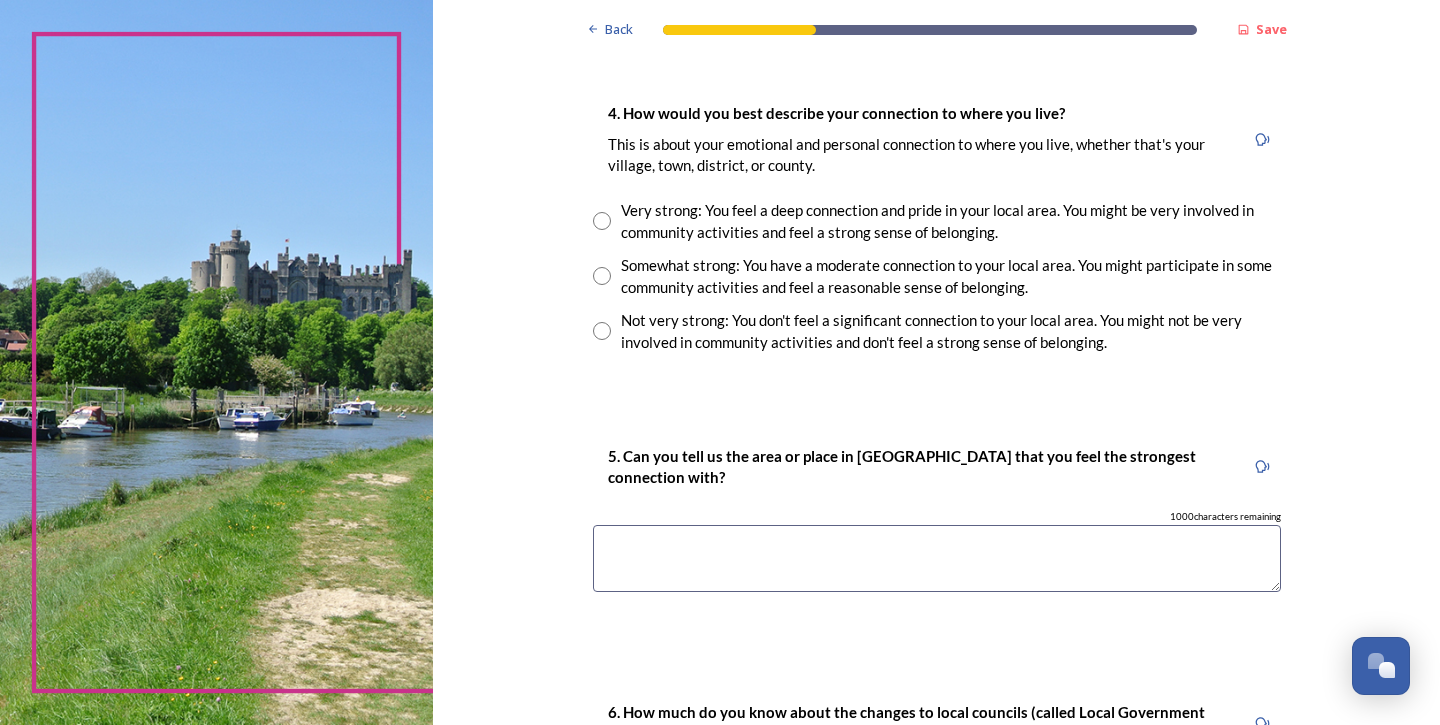 type on "Horsham" 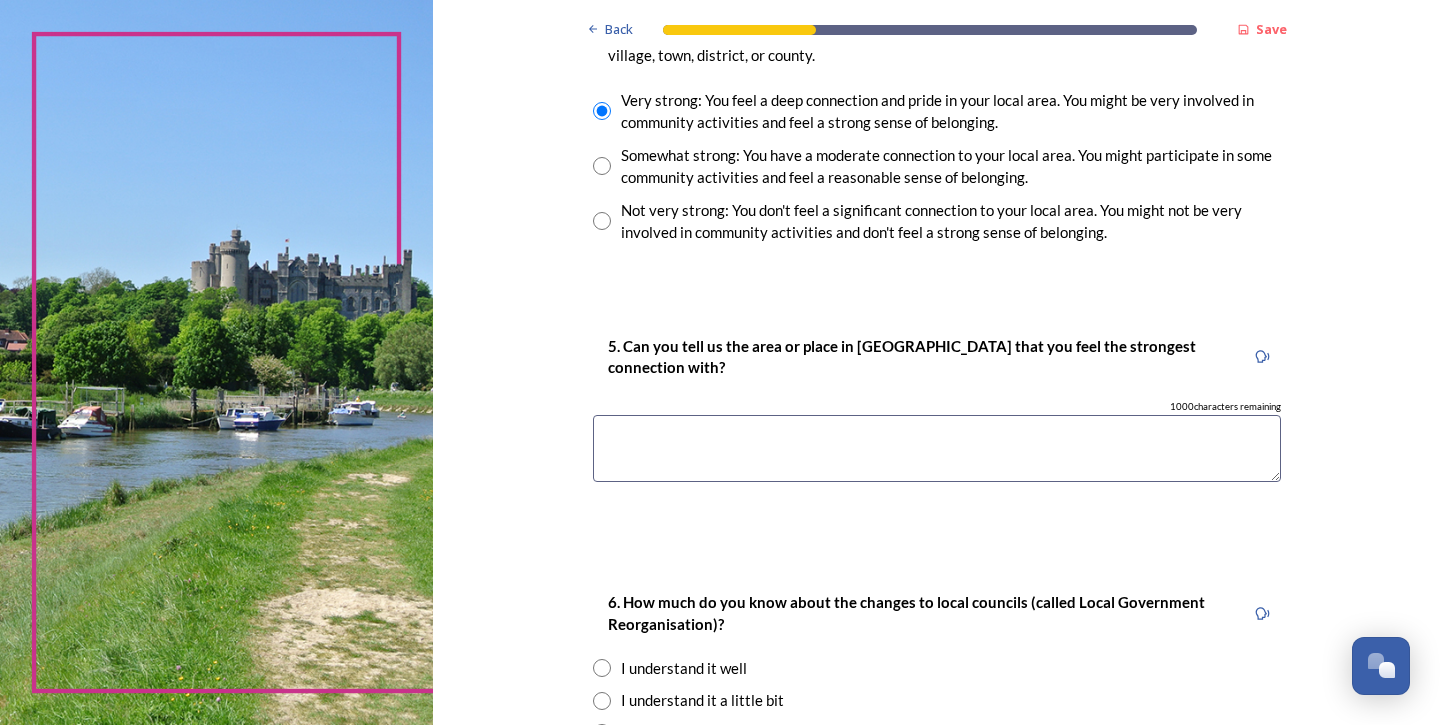 scroll, scrollTop: 1572, scrollLeft: 0, axis: vertical 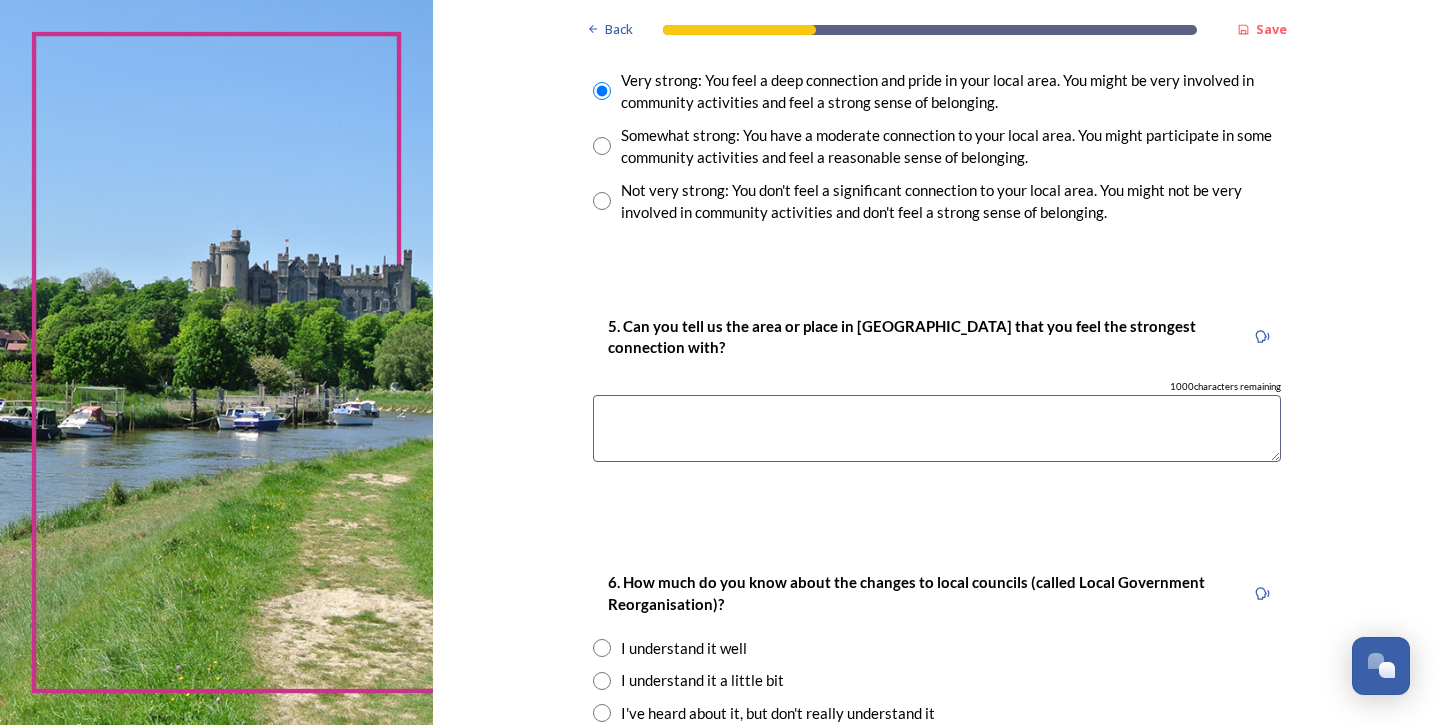 click at bounding box center [937, 428] 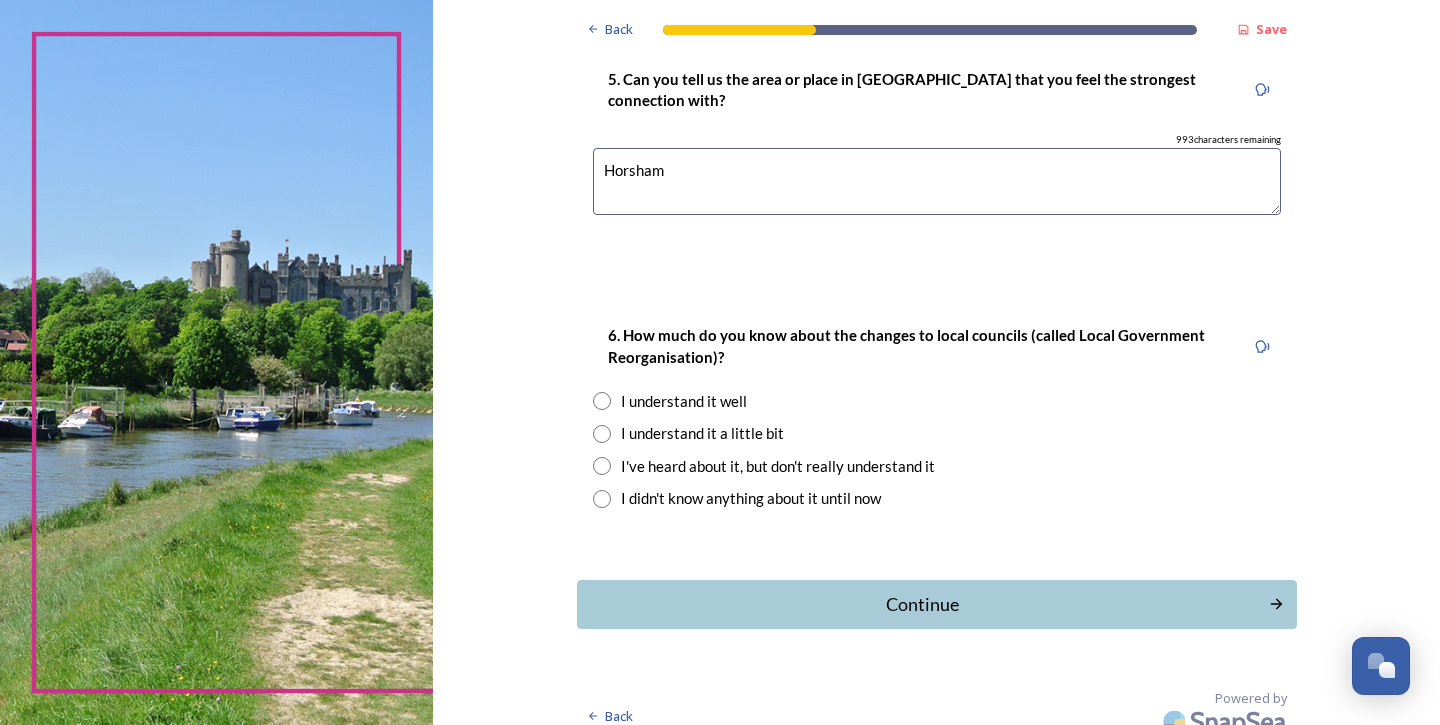 scroll, scrollTop: 1815, scrollLeft: 0, axis: vertical 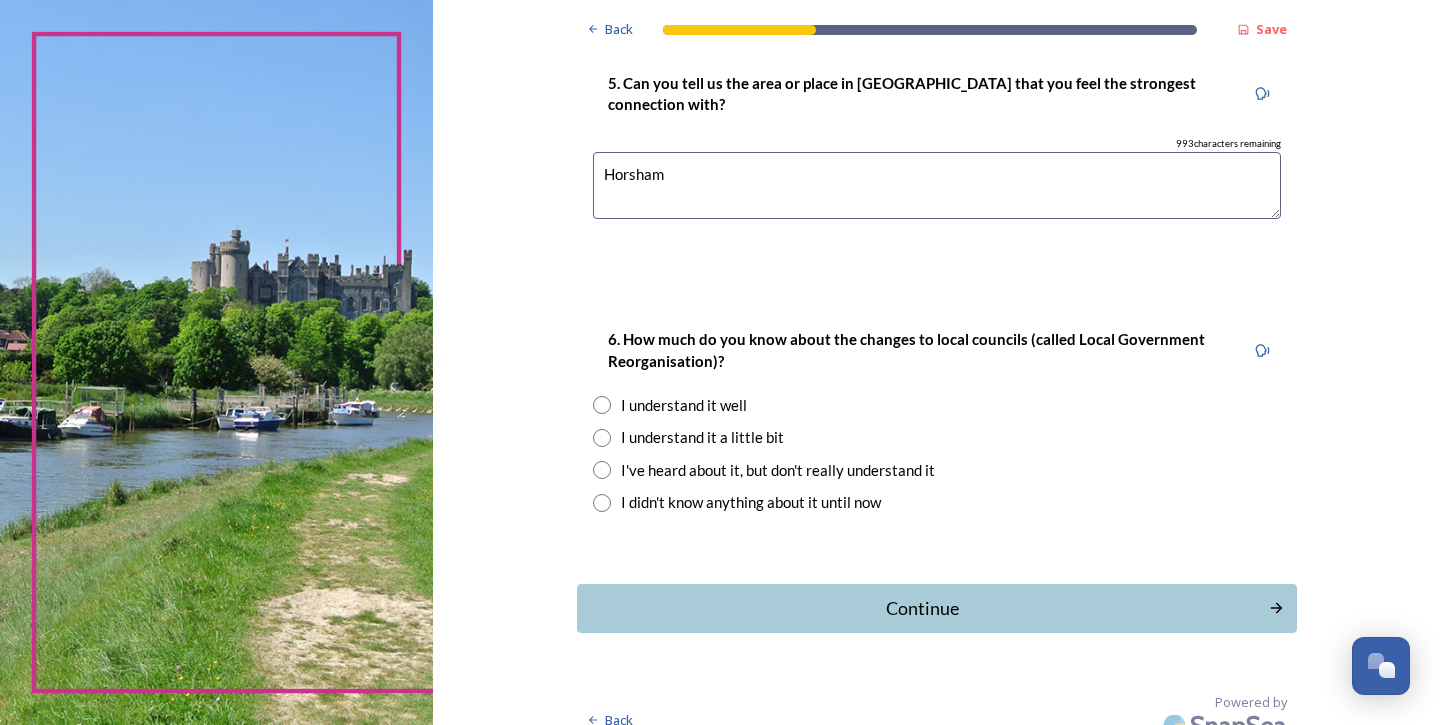type on "Horsham" 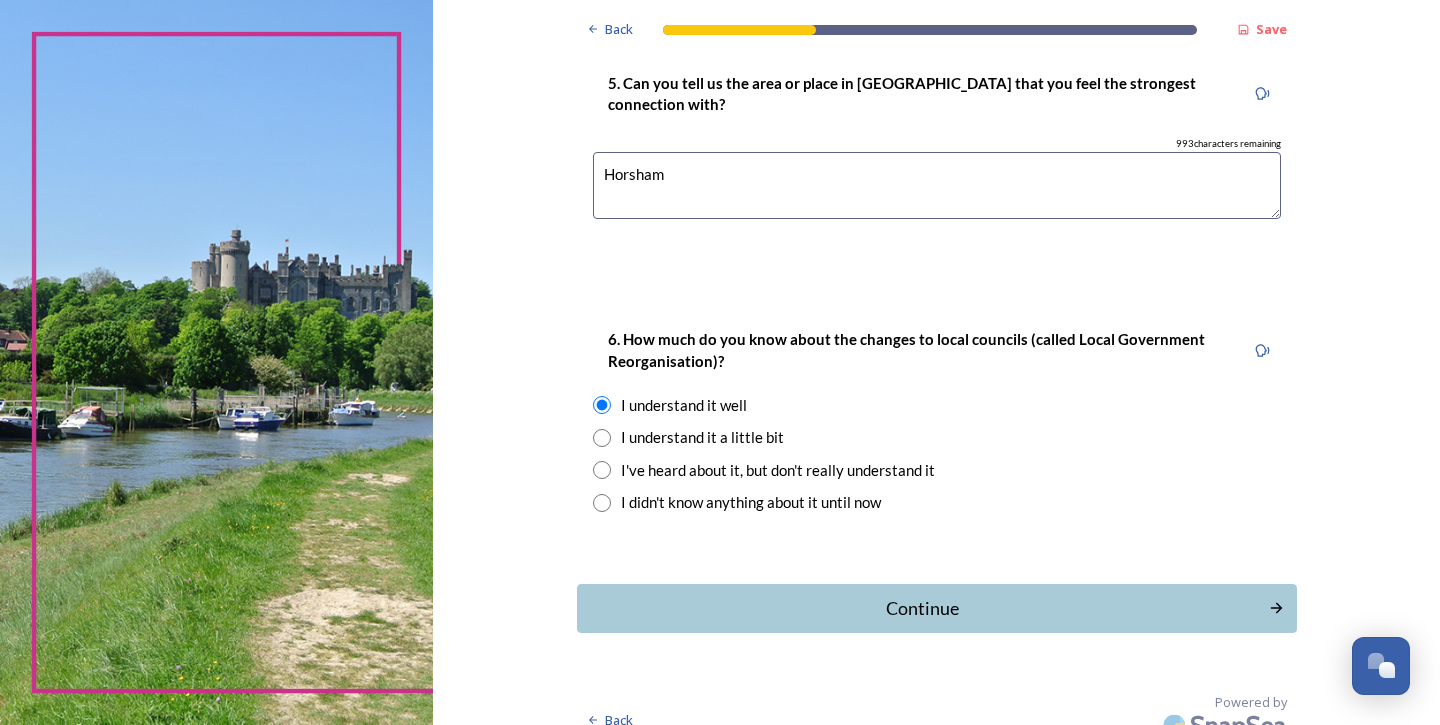 scroll, scrollTop: 0, scrollLeft: 0, axis: both 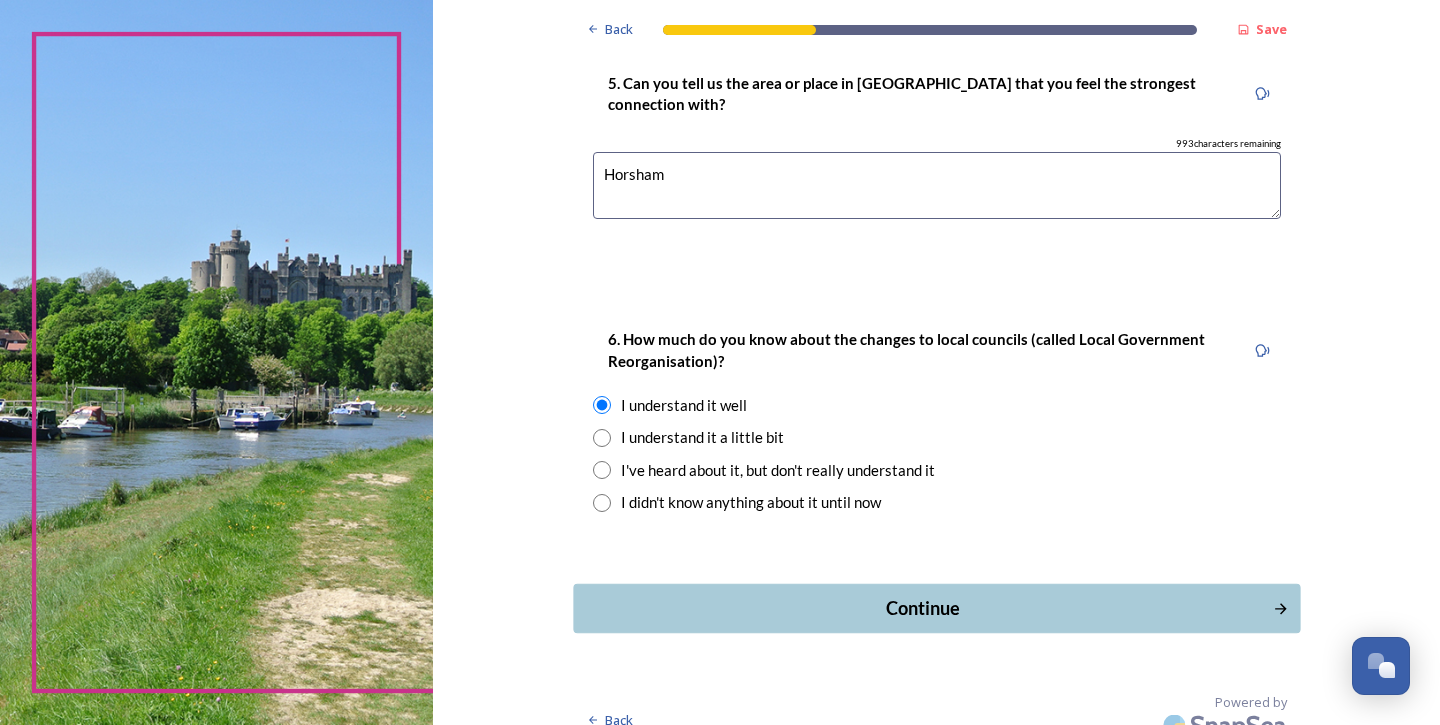 click on "Continue" at bounding box center (922, 608) 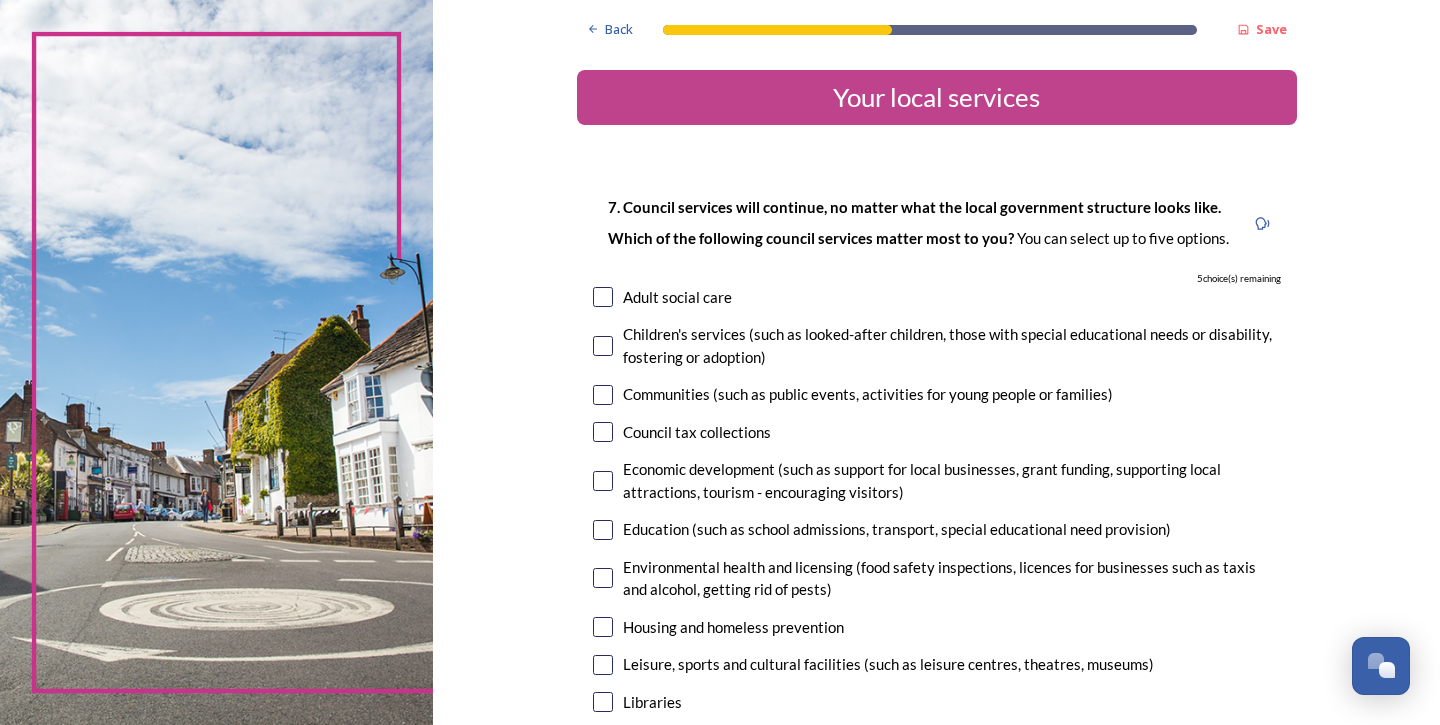 scroll, scrollTop: 0, scrollLeft: 0, axis: both 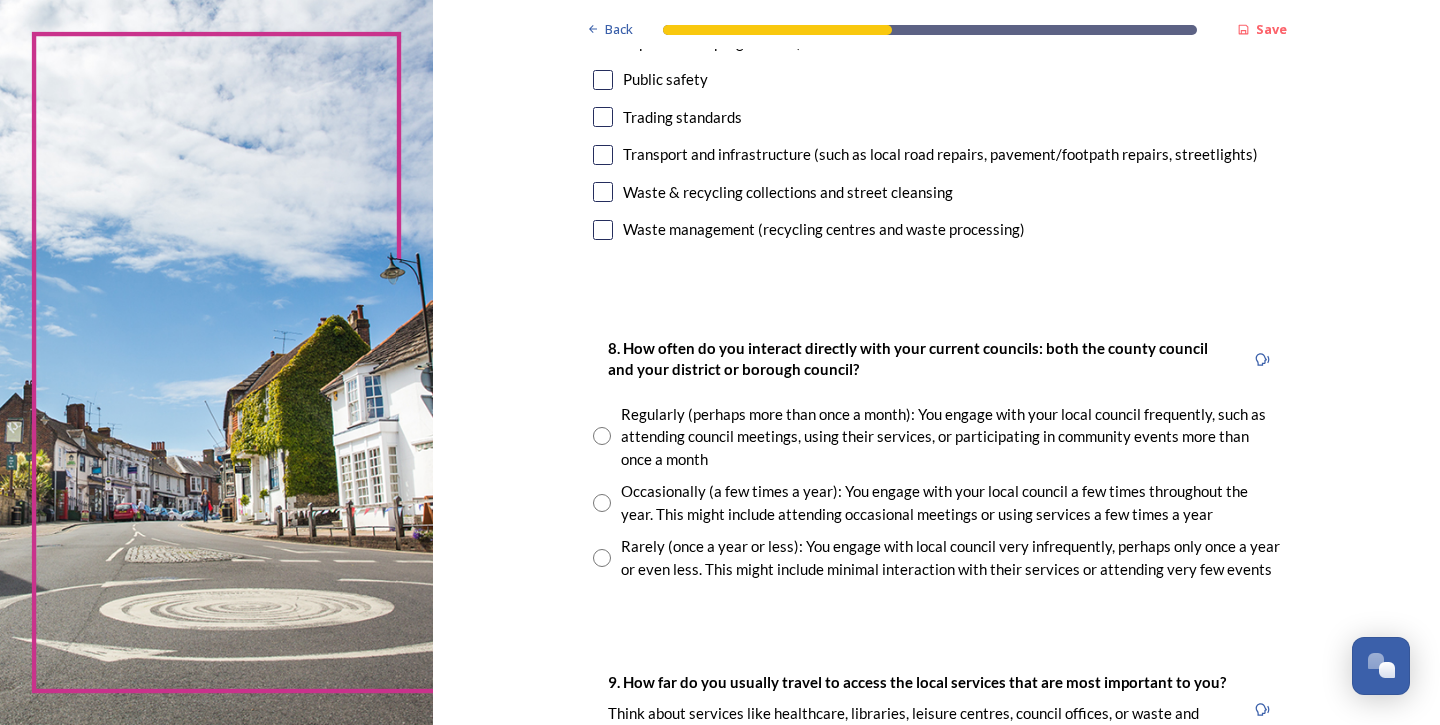 click at bounding box center (603, 230) 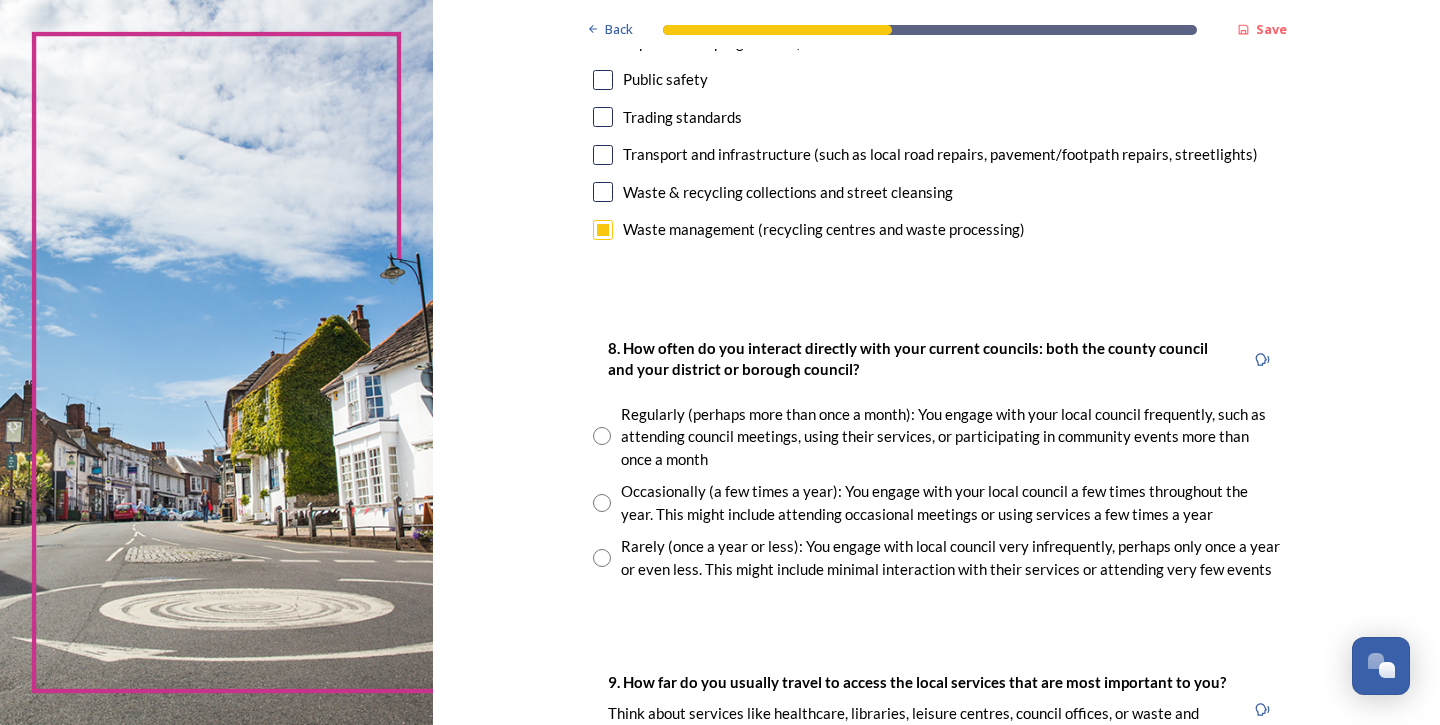 click at bounding box center (603, 192) 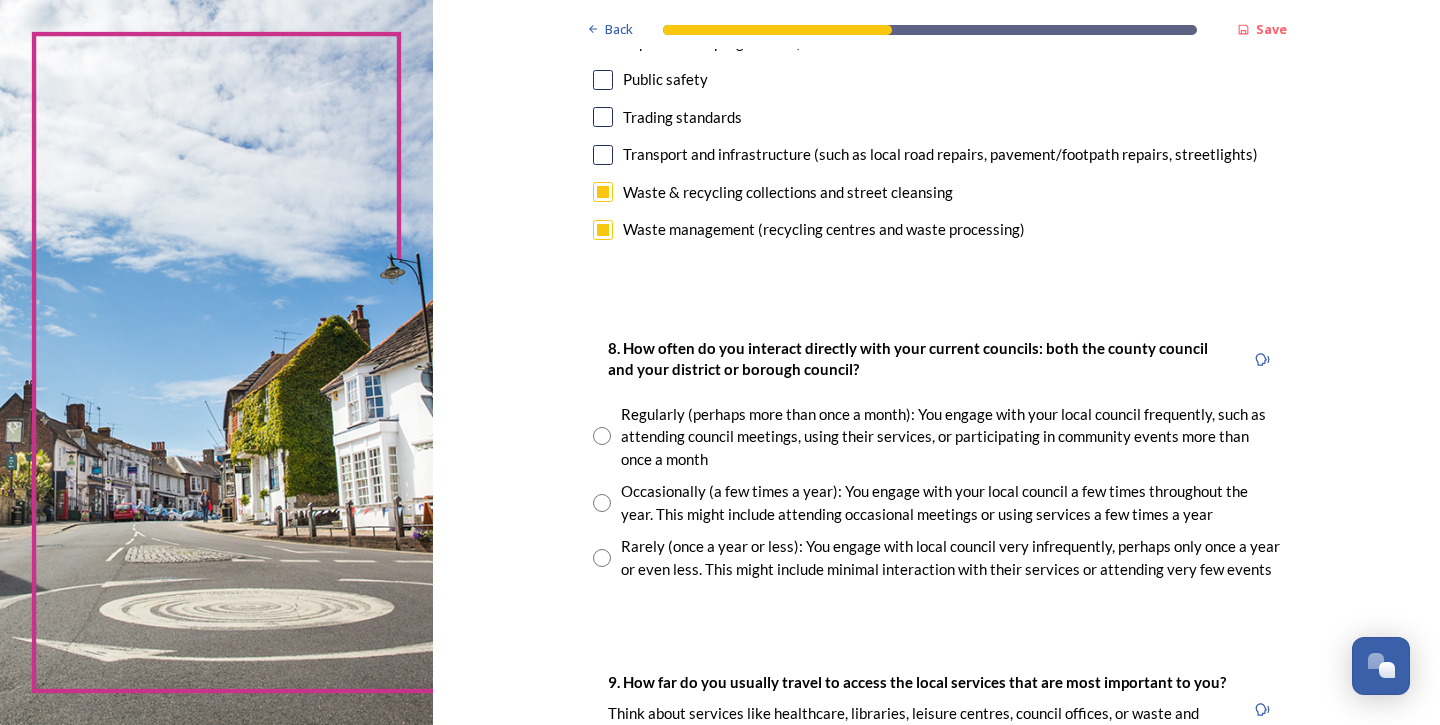 click at bounding box center [603, 155] 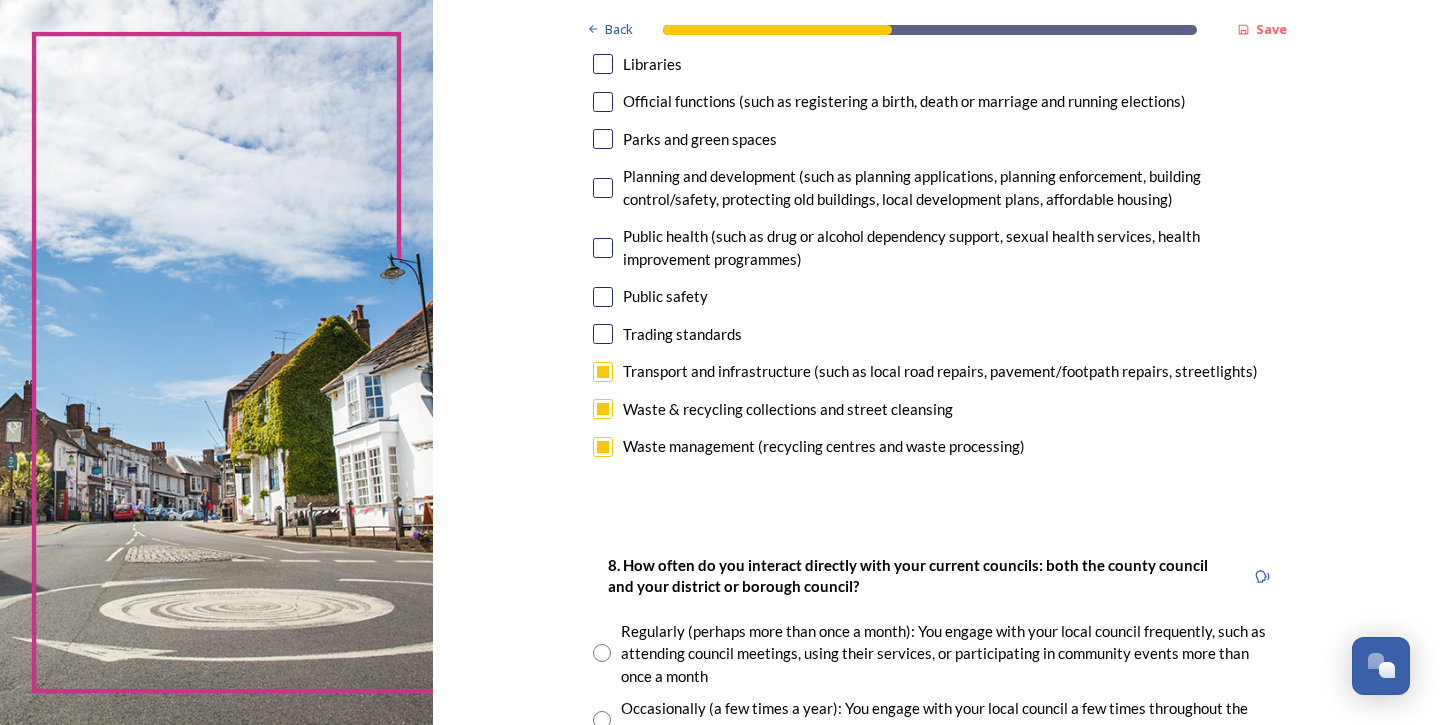 scroll, scrollTop: 627, scrollLeft: 0, axis: vertical 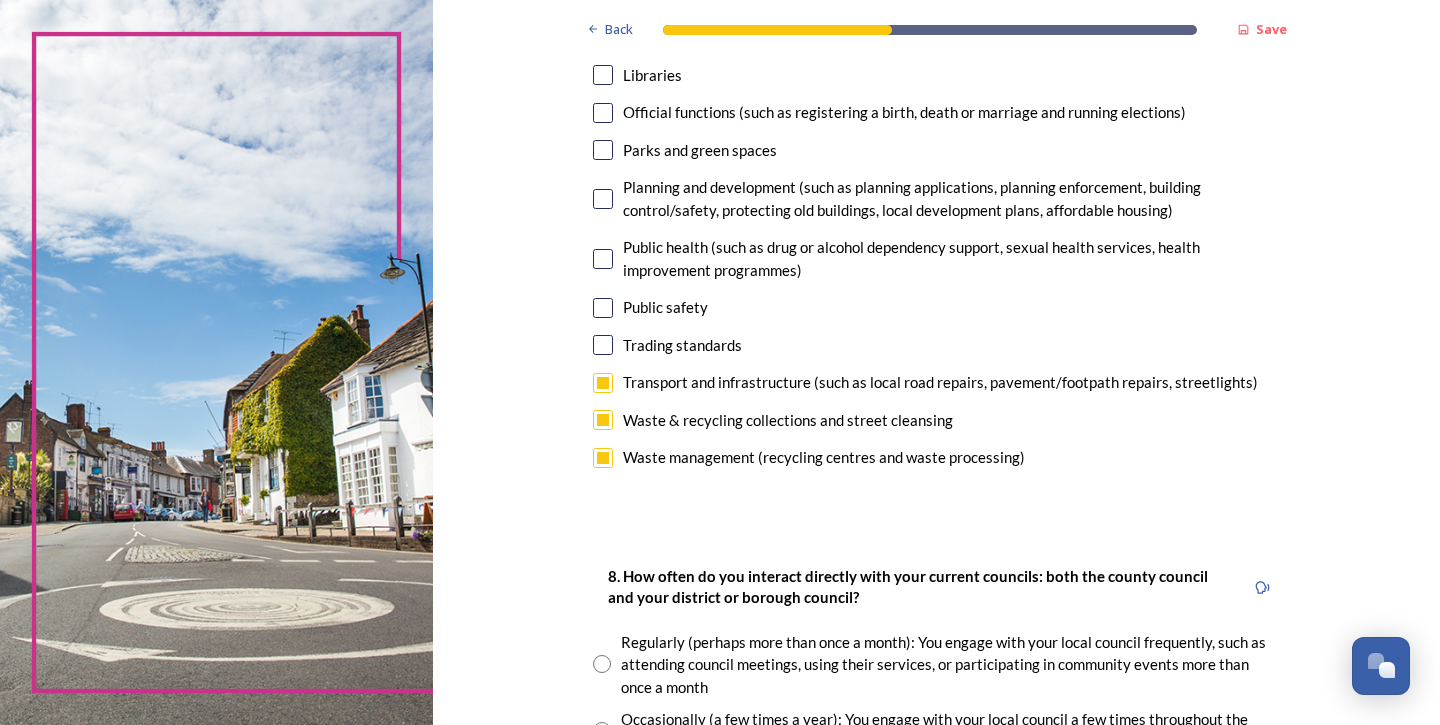 click at bounding box center [603, 199] 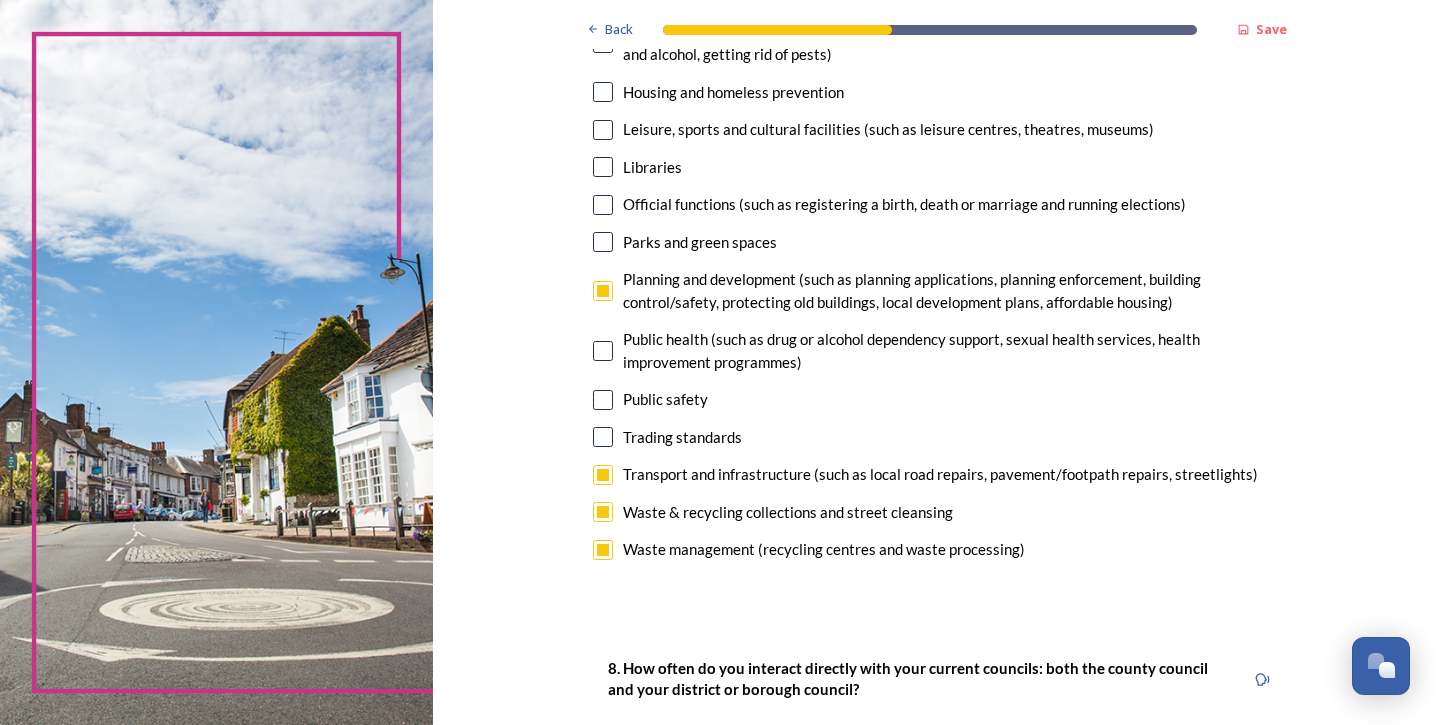 scroll, scrollTop: 532, scrollLeft: 0, axis: vertical 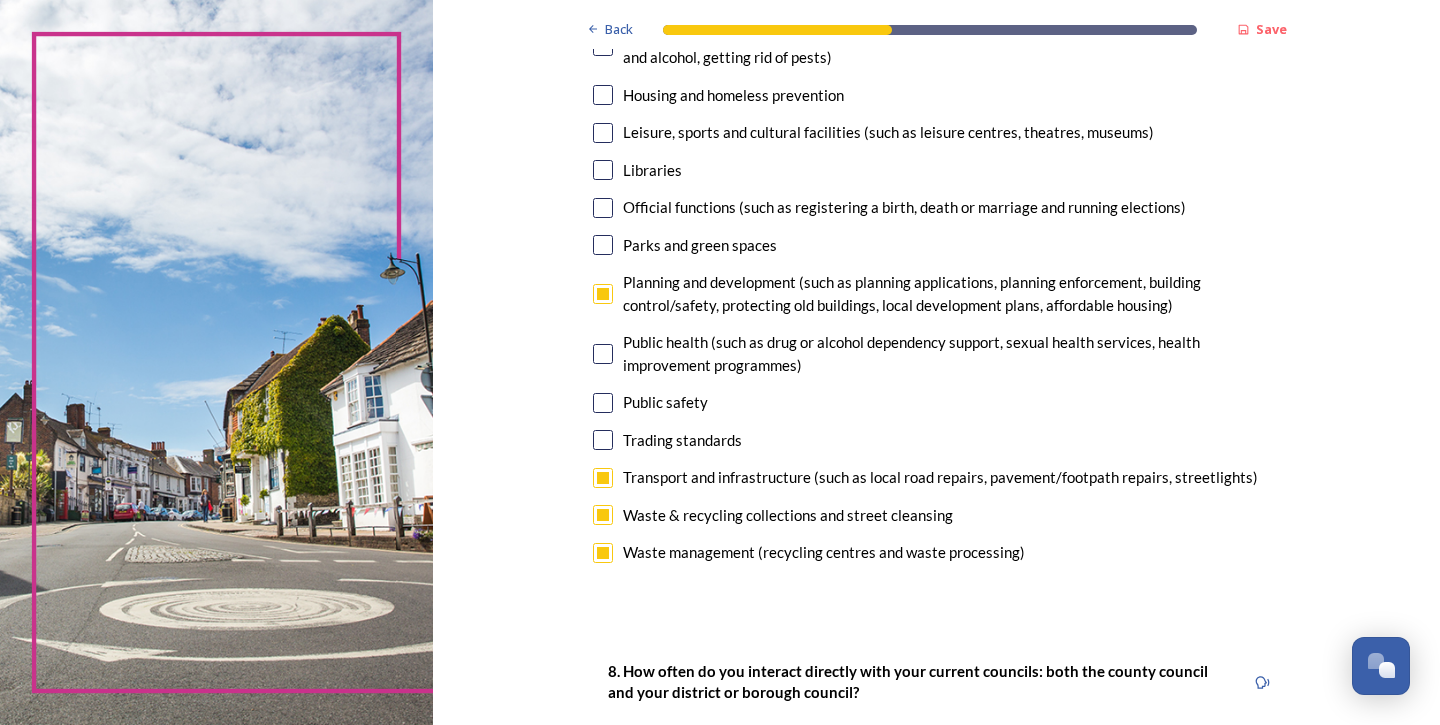 click at bounding box center [603, 245] 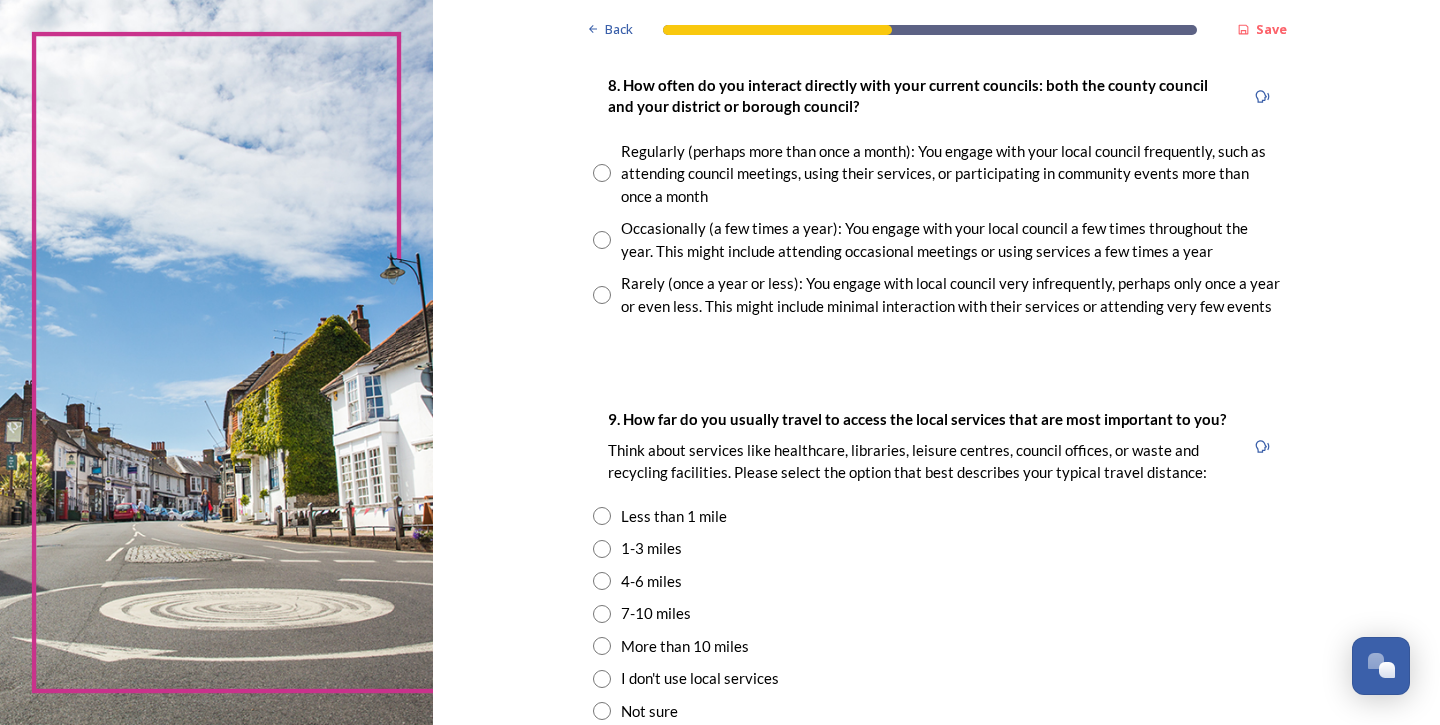 scroll, scrollTop: 1122, scrollLeft: 0, axis: vertical 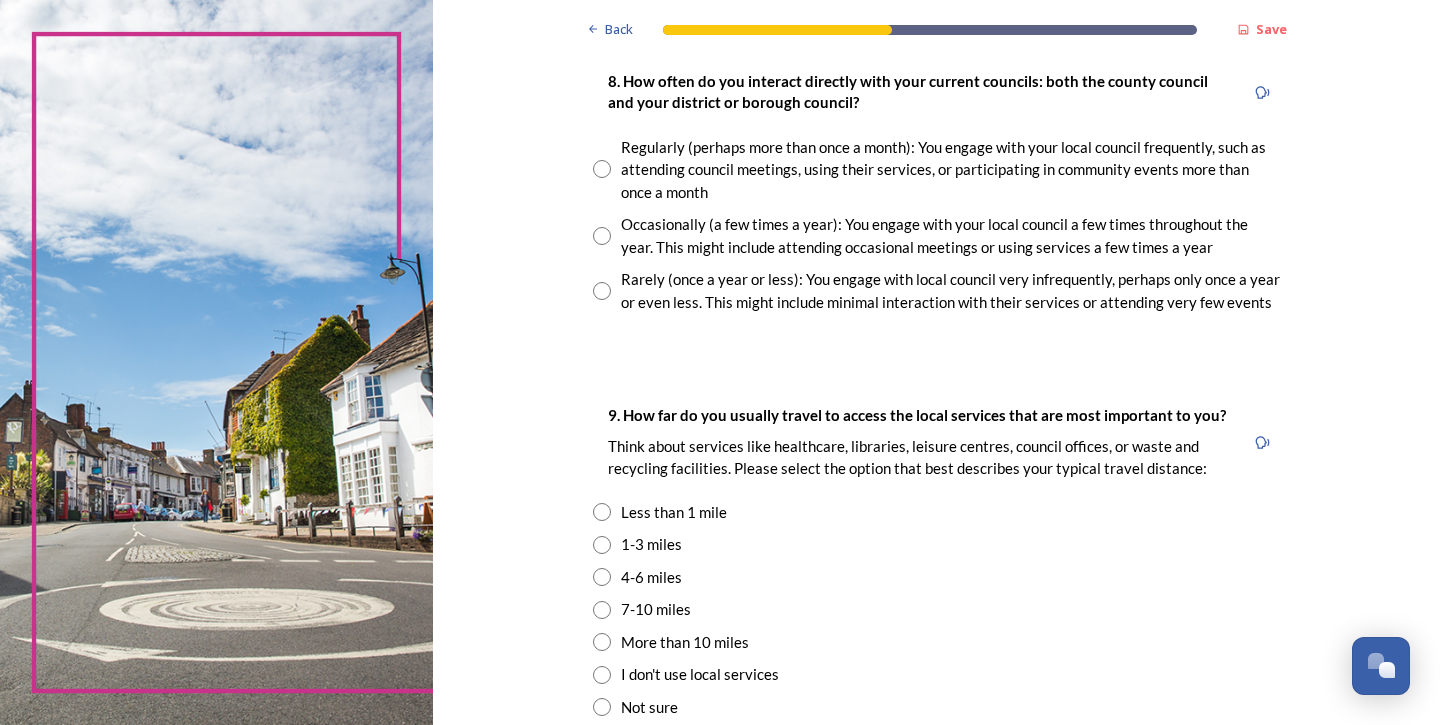 click at bounding box center (602, 169) 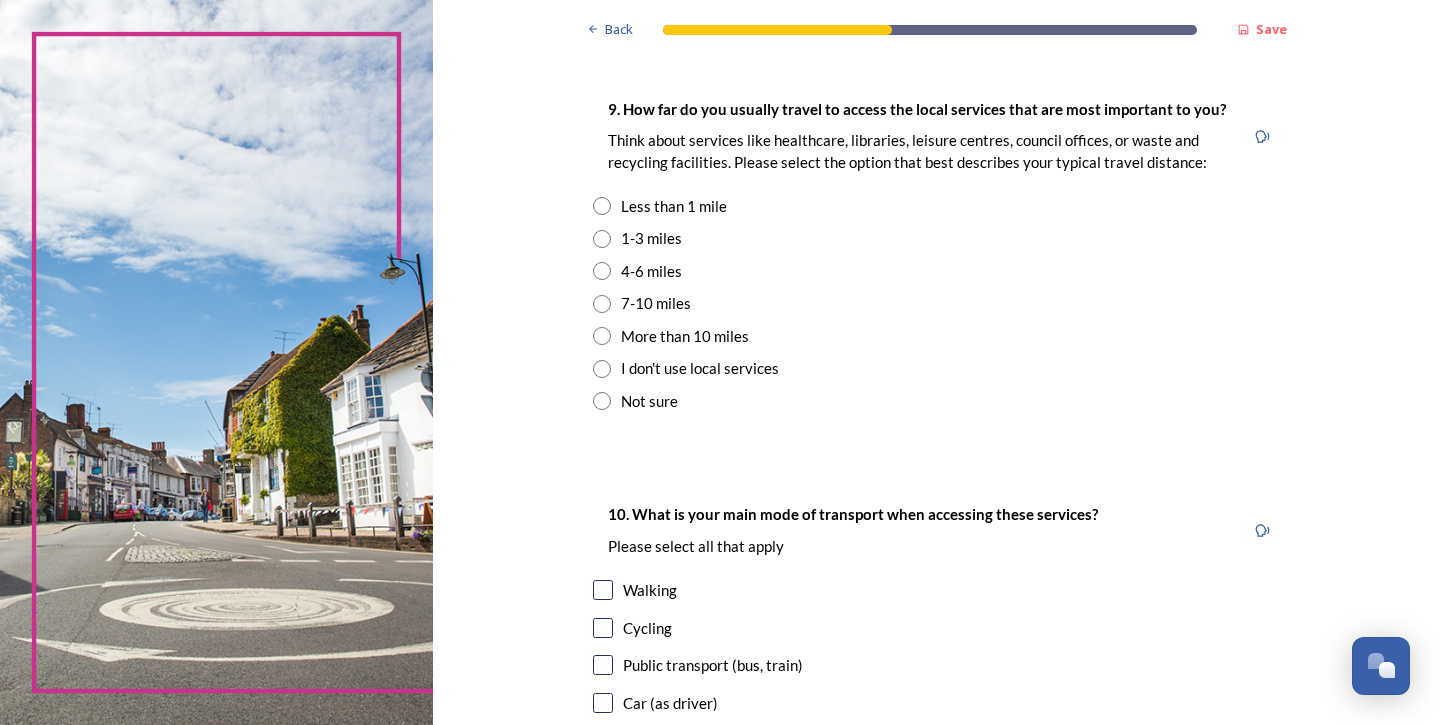 scroll, scrollTop: 1429, scrollLeft: 0, axis: vertical 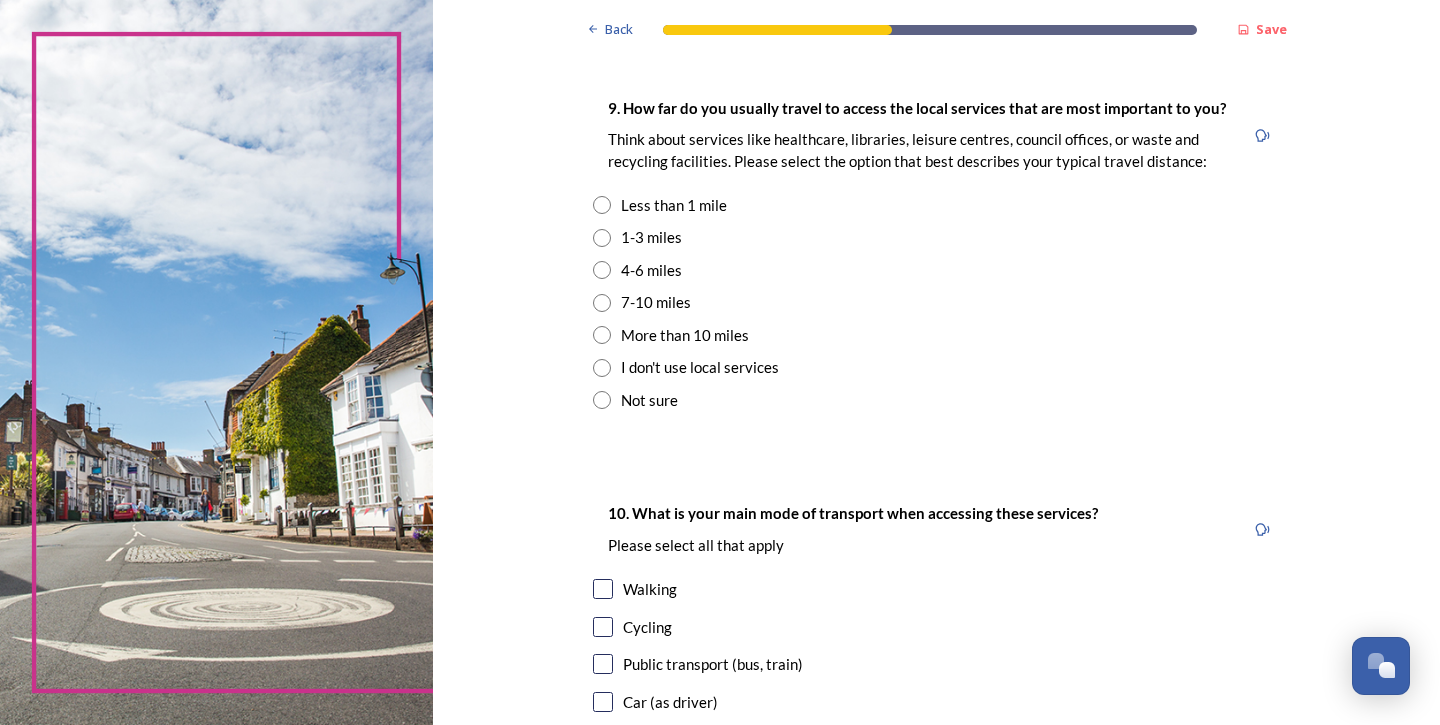 click at bounding box center (602, 238) 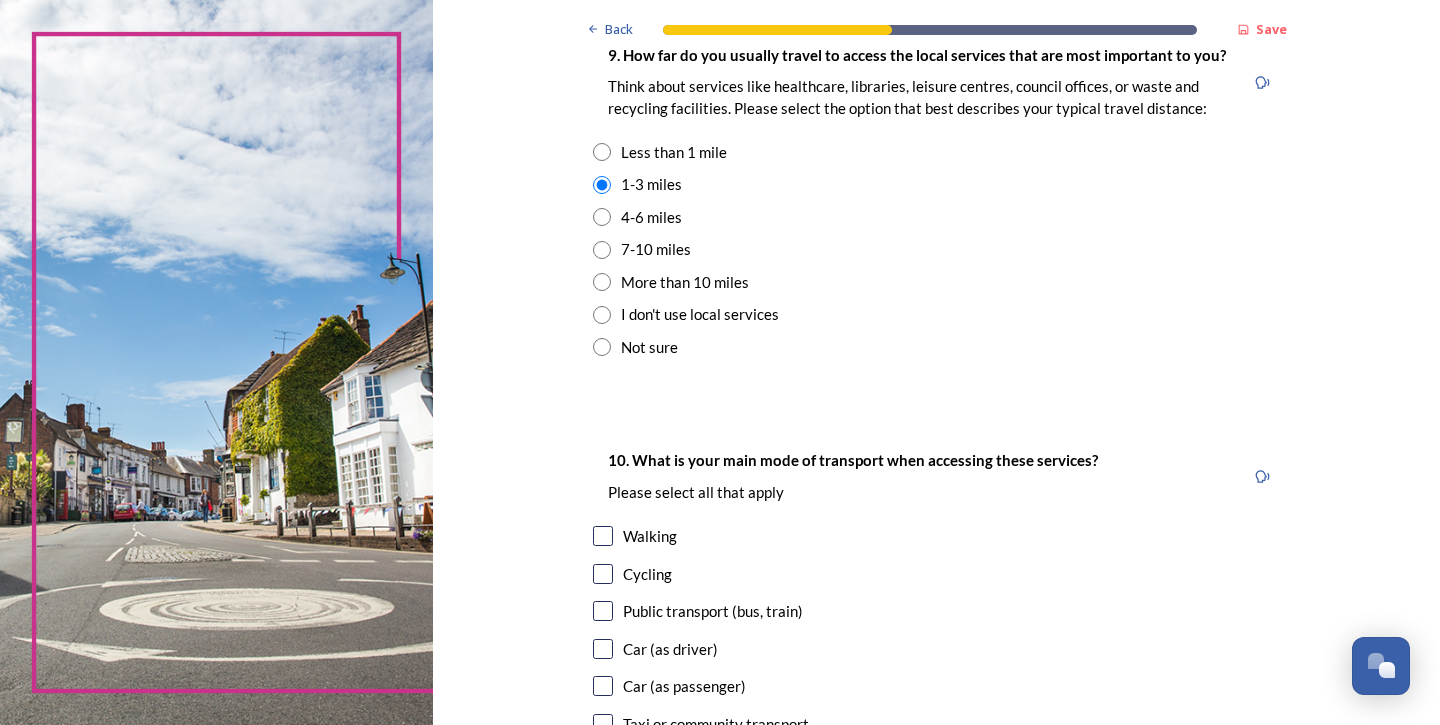 scroll, scrollTop: 1500, scrollLeft: 0, axis: vertical 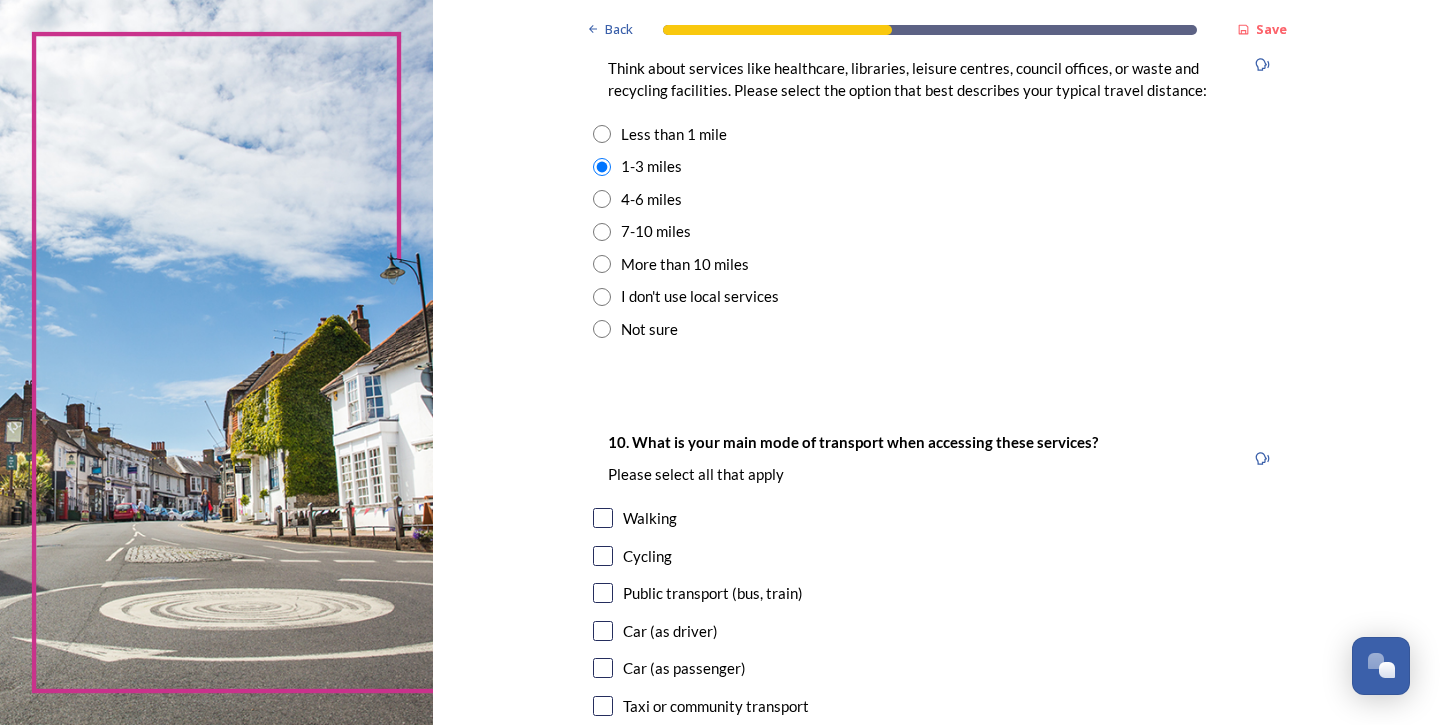 click at bounding box center (602, 199) 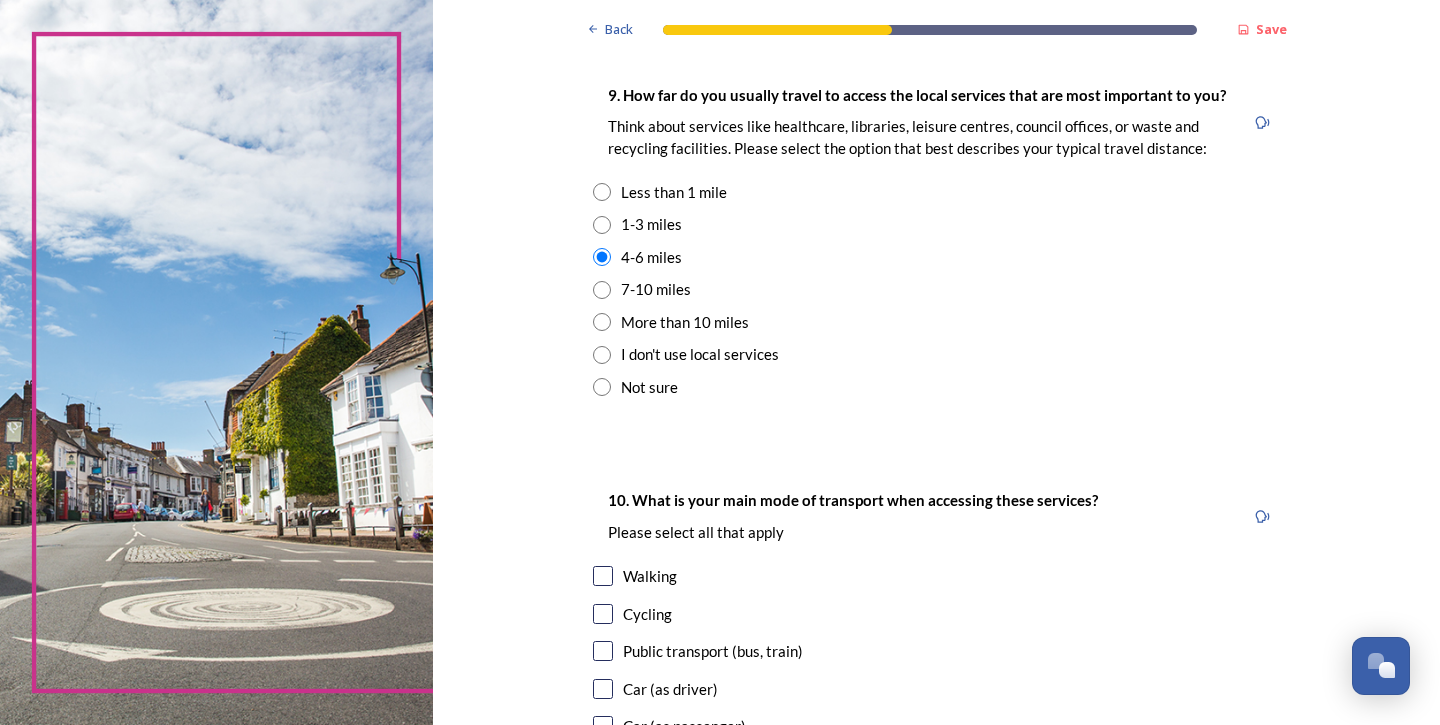 scroll, scrollTop: 1424, scrollLeft: 0, axis: vertical 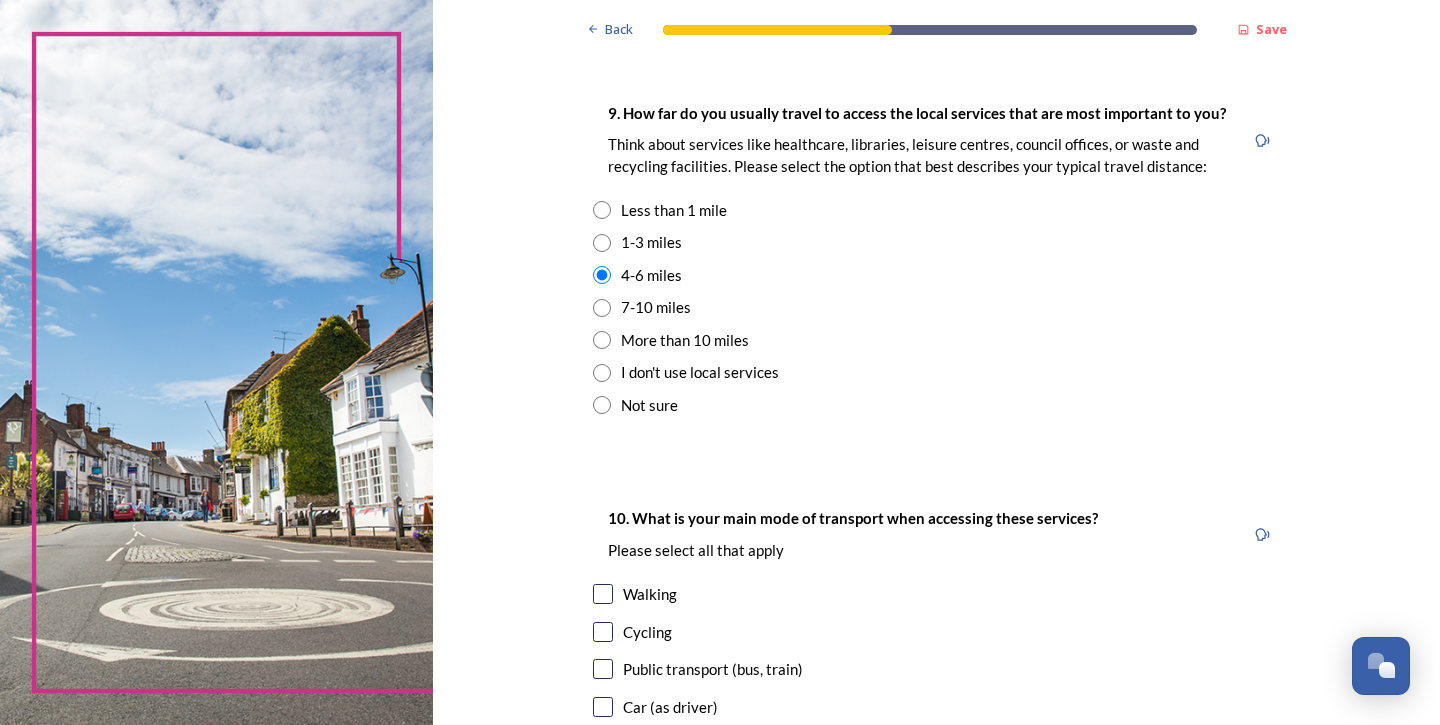 click at bounding box center (602, 275) 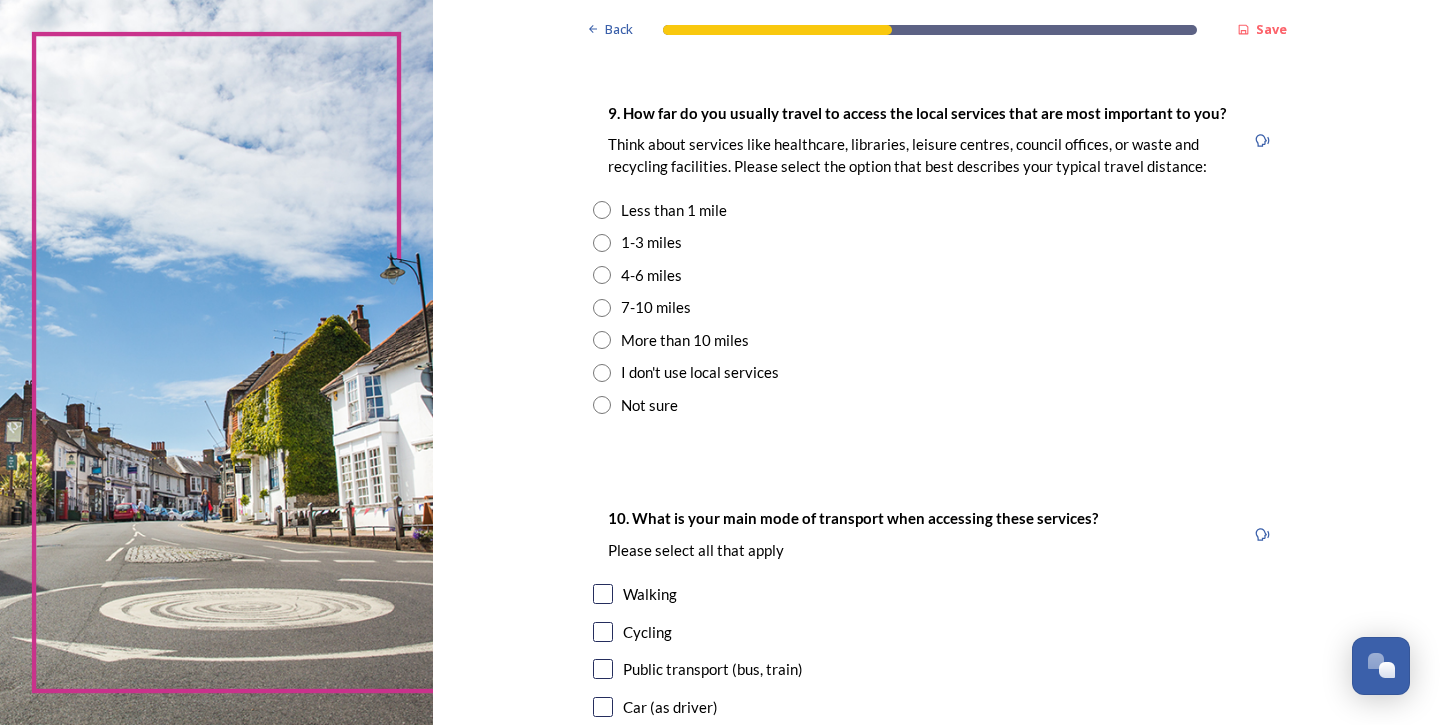 click at bounding box center (602, 210) 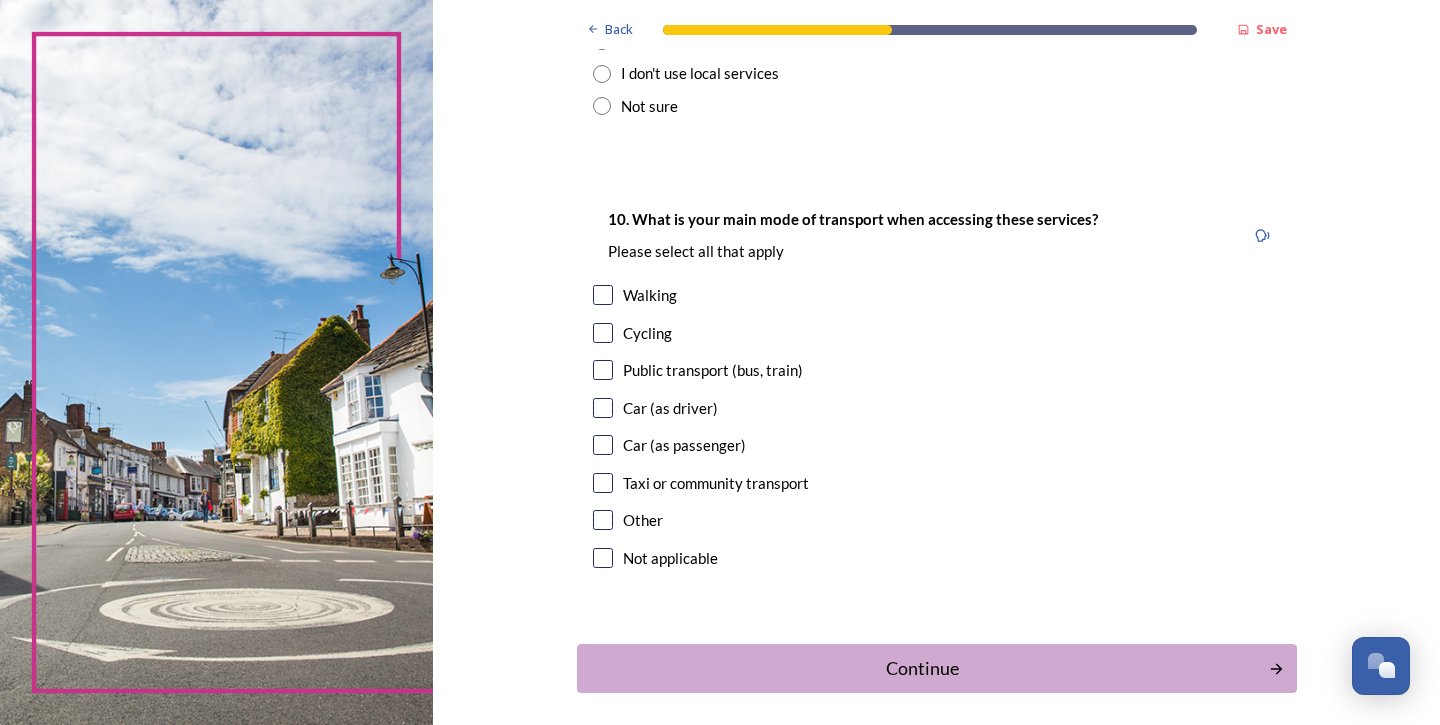 scroll, scrollTop: 1728, scrollLeft: 0, axis: vertical 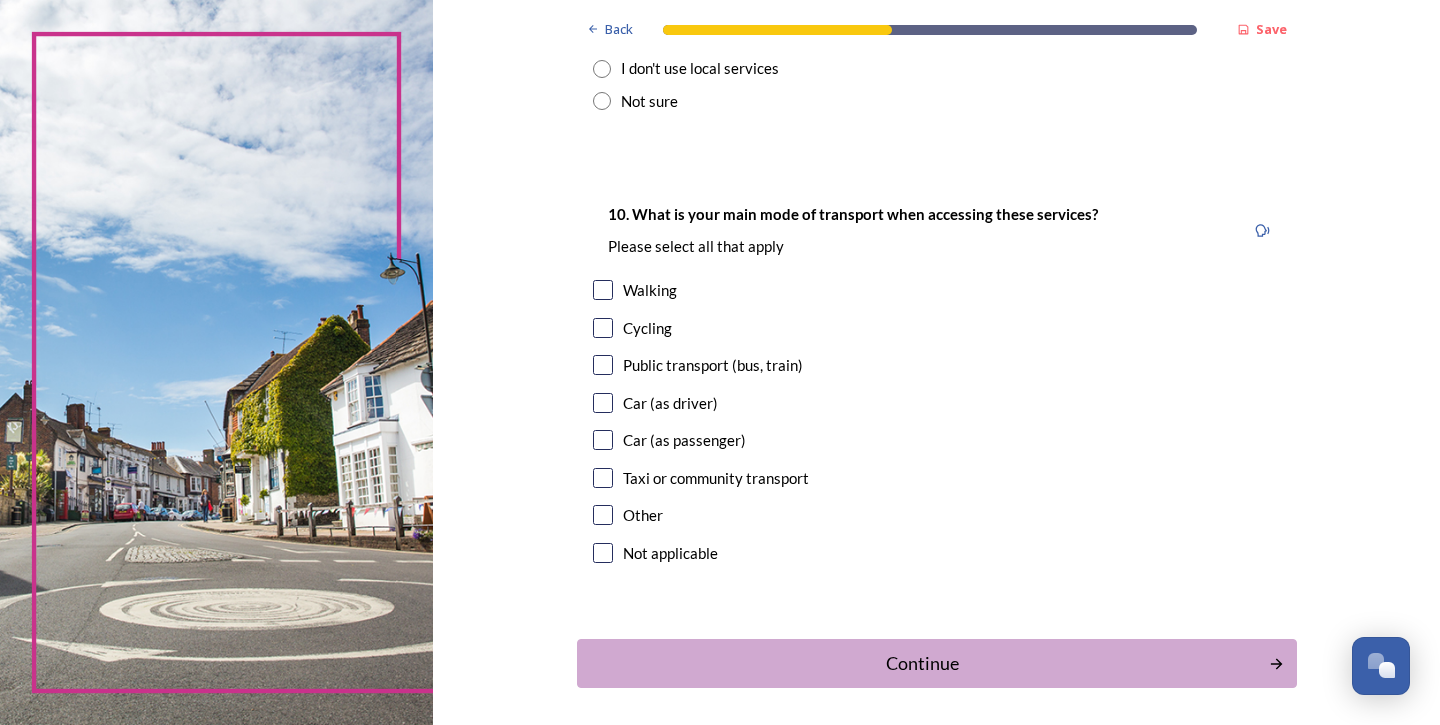click at bounding box center [603, 403] 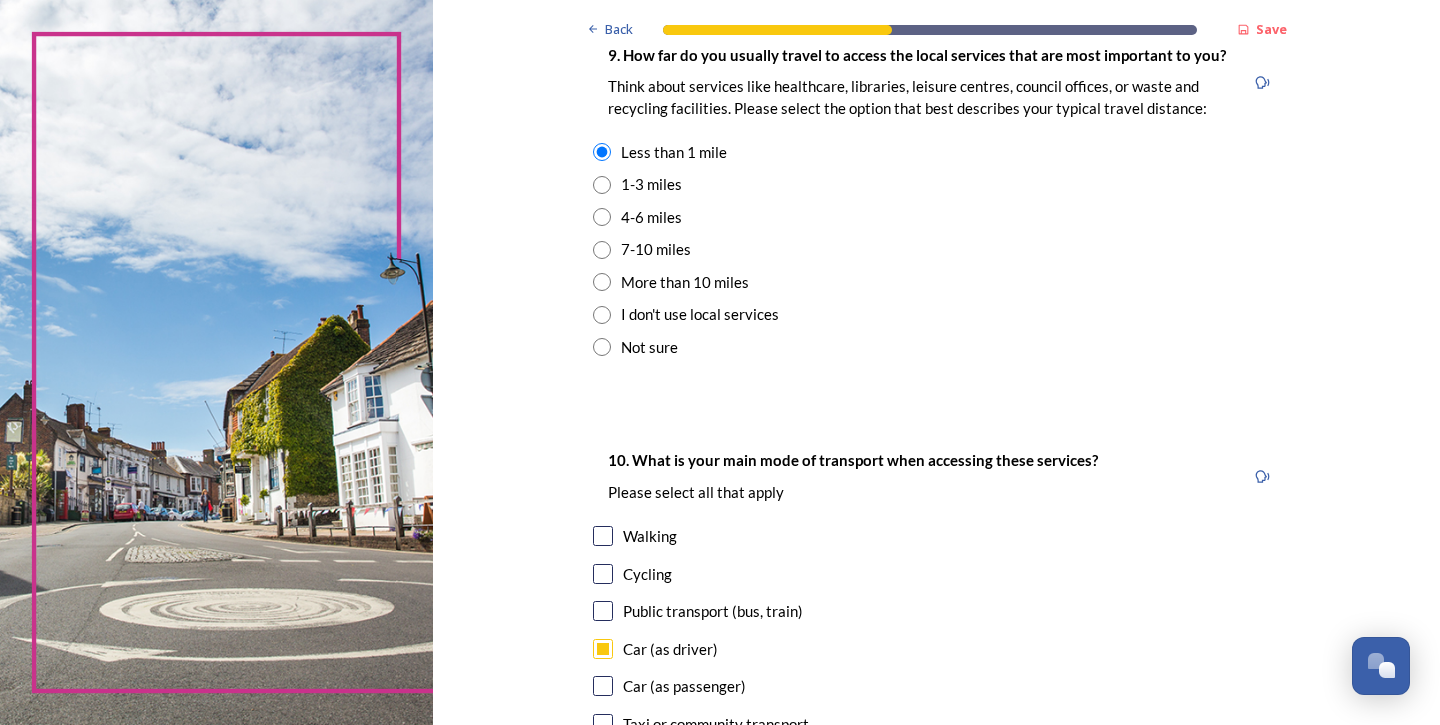 scroll, scrollTop: 1479, scrollLeft: 0, axis: vertical 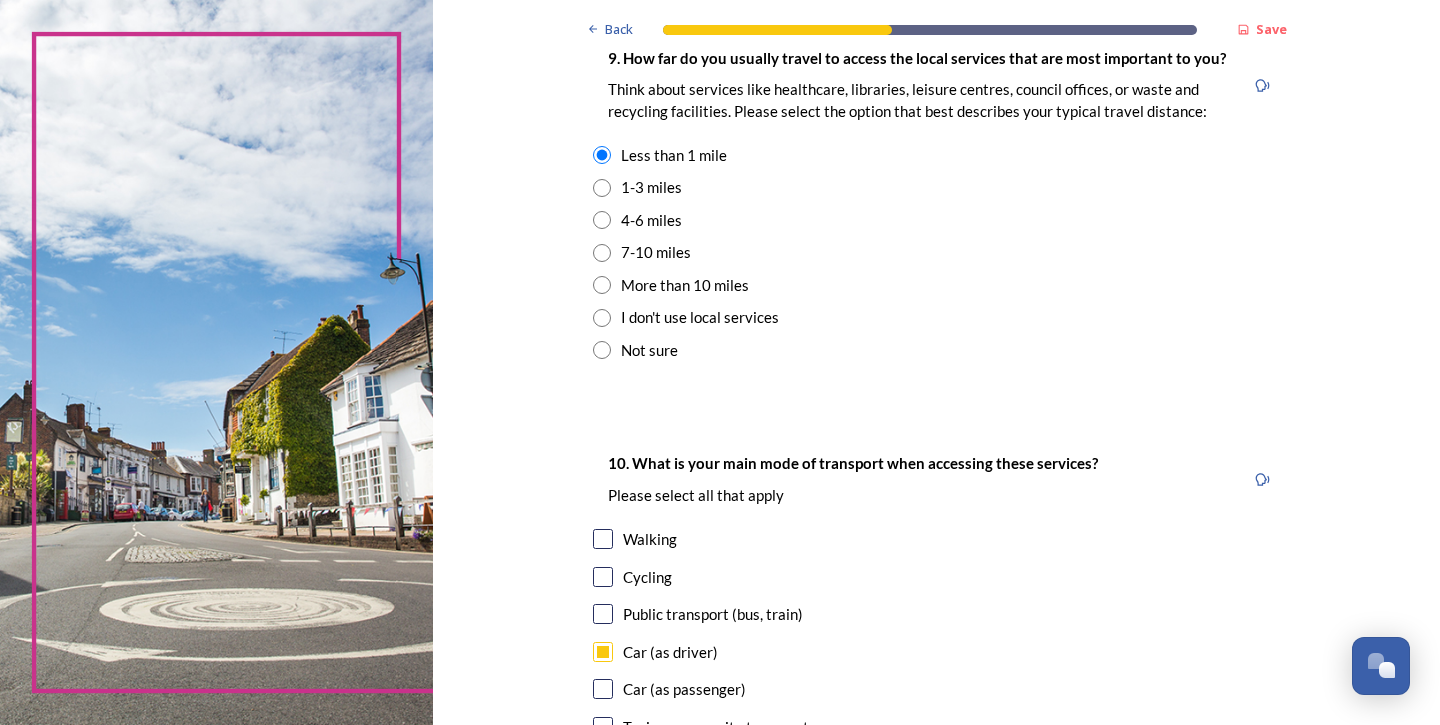 click at bounding box center [602, 188] 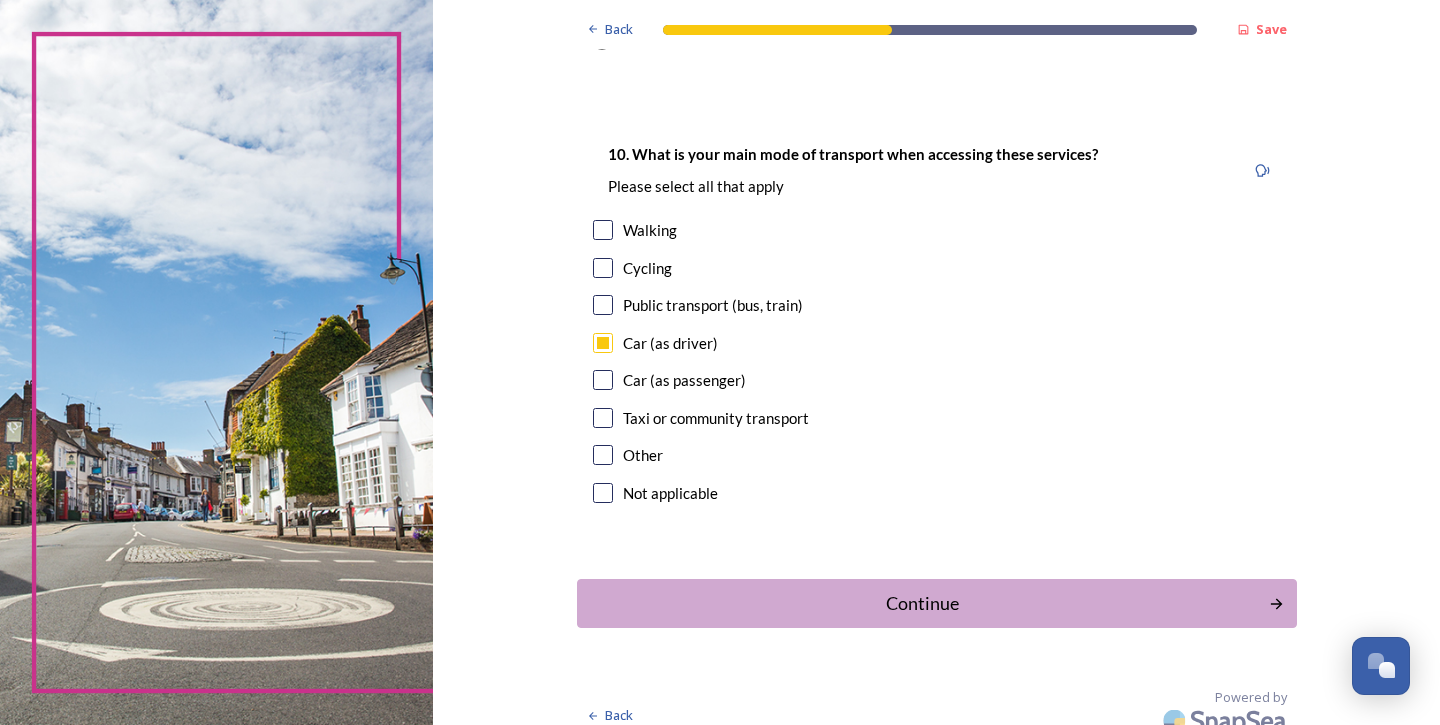 scroll, scrollTop: 1780, scrollLeft: 0, axis: vertical 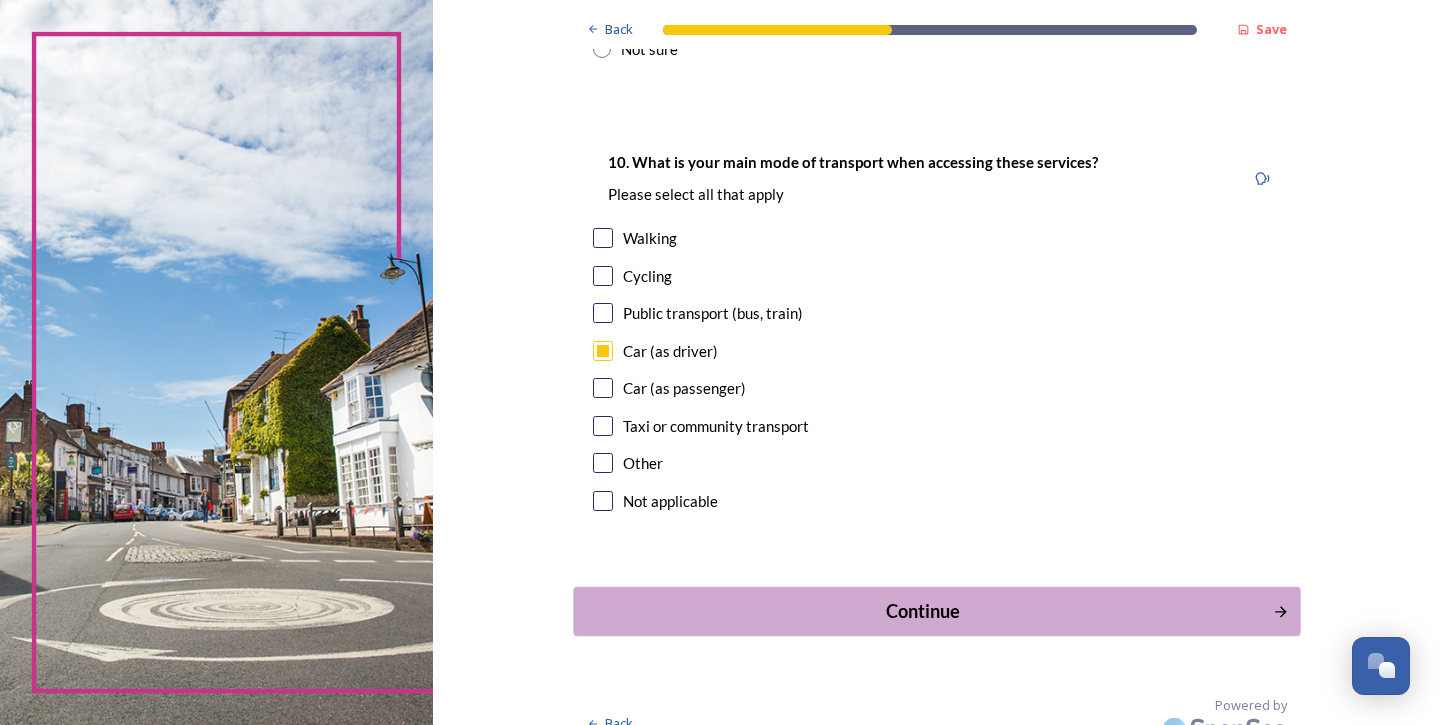click on "Continue" at bounding box center (922, 611) 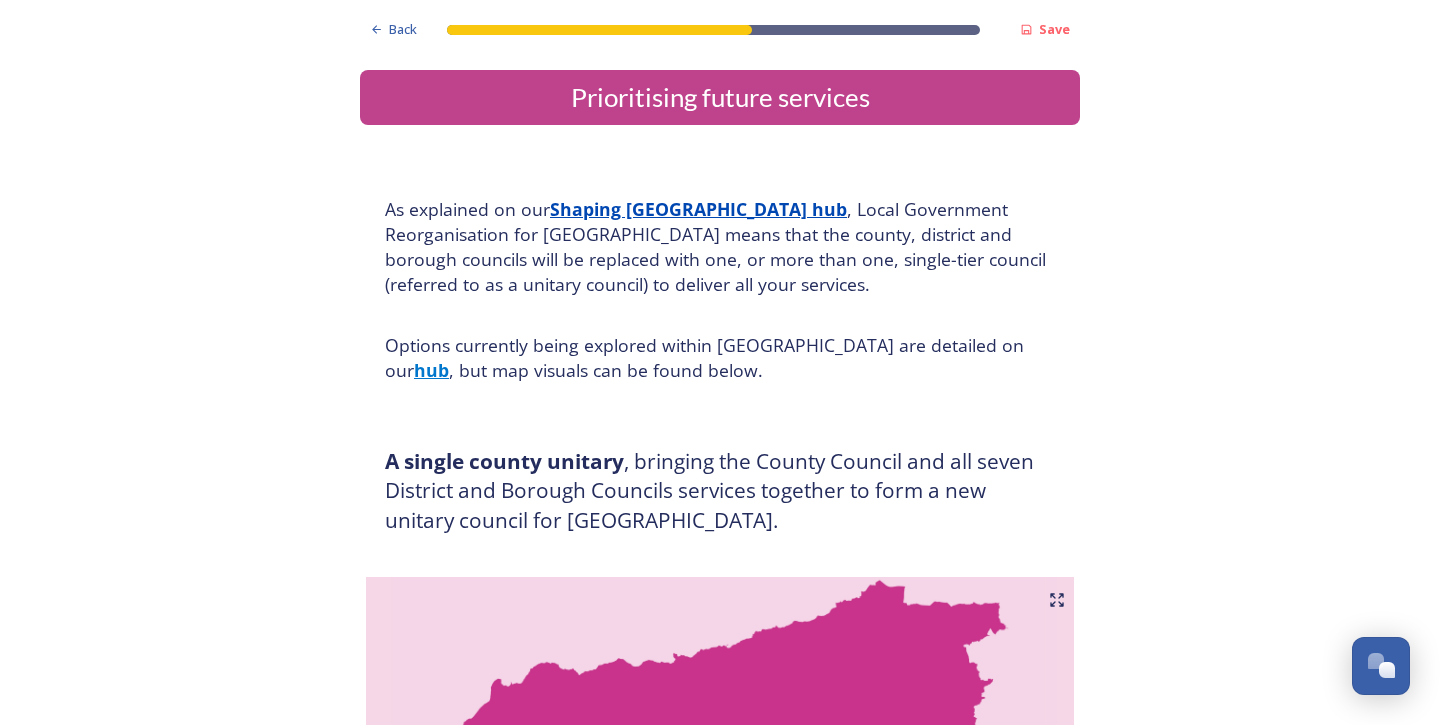 scroll, scrollTop: 0, scrollLeft: 0, axis: both 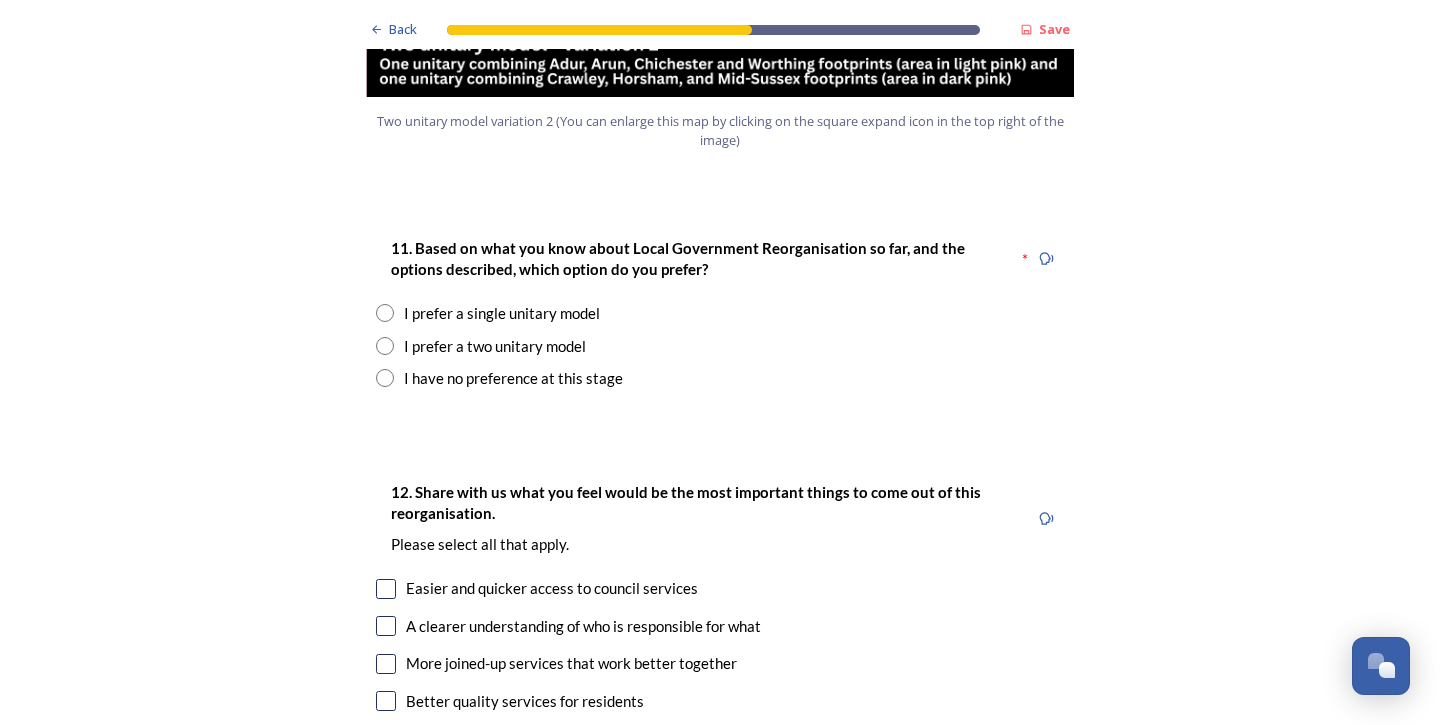click at bounding box center (385, 346) 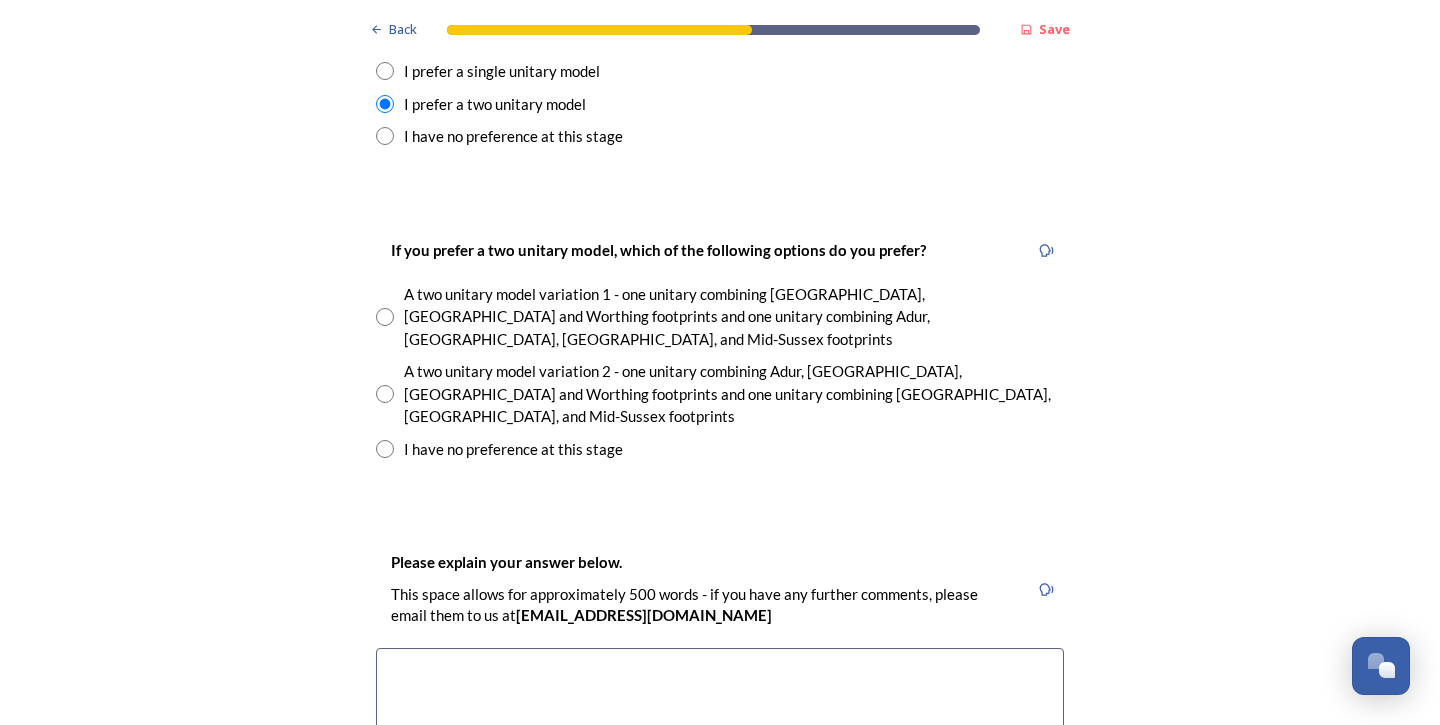 scroll, scrollTop: 2810, scrollLeft: 0, axis: vertical 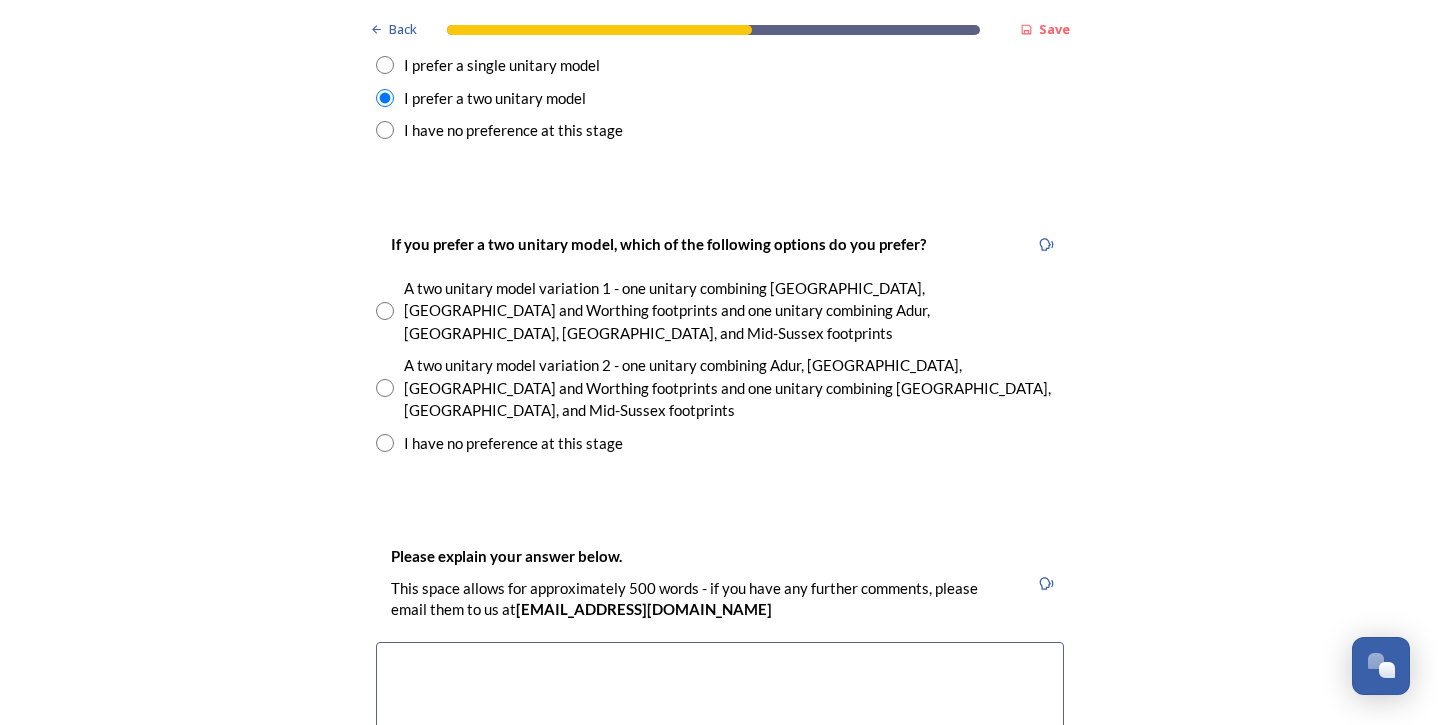 click at bounding box center (385, 388) 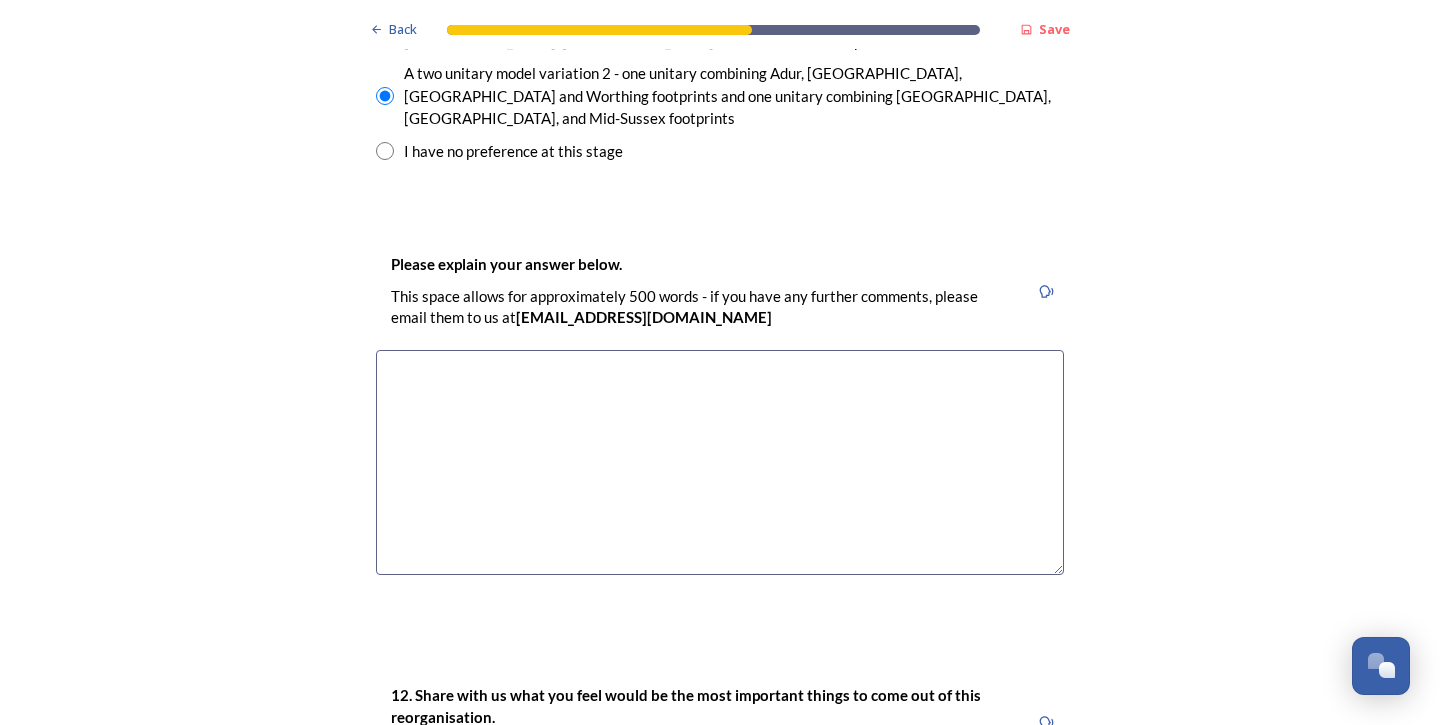 scroll, scrollTop: 3103, scrollLeft: 0, axis: vertical 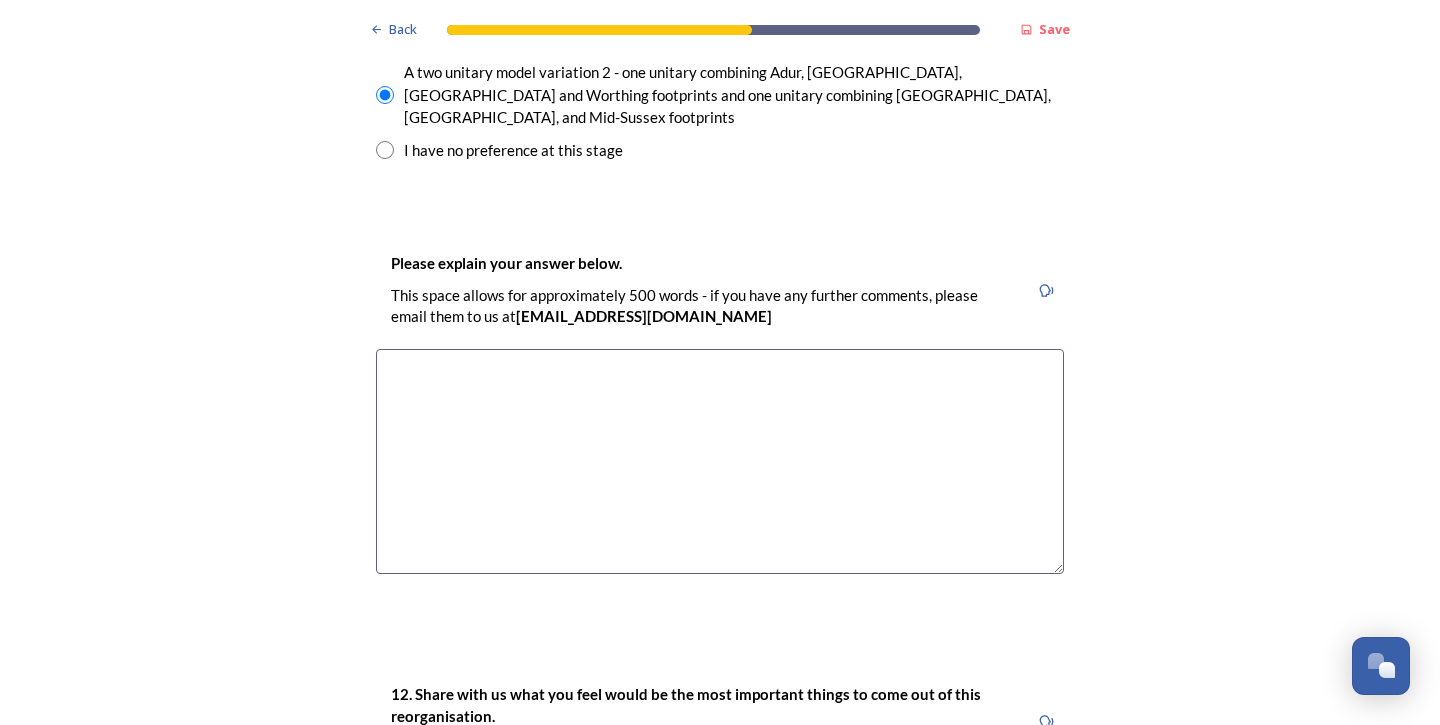 click at bounding box center [720, 461] 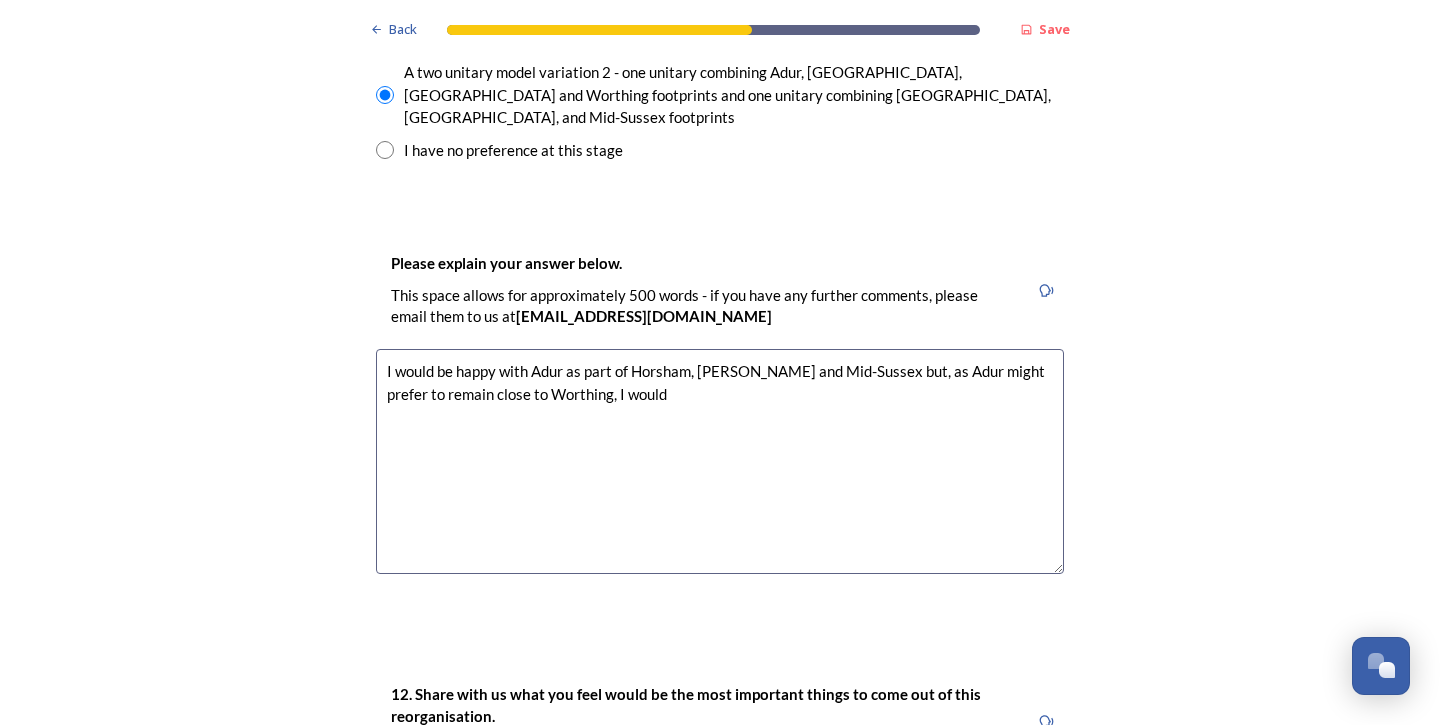 drag, startPoint x: 392, startPoint y: 244, endPoint x: 622, endPoint y: 286, distance: 233.80333 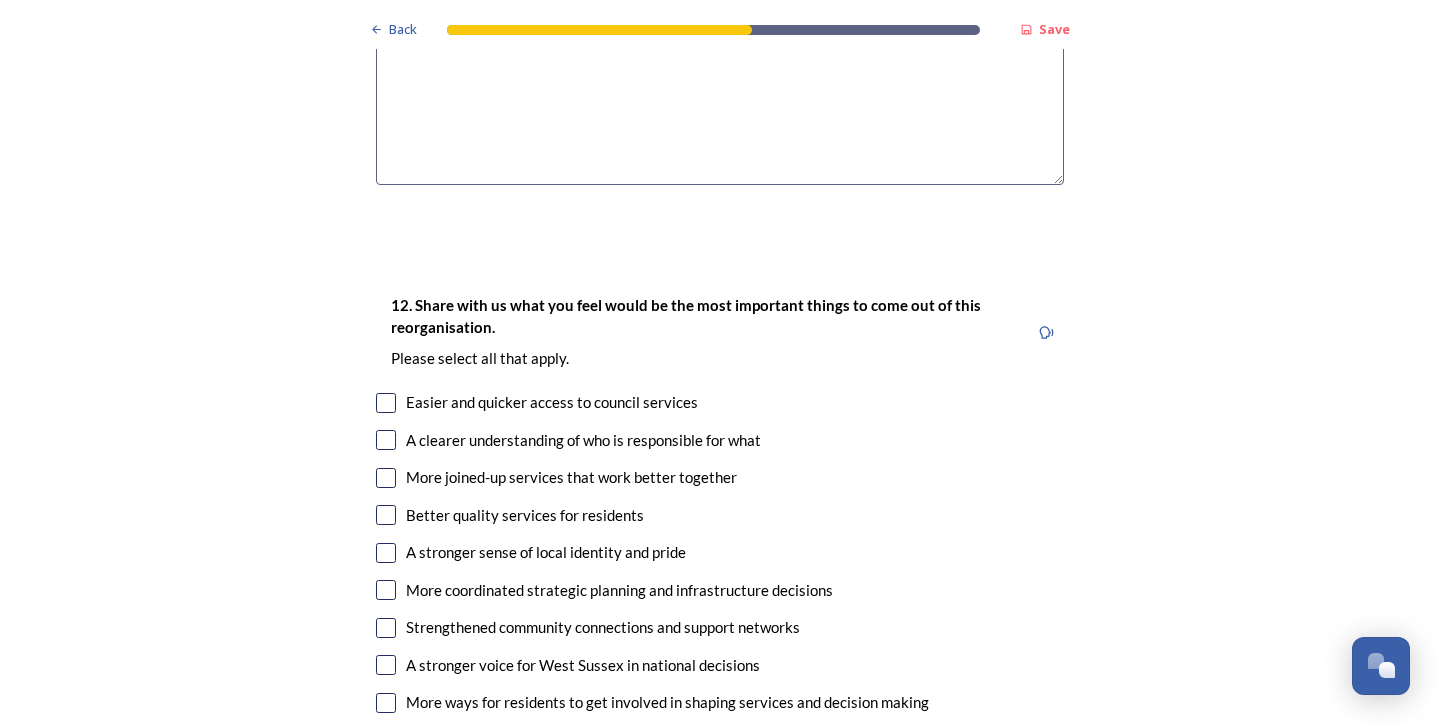scroll, scrollTop: 3508, scrollLeft: 0, axis: vertical 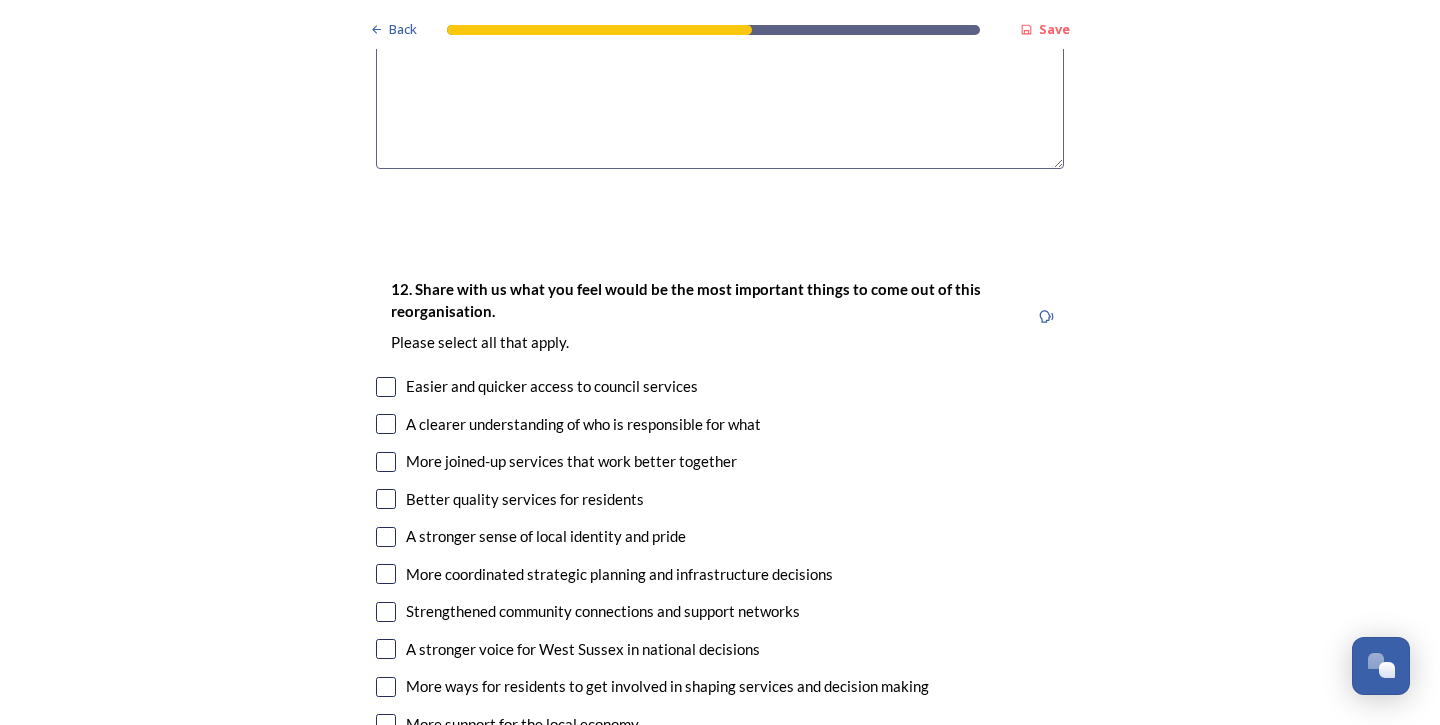 type on "I think this combination of authorities reflects a similar character to [GEOGRAPHIC_DATA] as it is on its own." 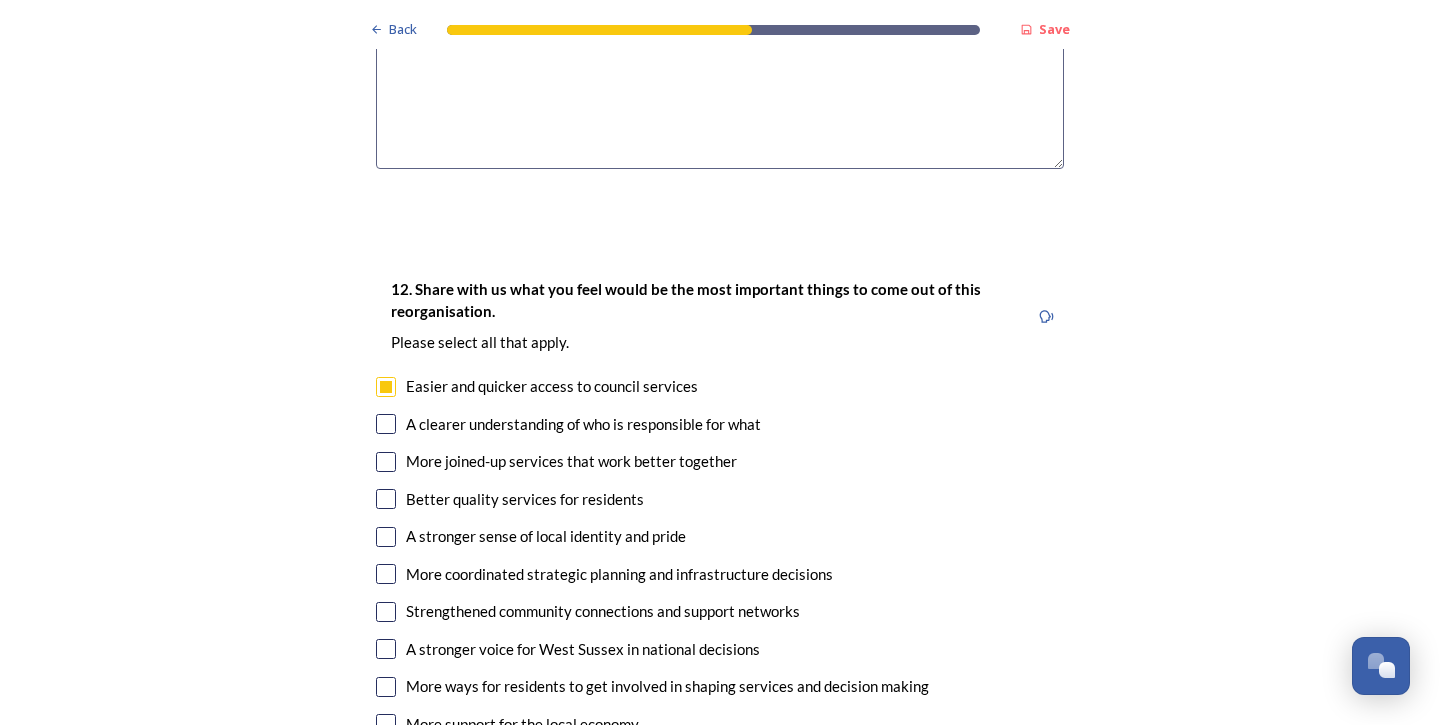 click at bounding box center [386, 424] 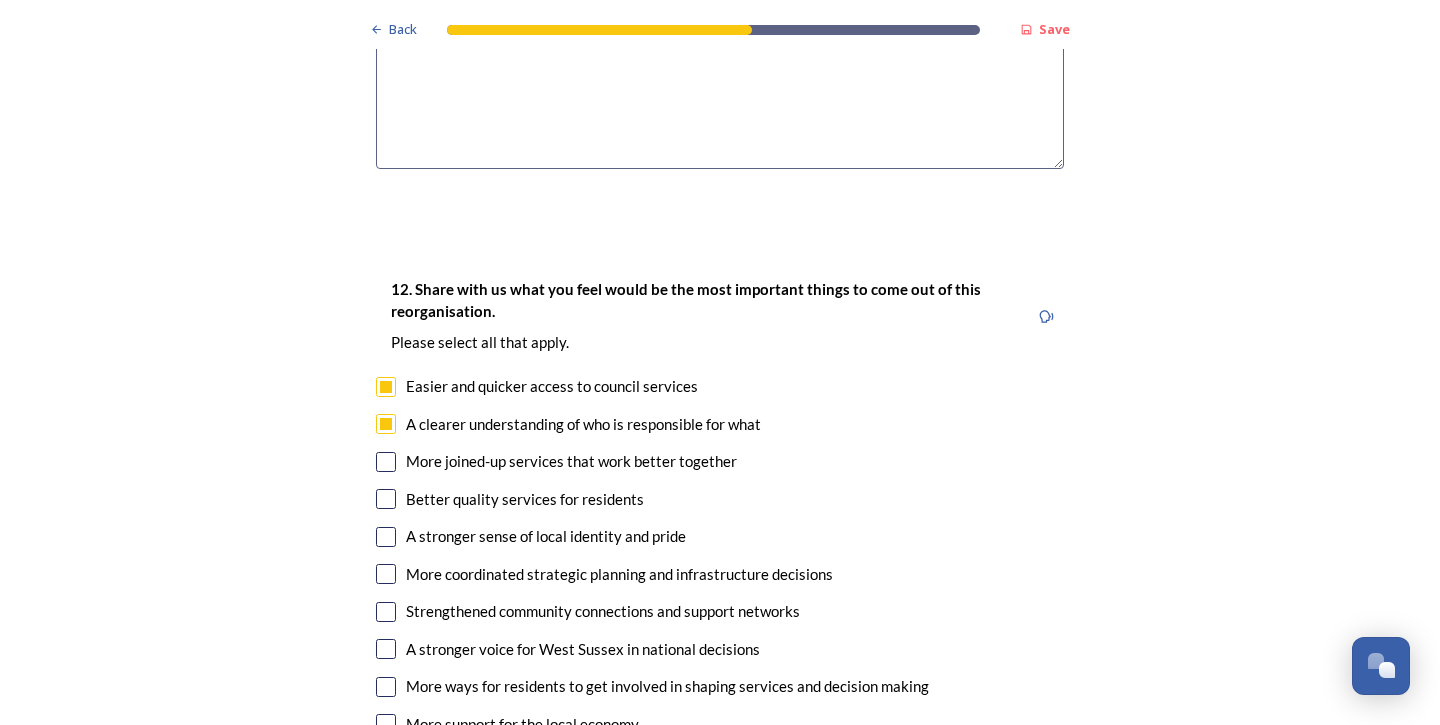 click at bounding box center (386, 462) 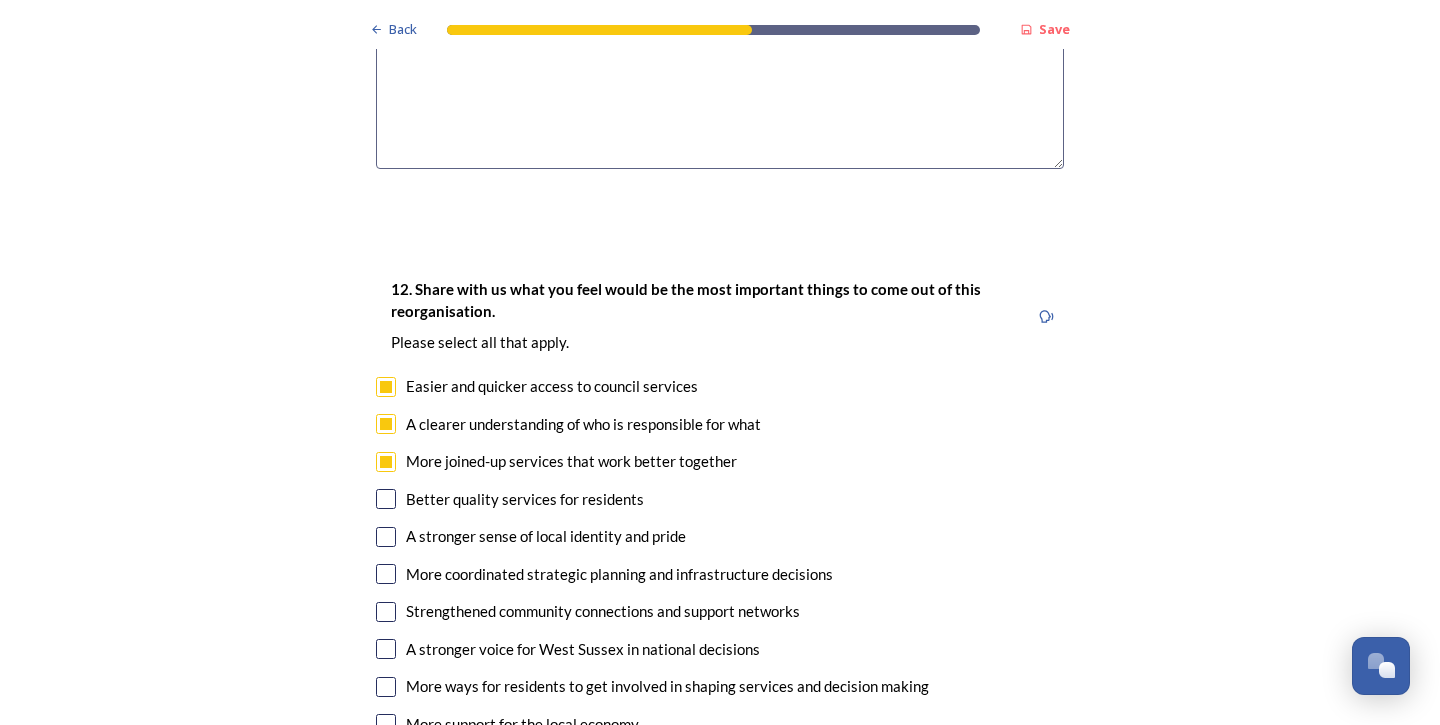 click at bounding box center (386, 499) 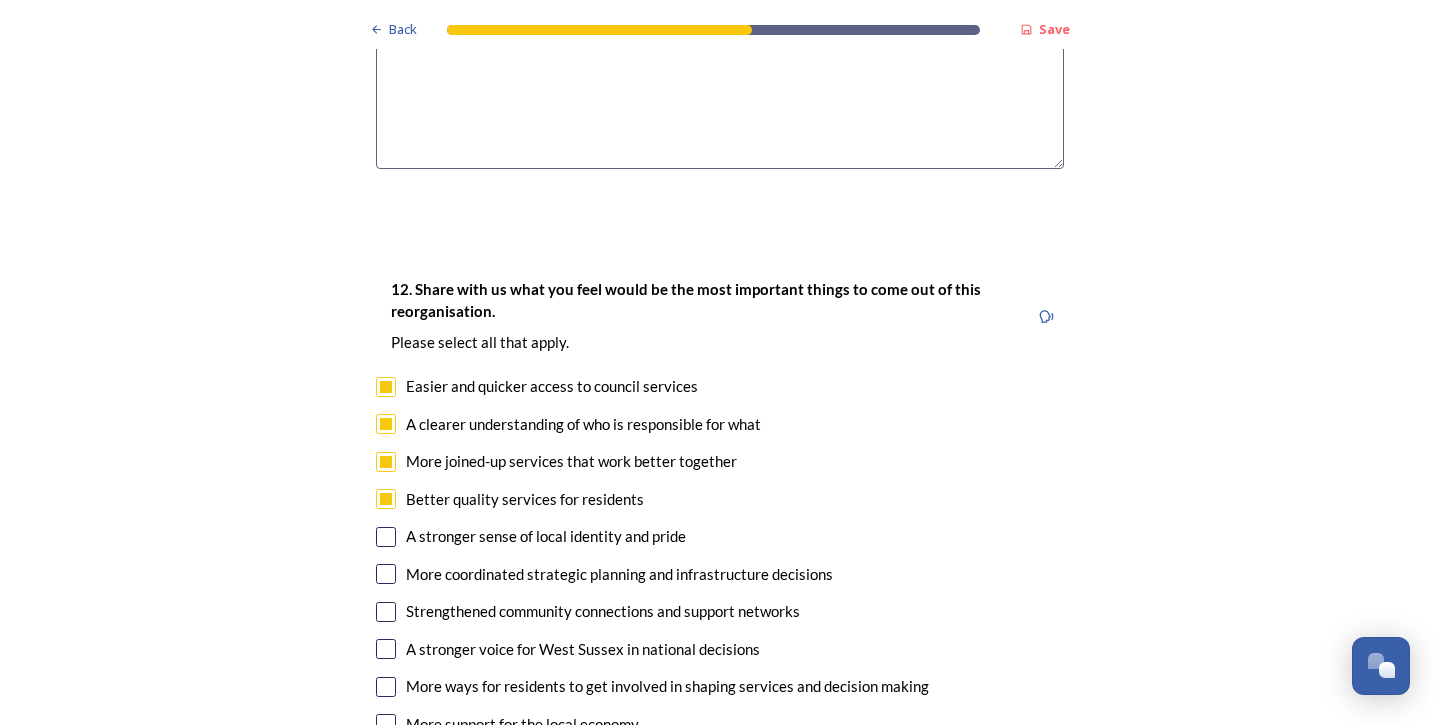 click at bounding box center [386, 537] 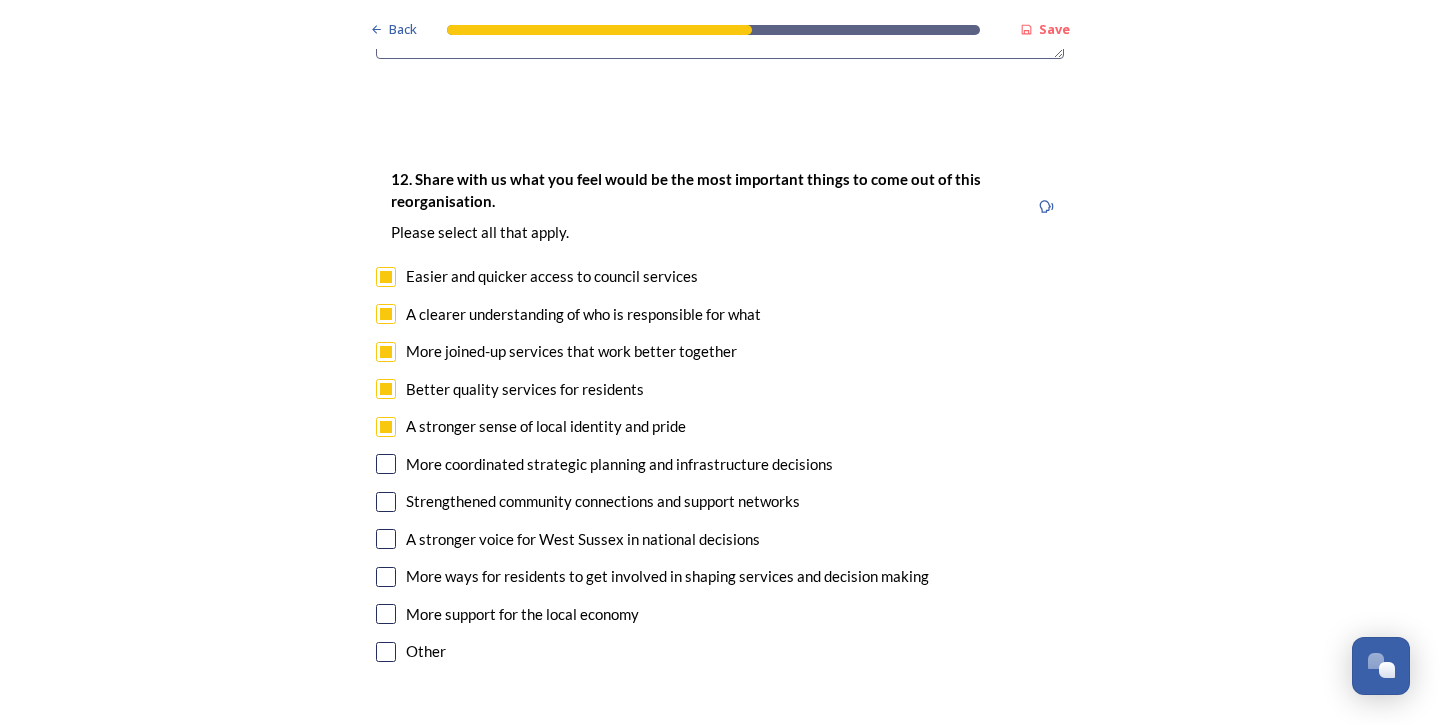 scroll, scrollTop: 3621, scrollLeft: 0, axis: vertical 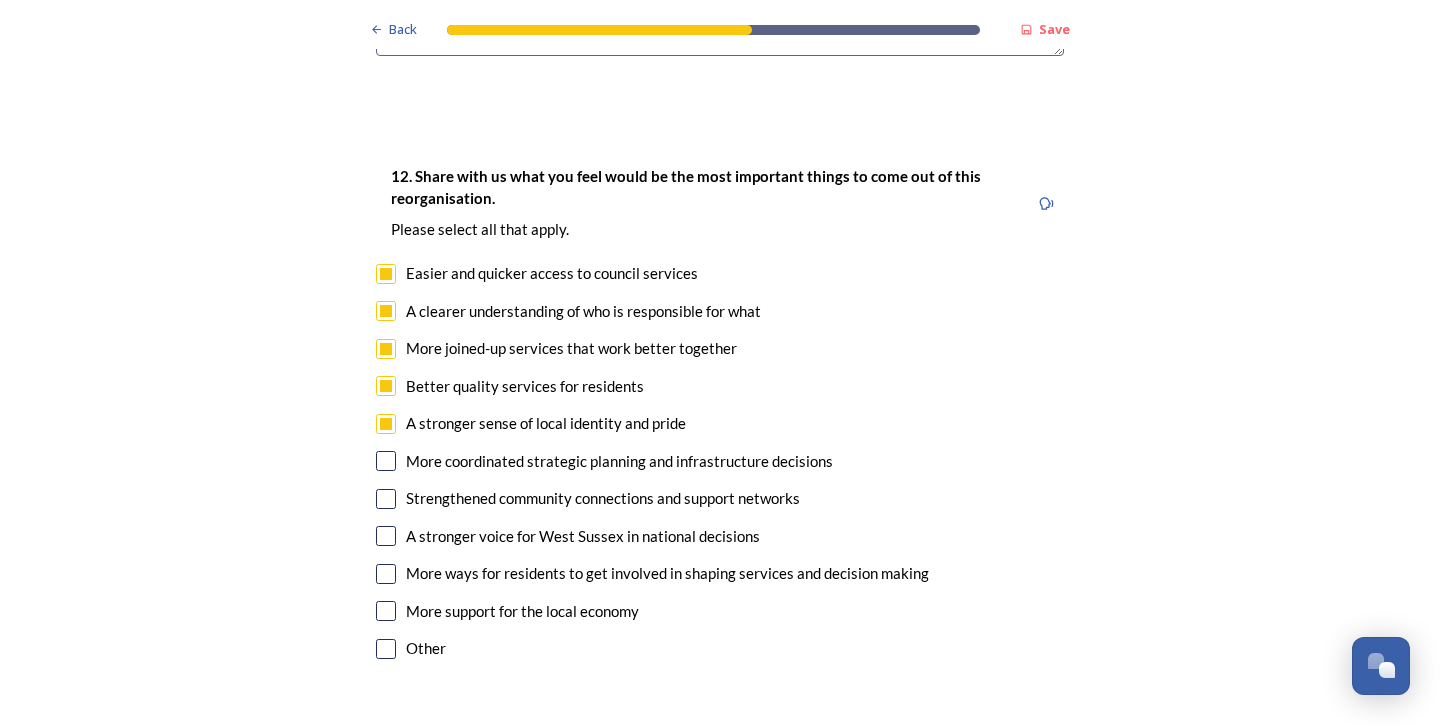 click at bounding box center [386, 461] 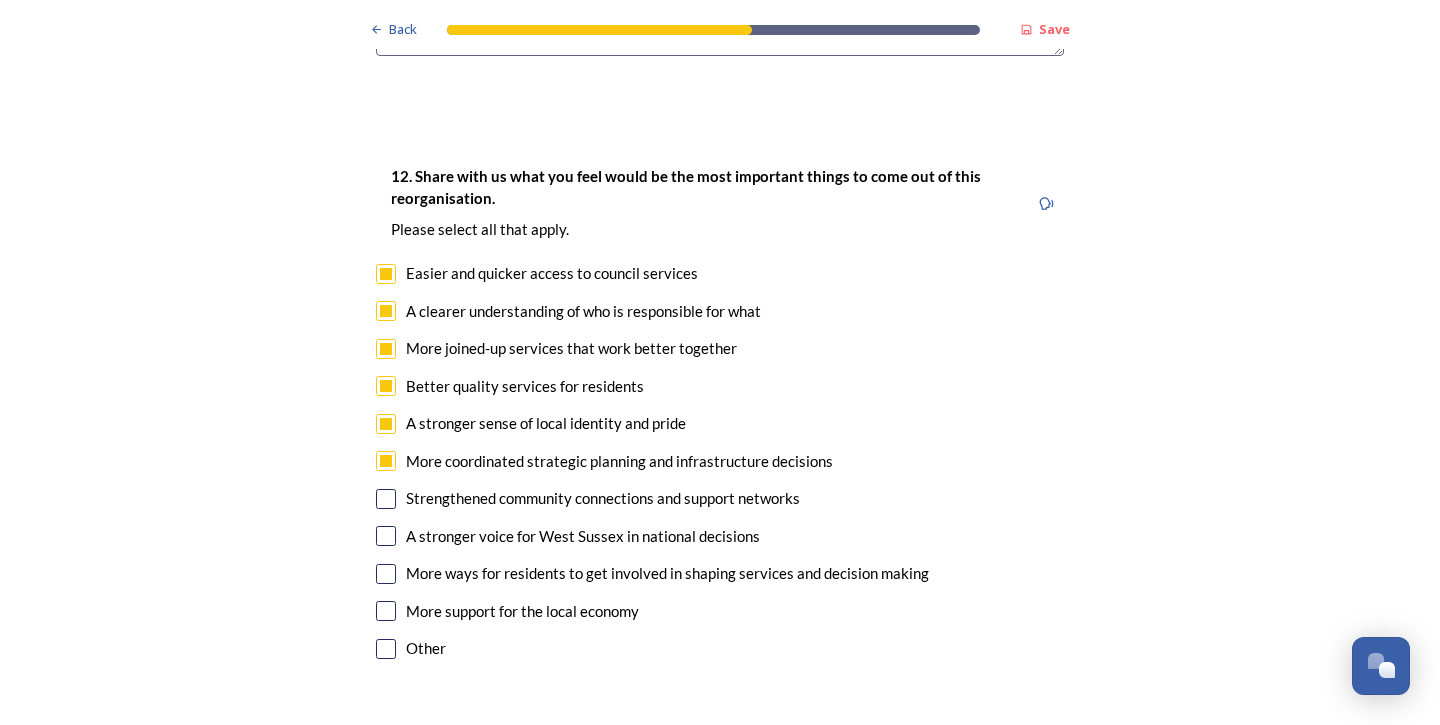 click at bounding box center (386, 499) 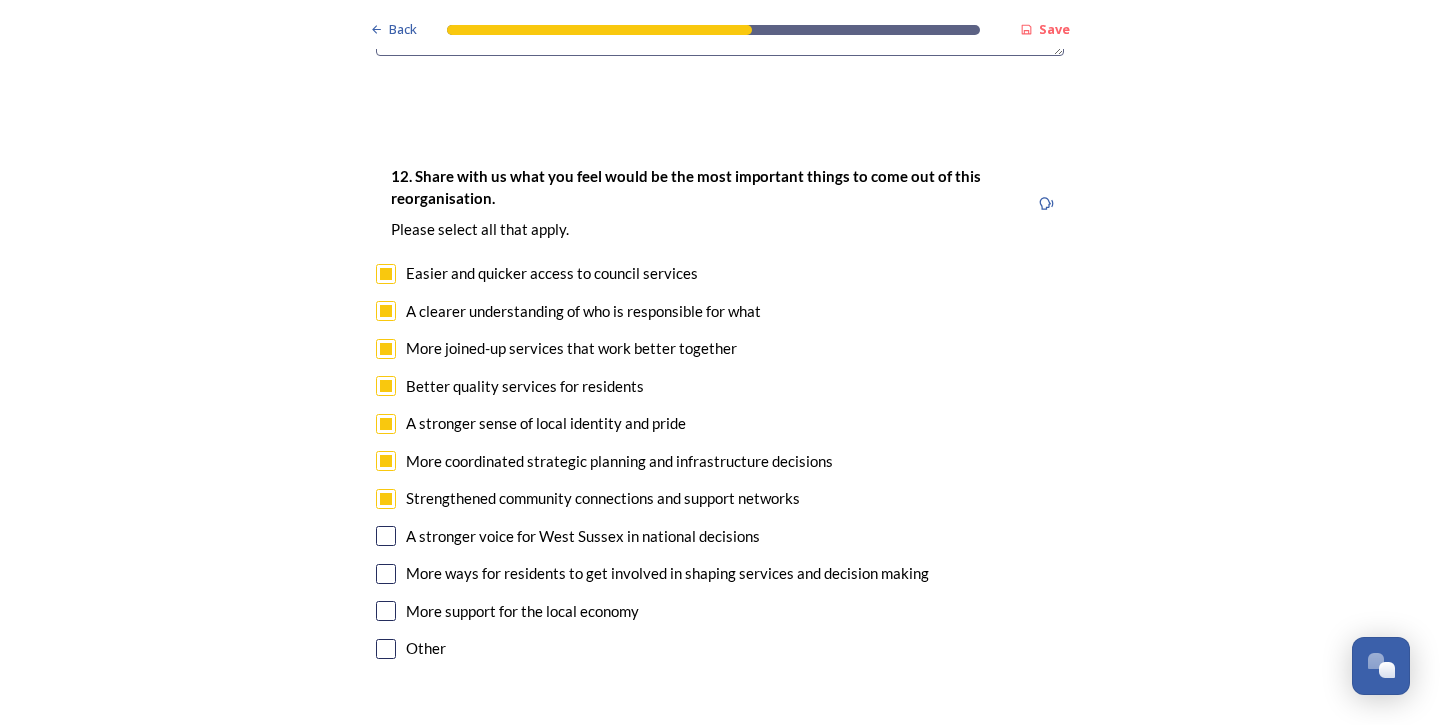 click at bounding box center (386, 536) 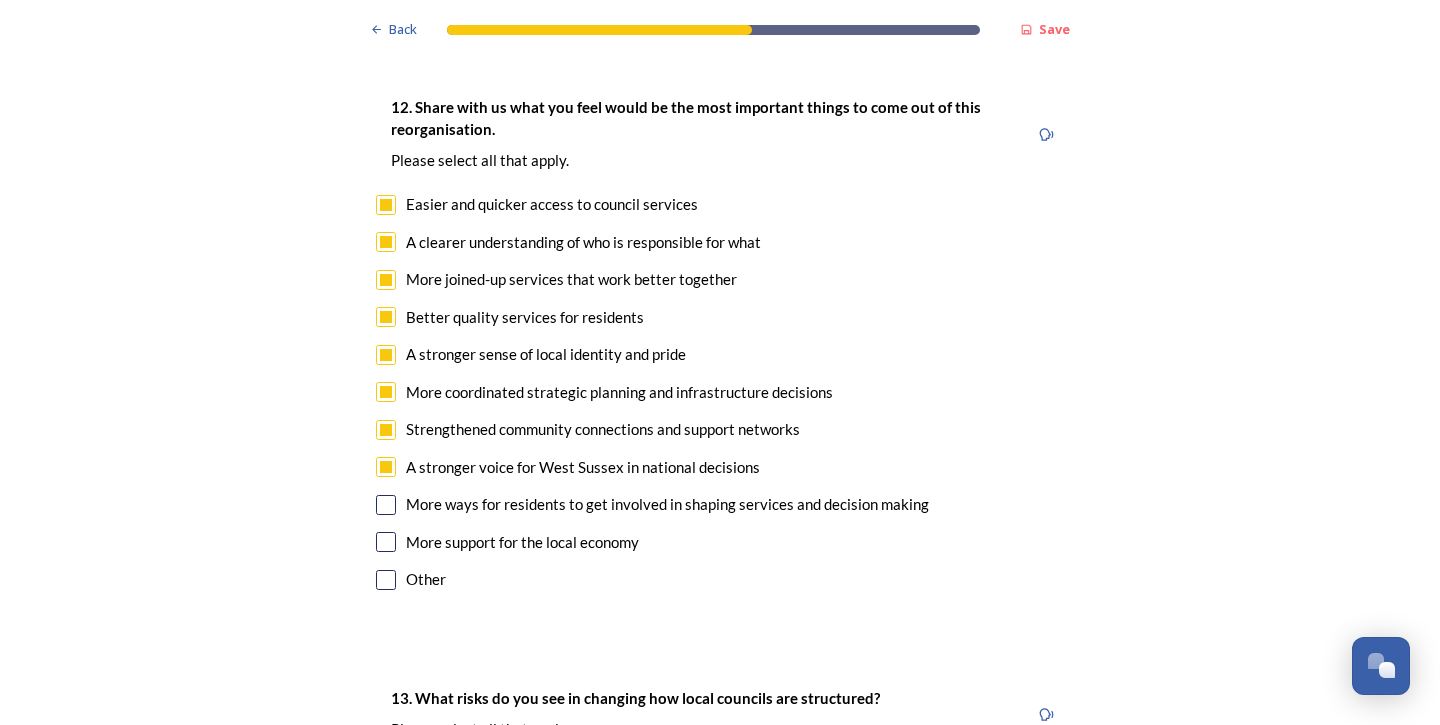 scroll, scrollTop: 3692, scrollLeft: 0, axis: vertical 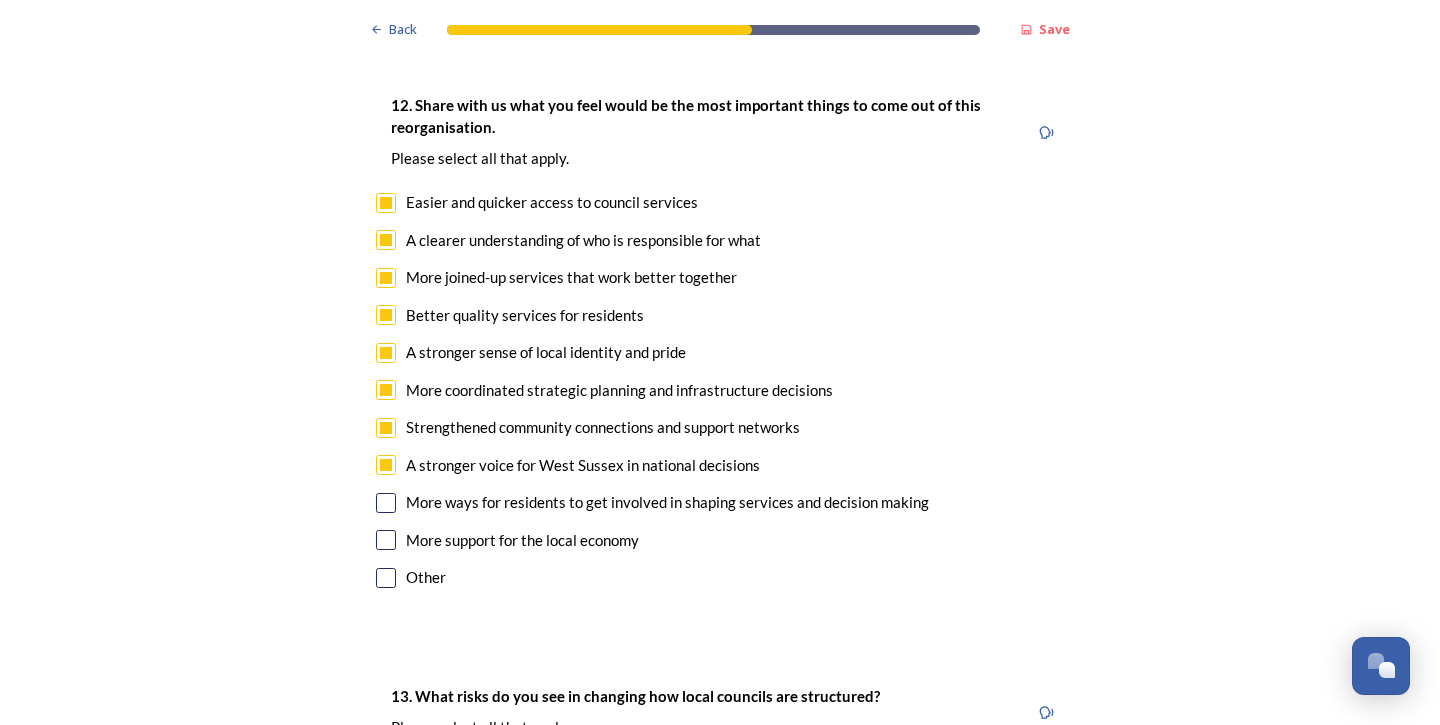 click at bounding box center [386, 503] 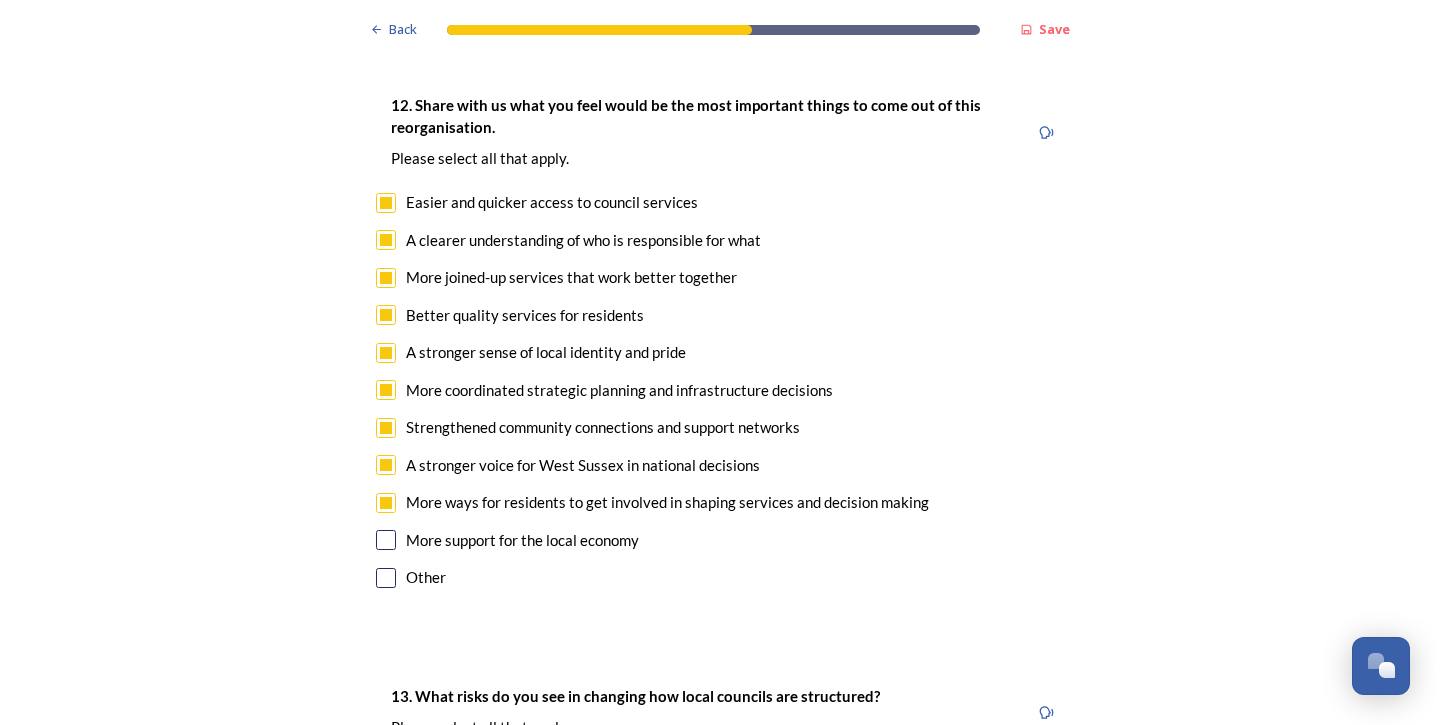 click at bounding box center (386, 540) 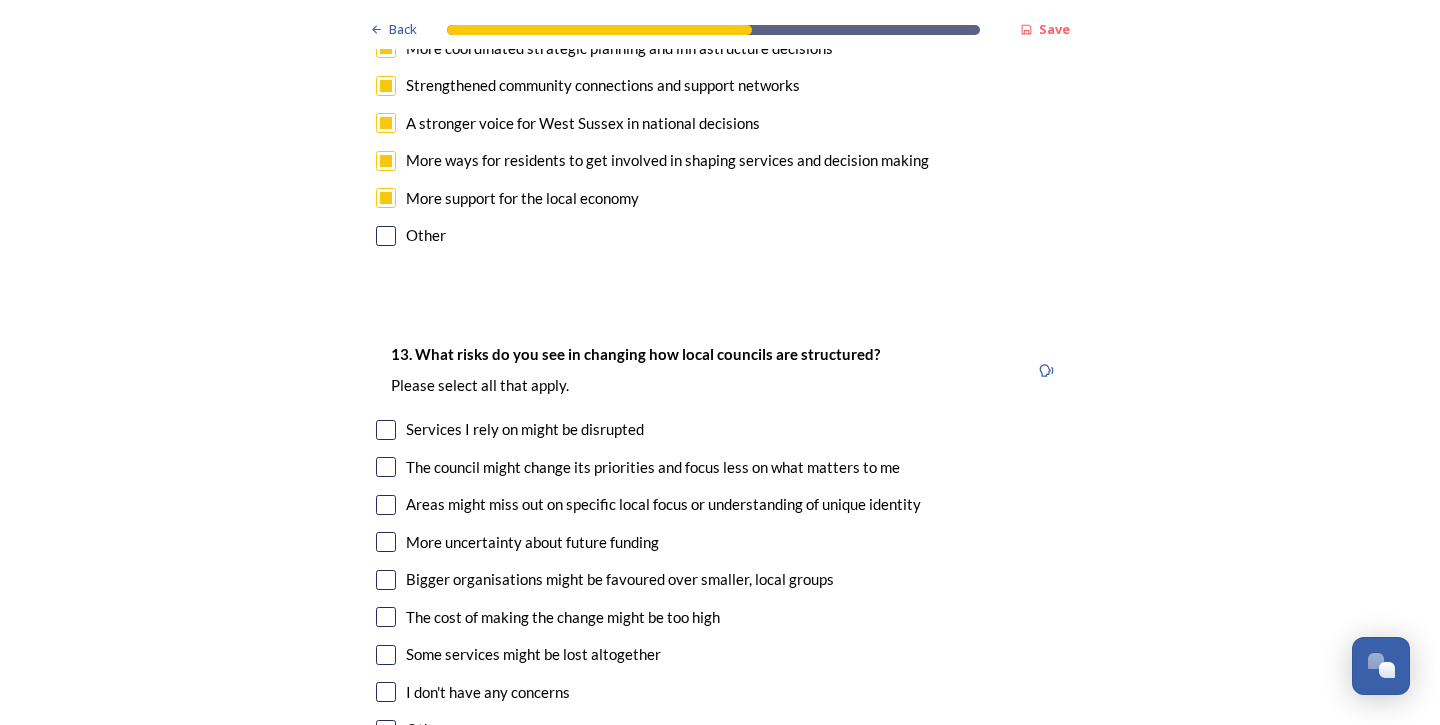 scroll, scrollTop: 4043, scrollLeft: 0, axis: vertical 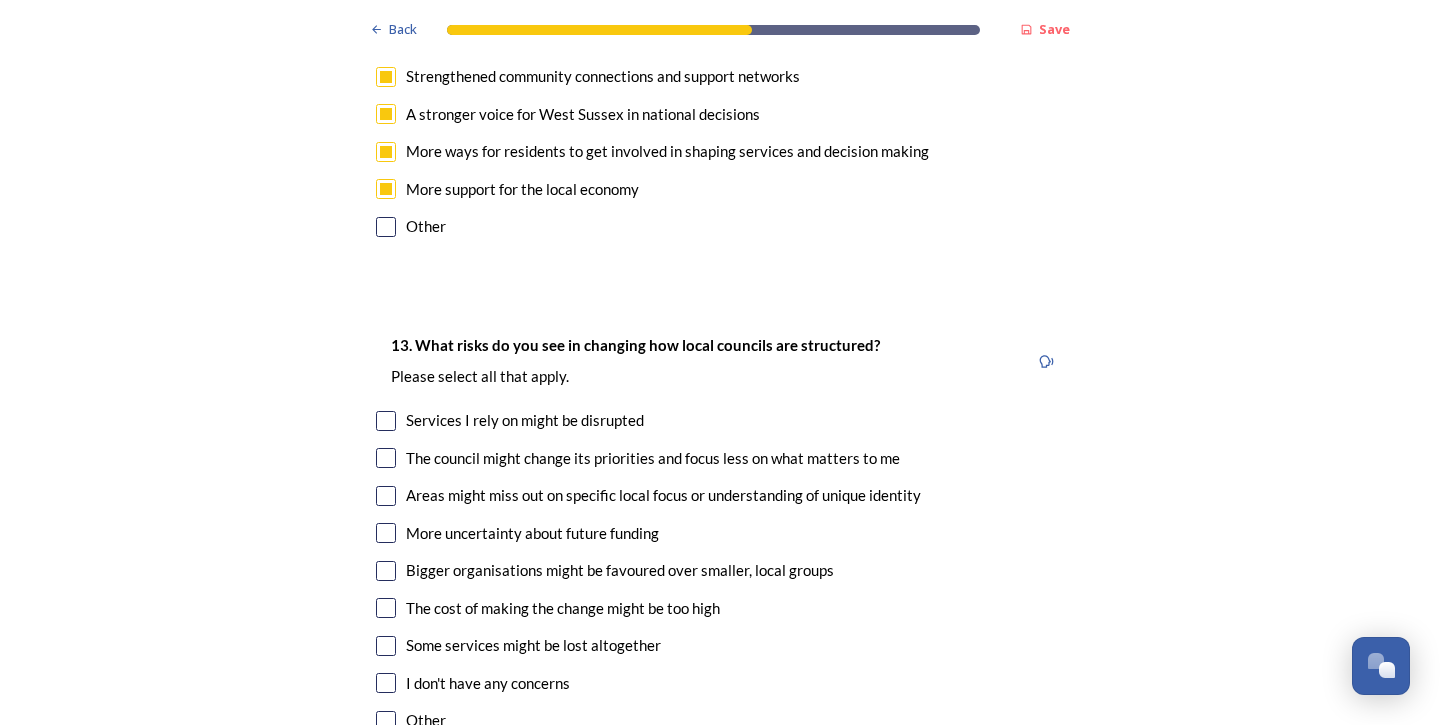 click at bounding box center (386, 421) 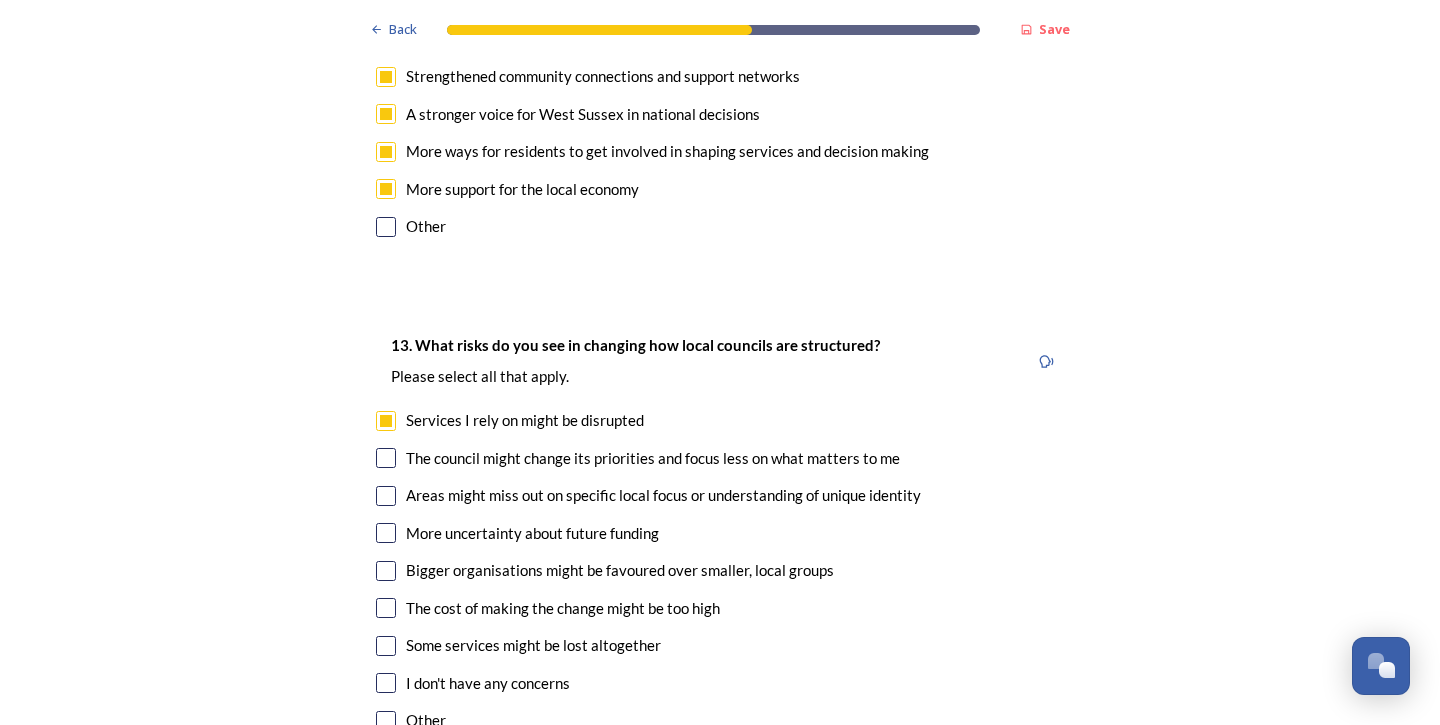 click at bounding box center [386, 458] 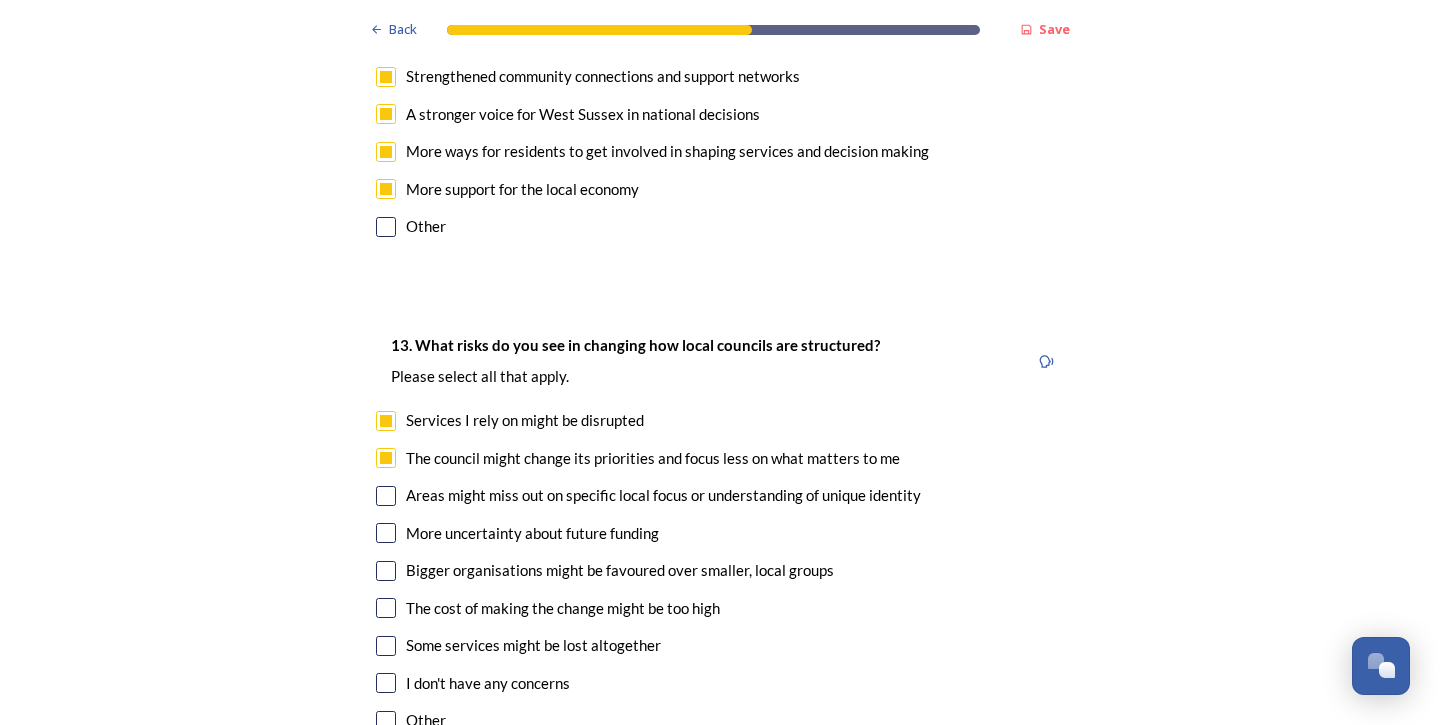 scroll, scrollTop: 4044, scrollLeft: 0, axis: vertical 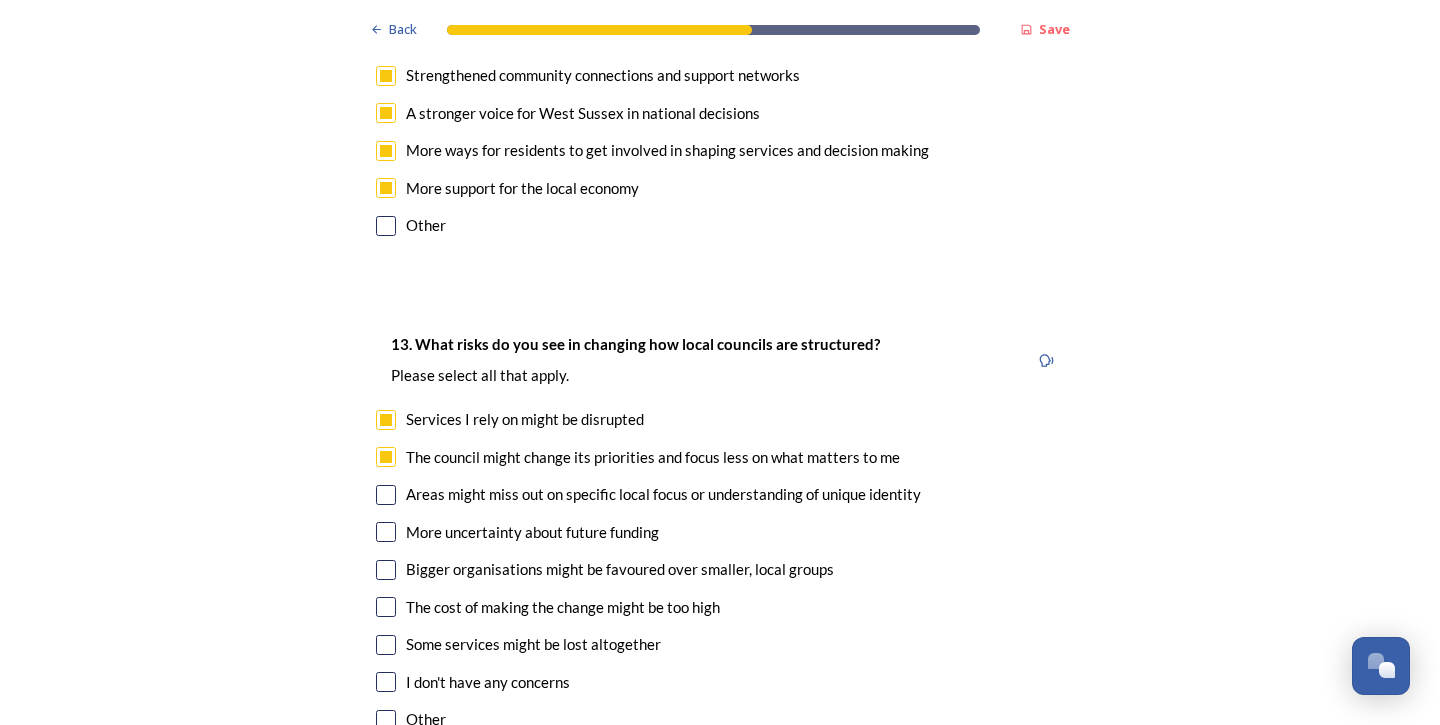 click at bounding box center [386, 495] 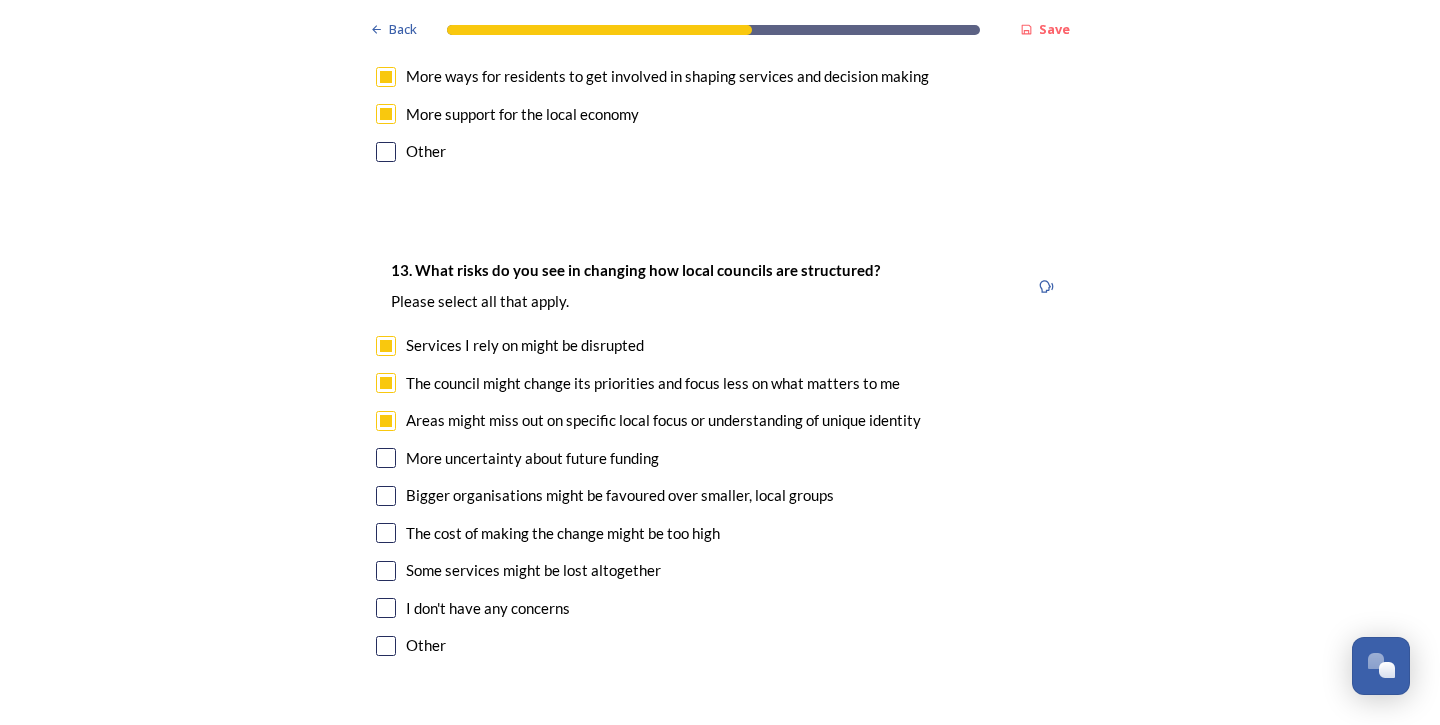 scroll, scrollTop: 4120, scrollLeft: 0, axis: vertical 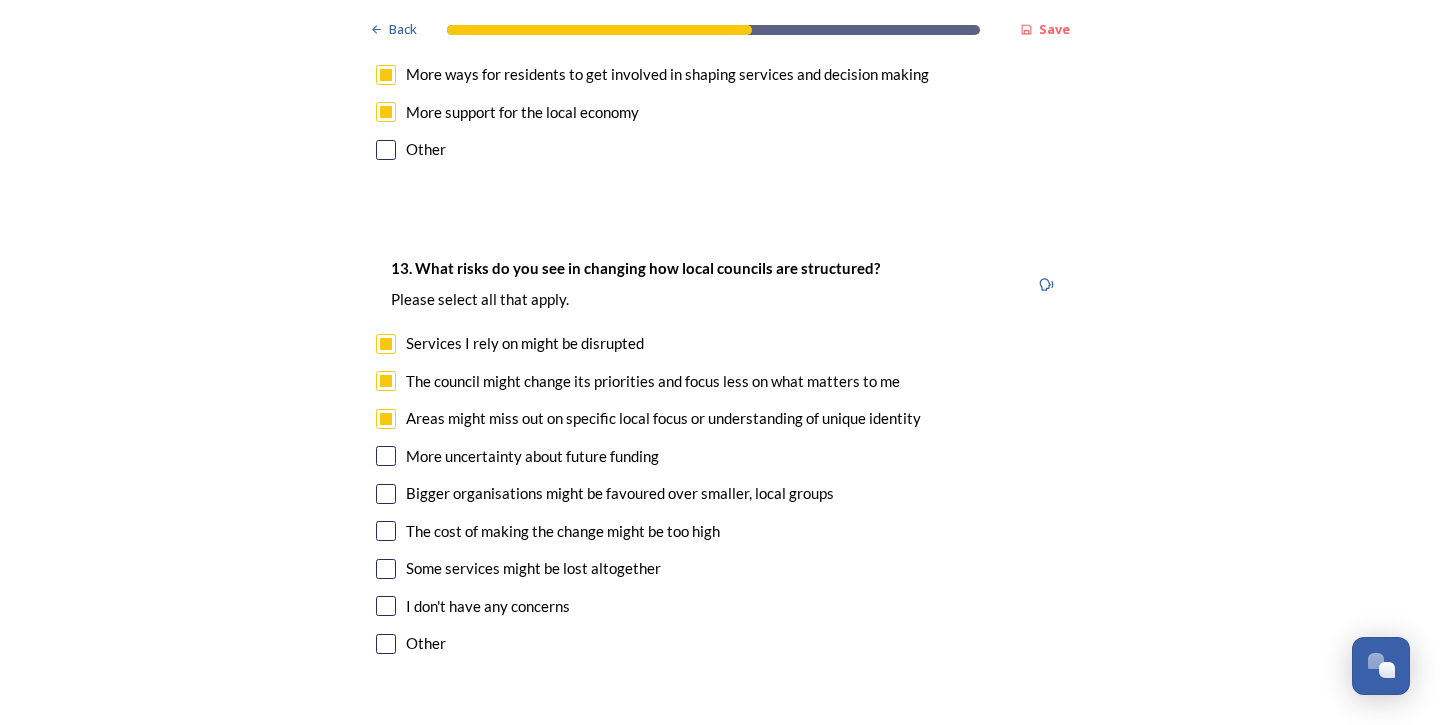 click at bounding box center (386, 569) 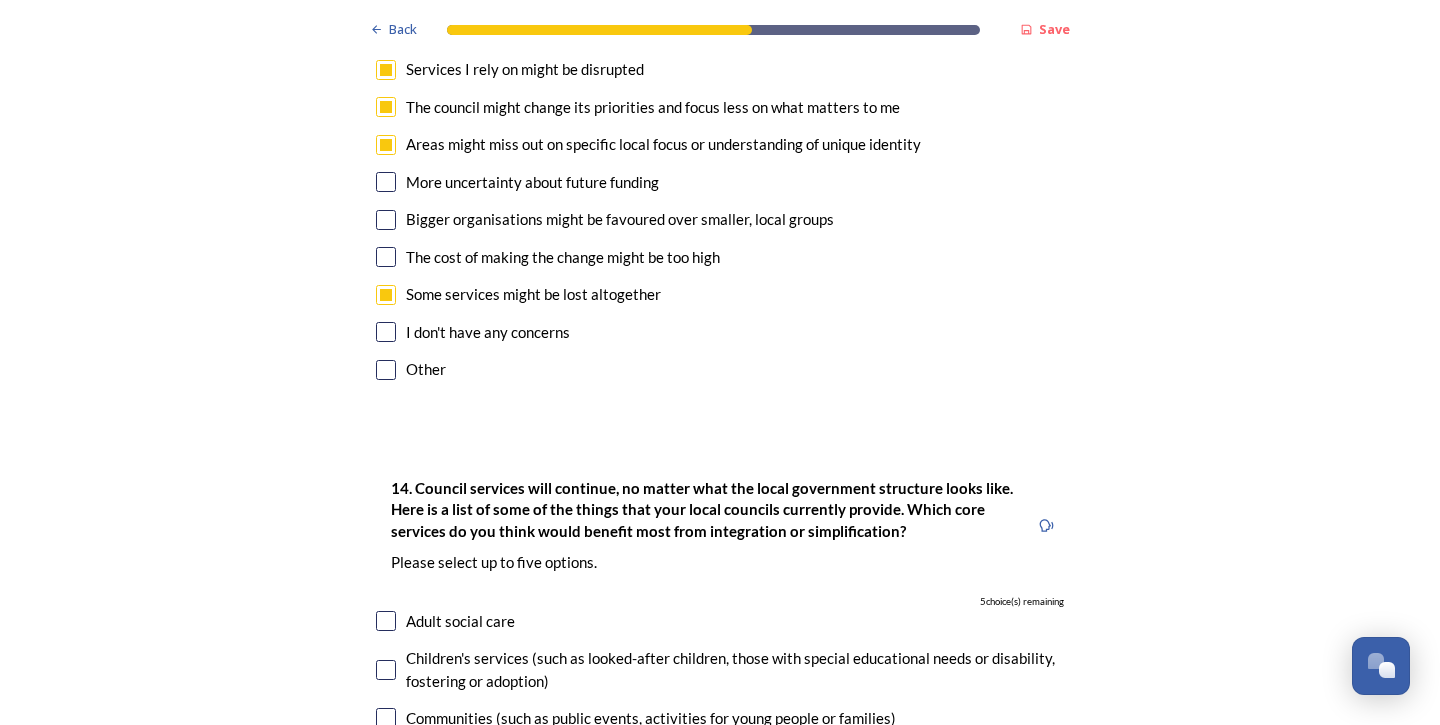 scroll, scrollTop: 4403, scrollLeft: 0, axis: vertical 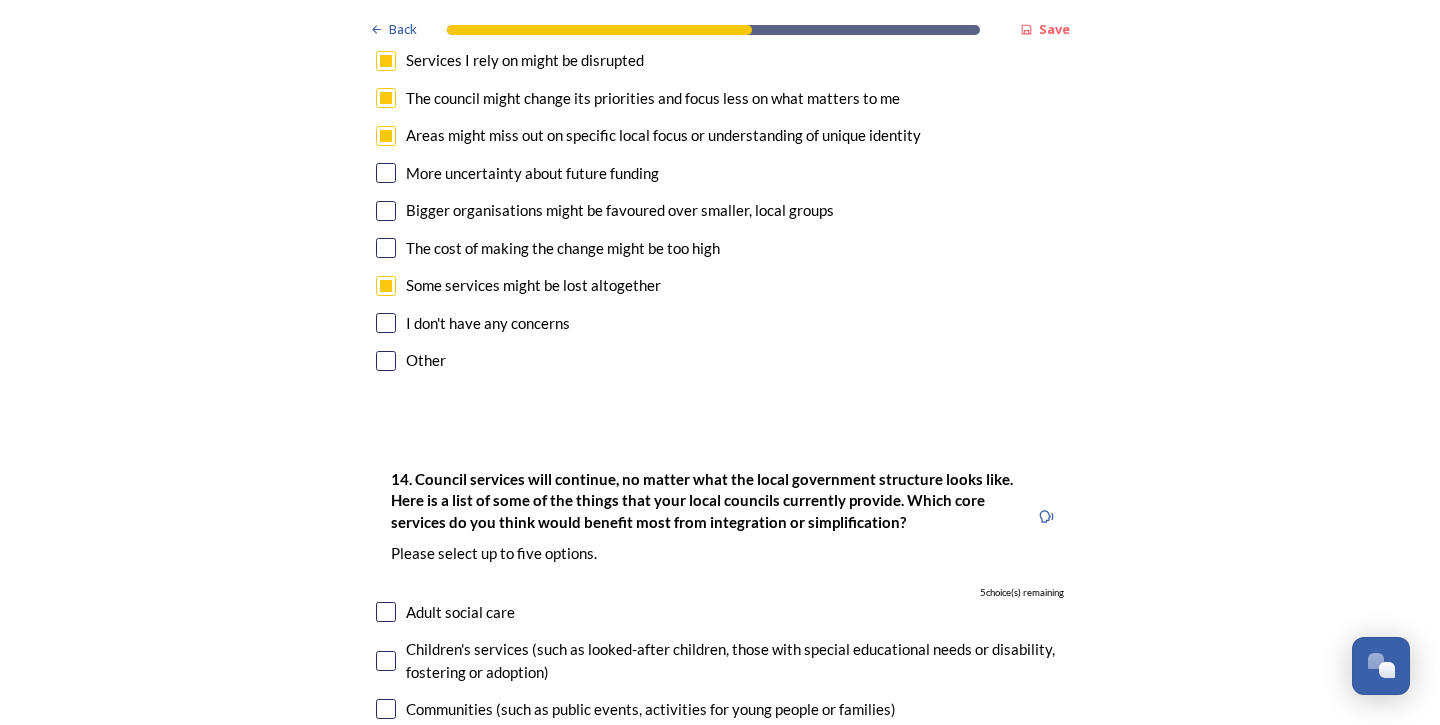 click at bounding box center [386, 612] 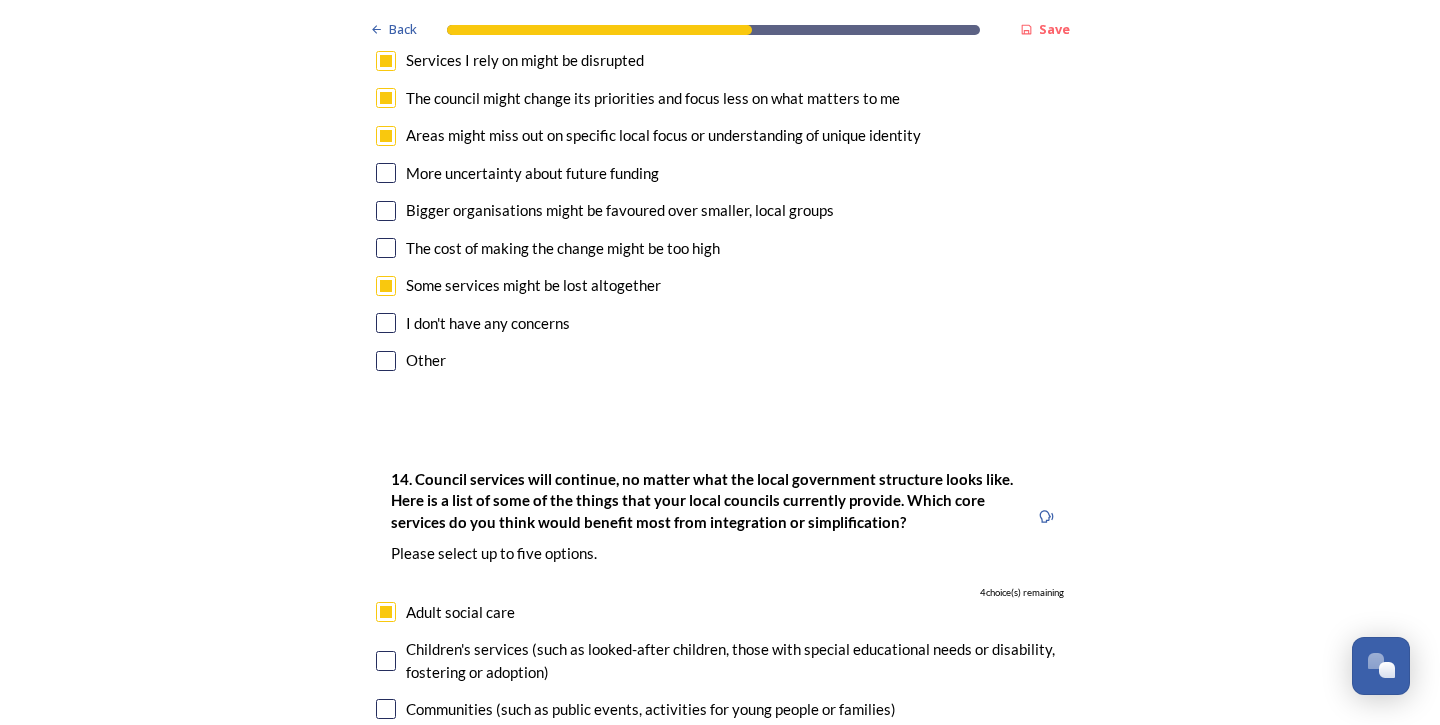 click at bounding box center [386, 661] 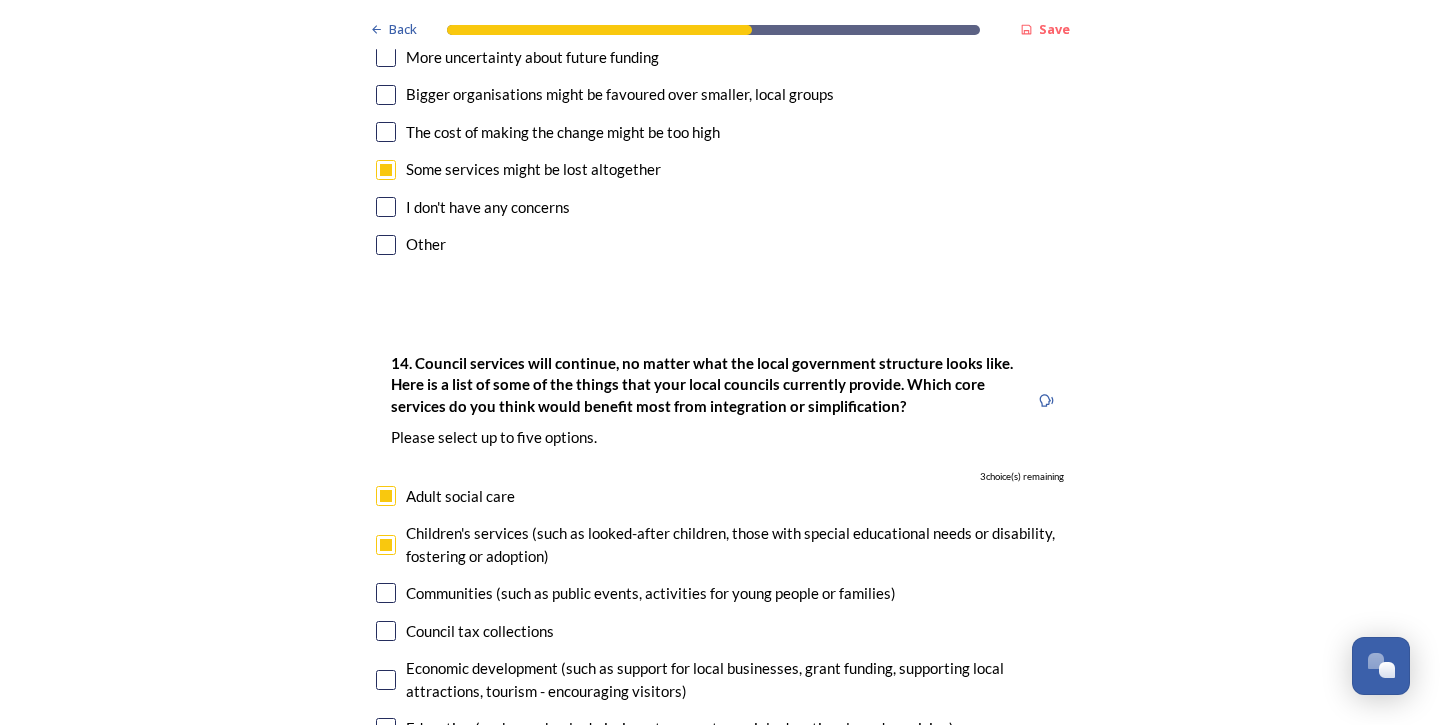 scroll, scrollTop: 4545, scrollLeft: 0, axis: vertical 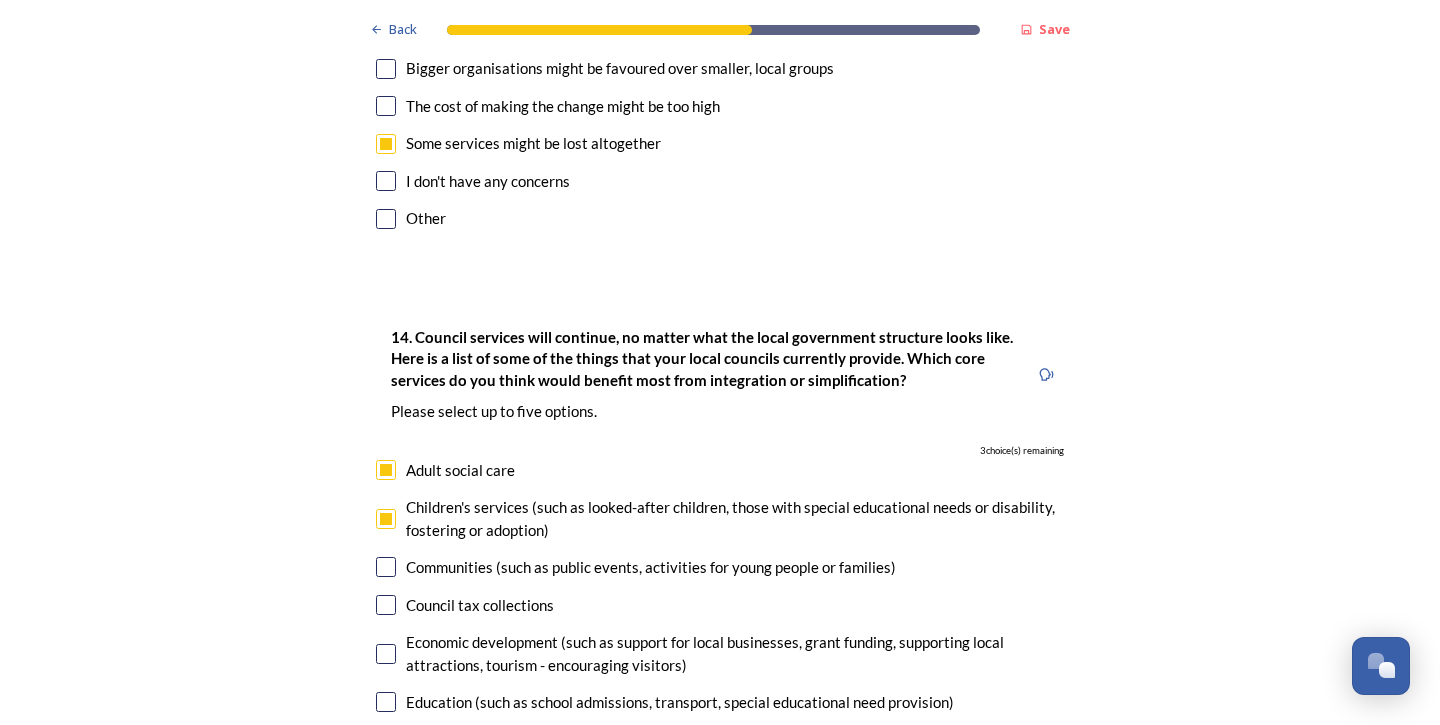 click at bounding box center [386, 605] 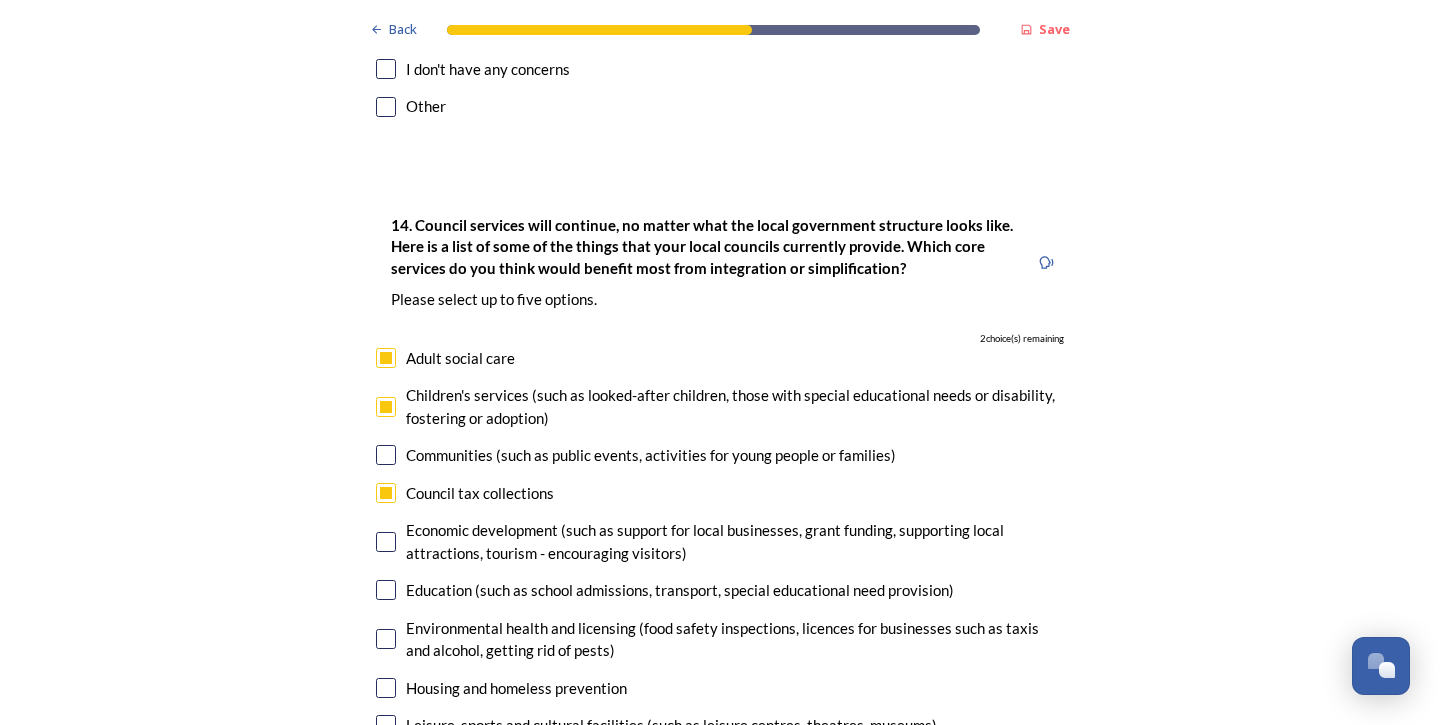scroll, scrollTop: 4686, scrollLeft: 0, axis: vertical 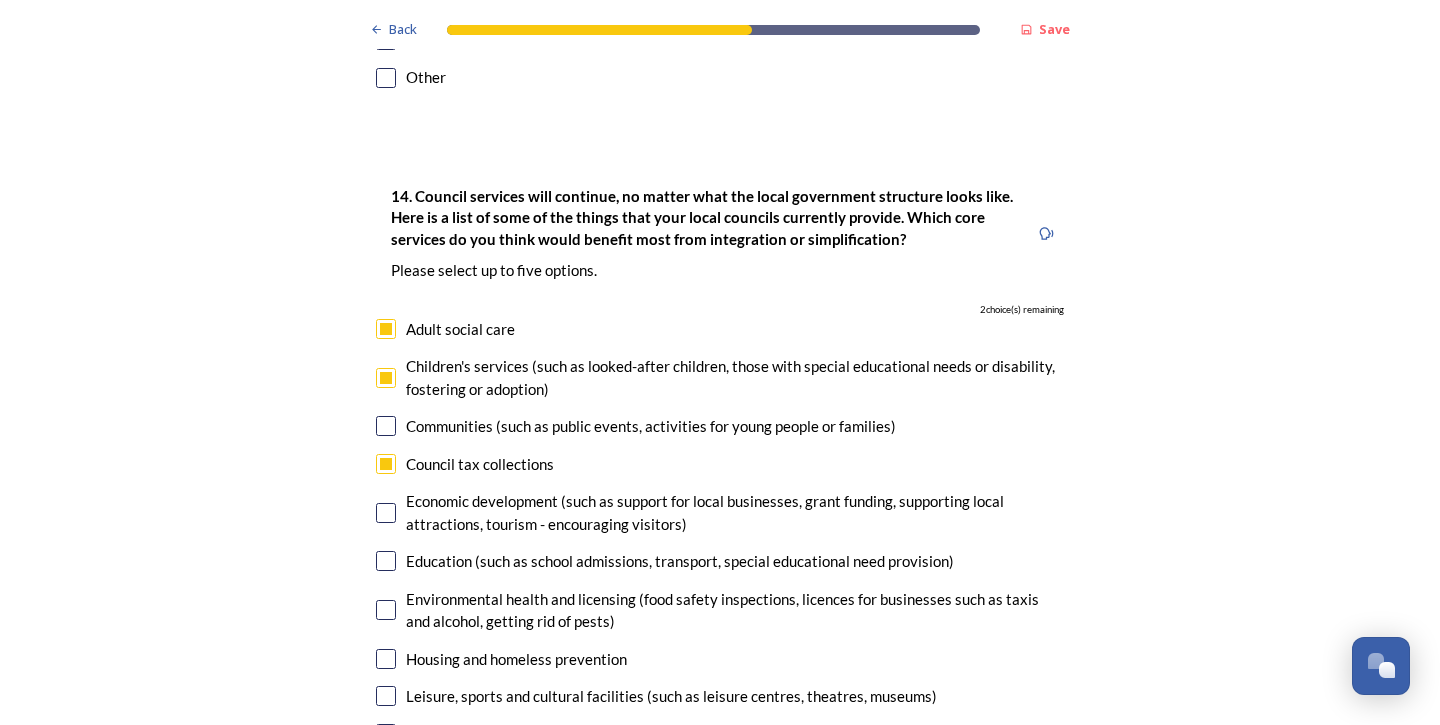 click at bounding box center [386, 561] 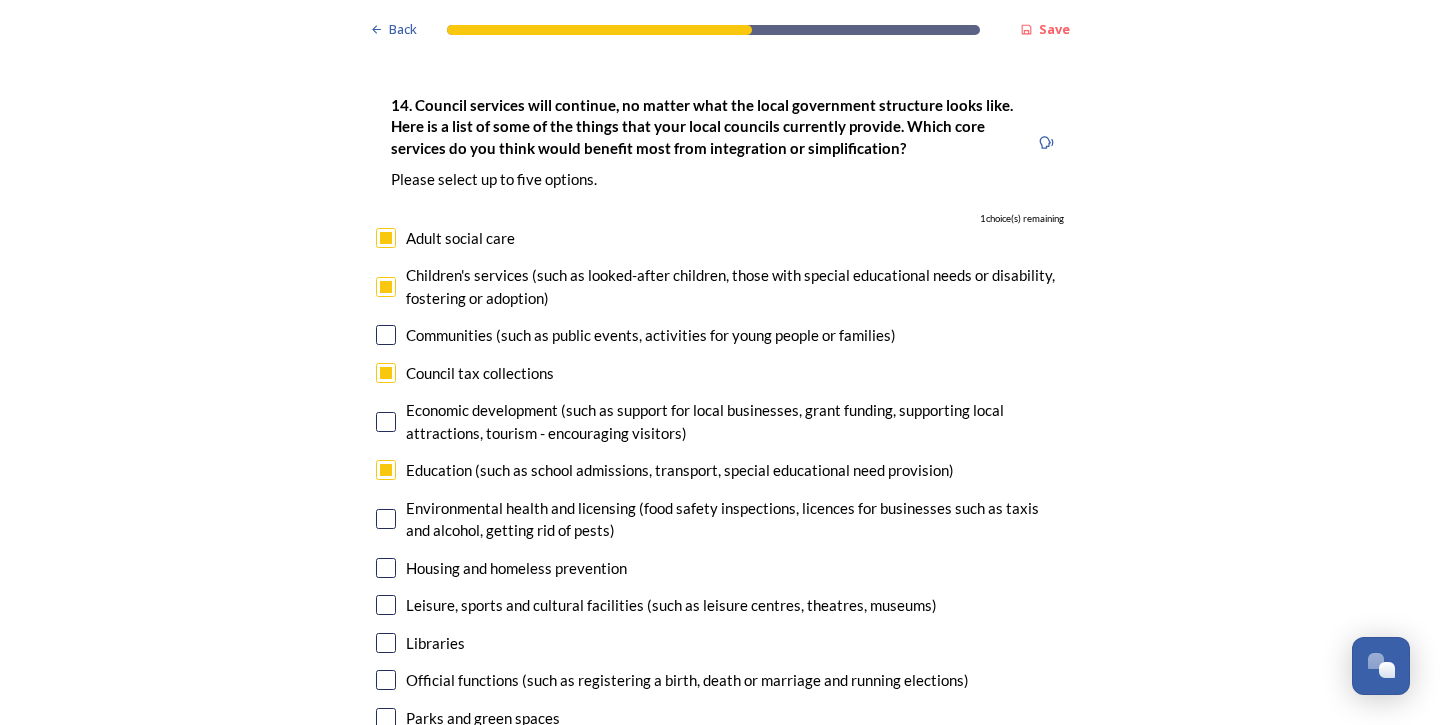 scroll, scrollTop: 4787, scrollLeft: 0, axis: vertical 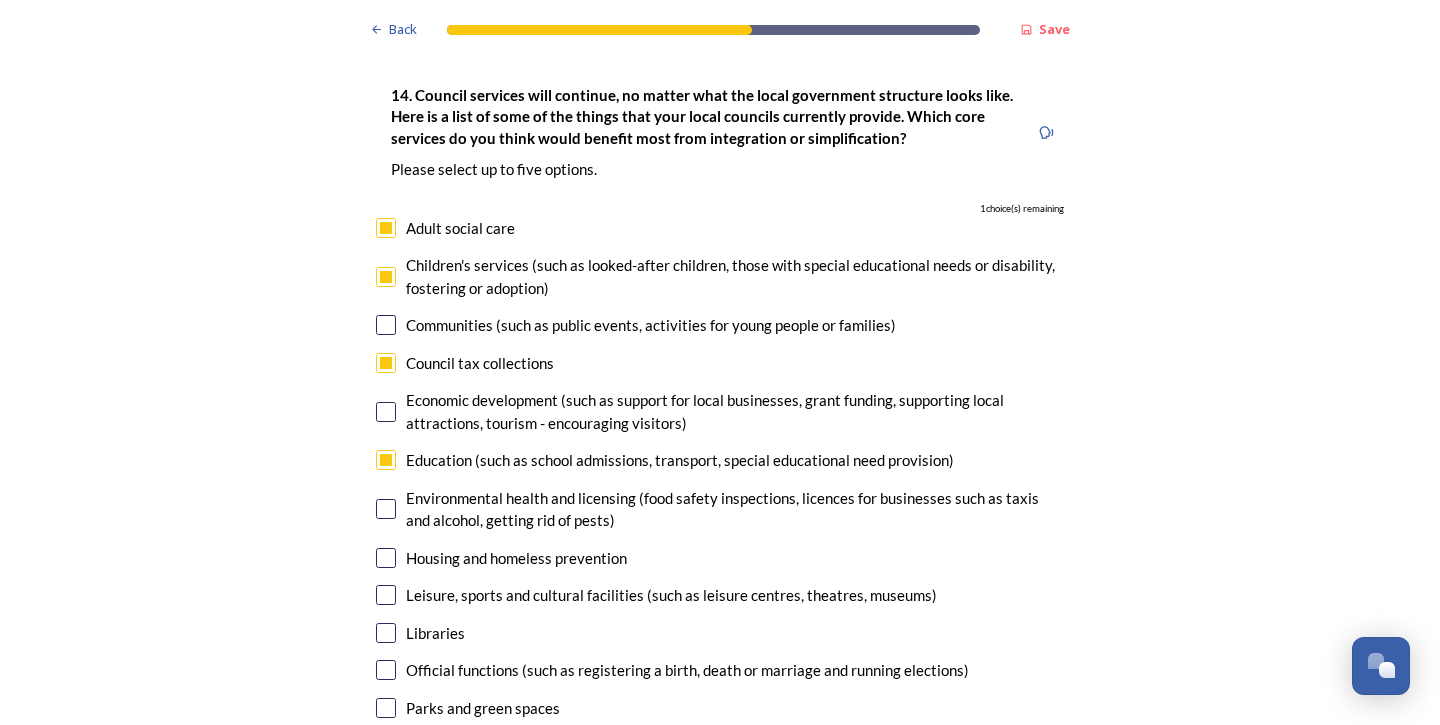 click at bounding box center [386, 509] 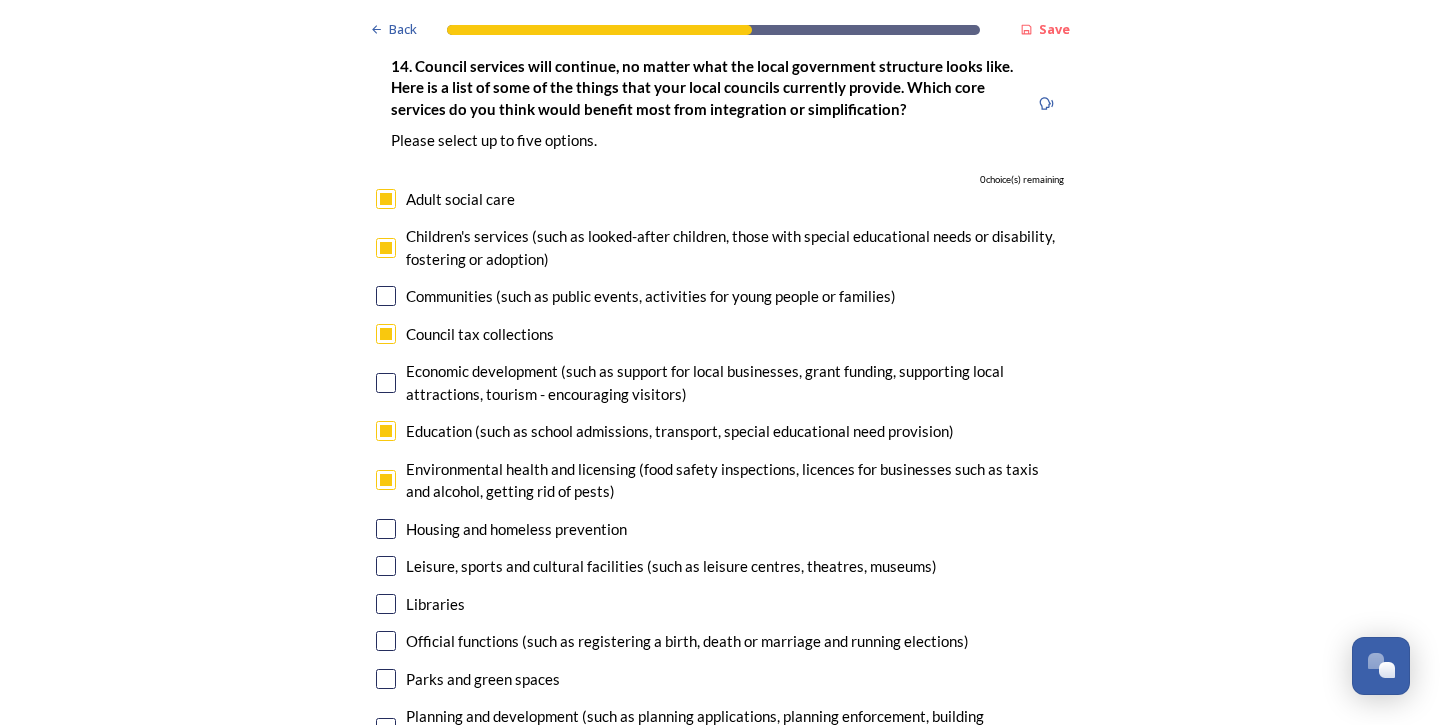 scroll, scrollTop: 4820, scrollLeft: 0, axis: vertical 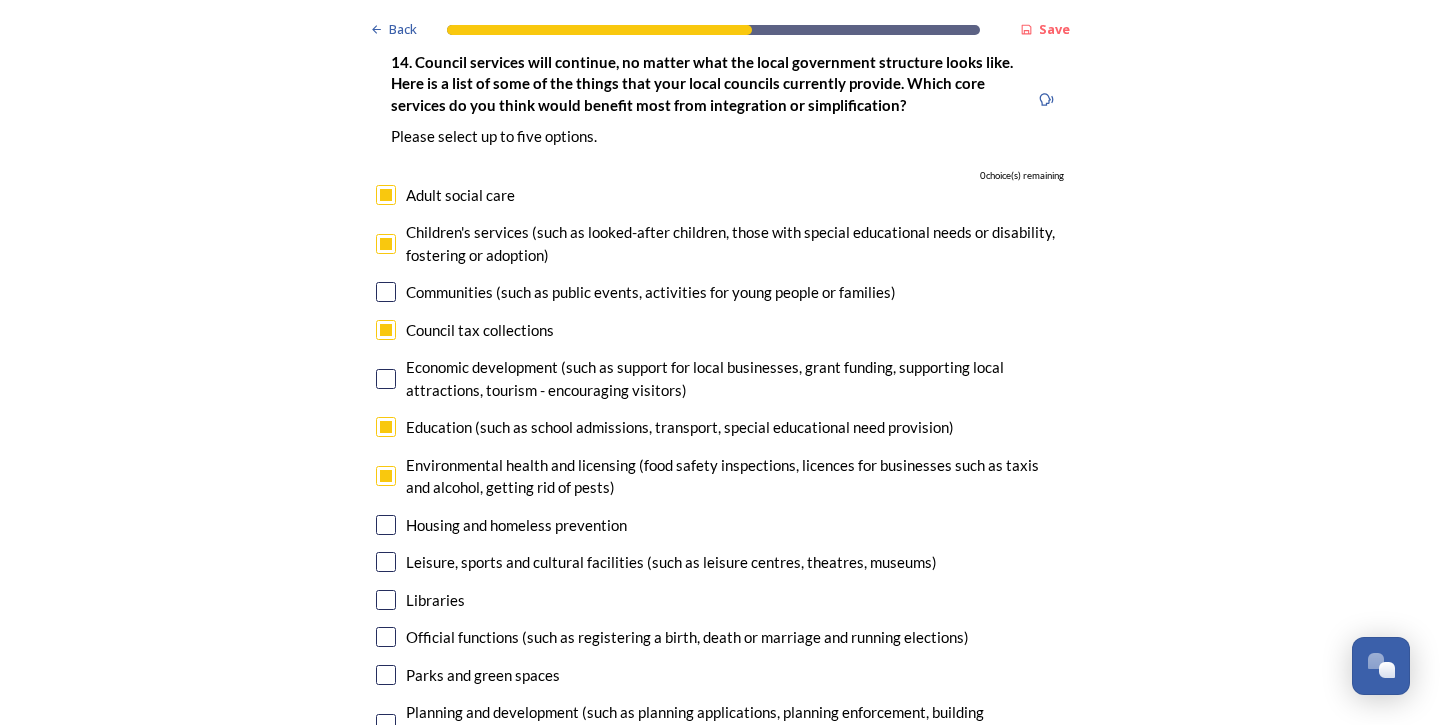 click at bounding box center [386, 525] 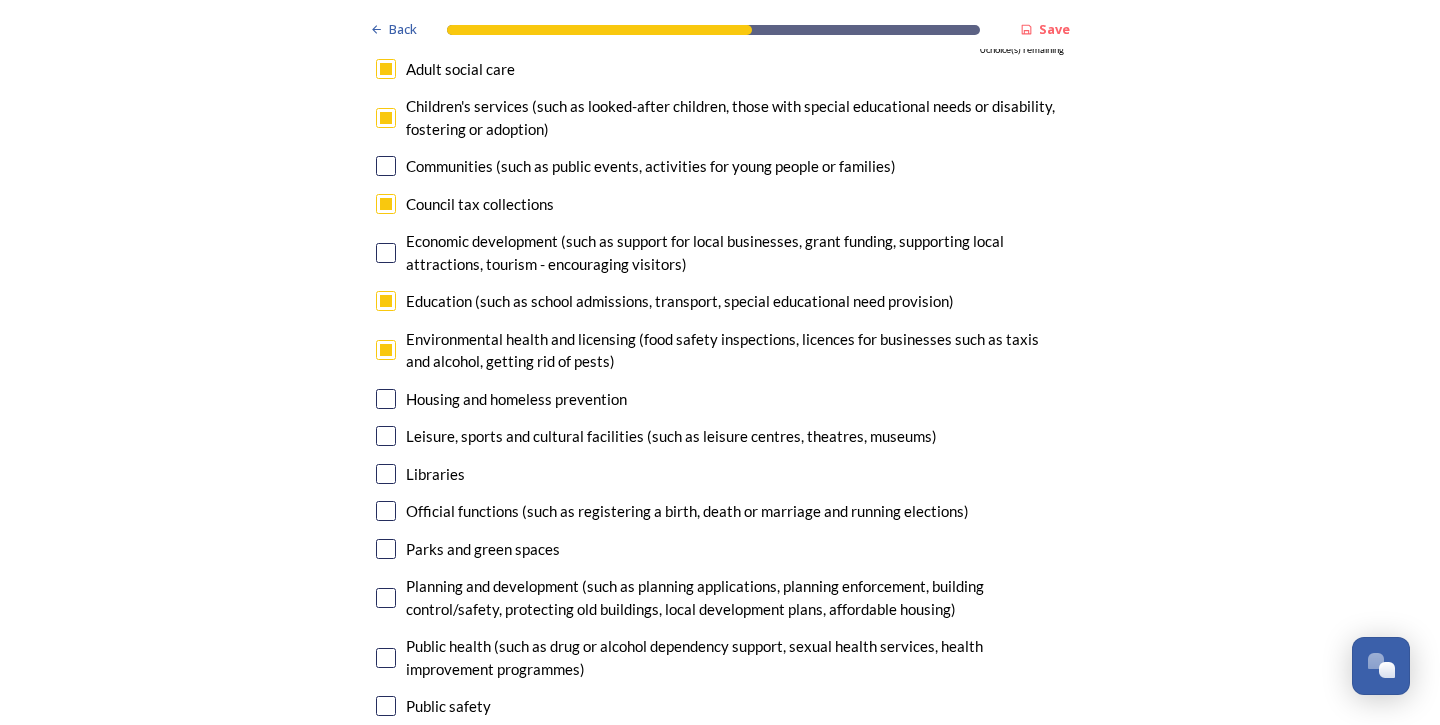 scroll, scrollTop: 4949, scrollLeft: 0, axis: vertical 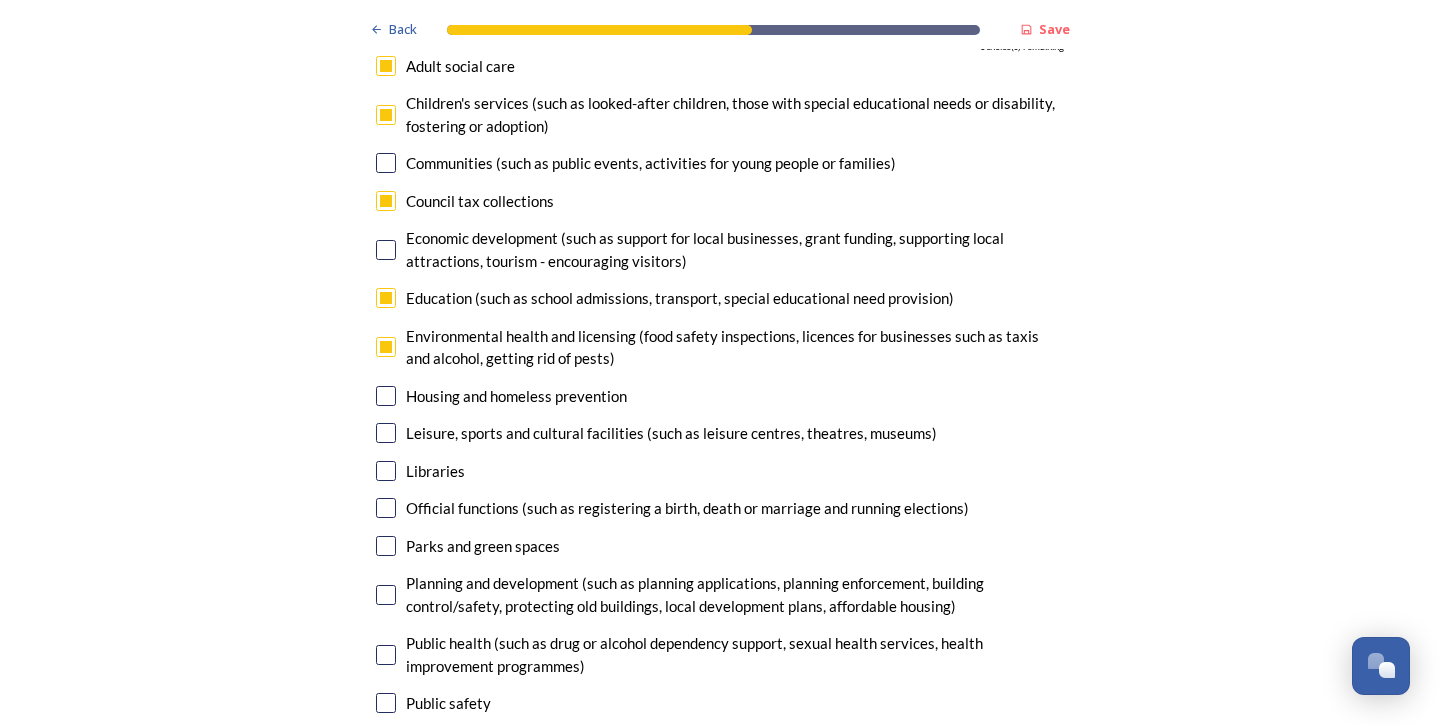 click at bounding box center [386, 508] 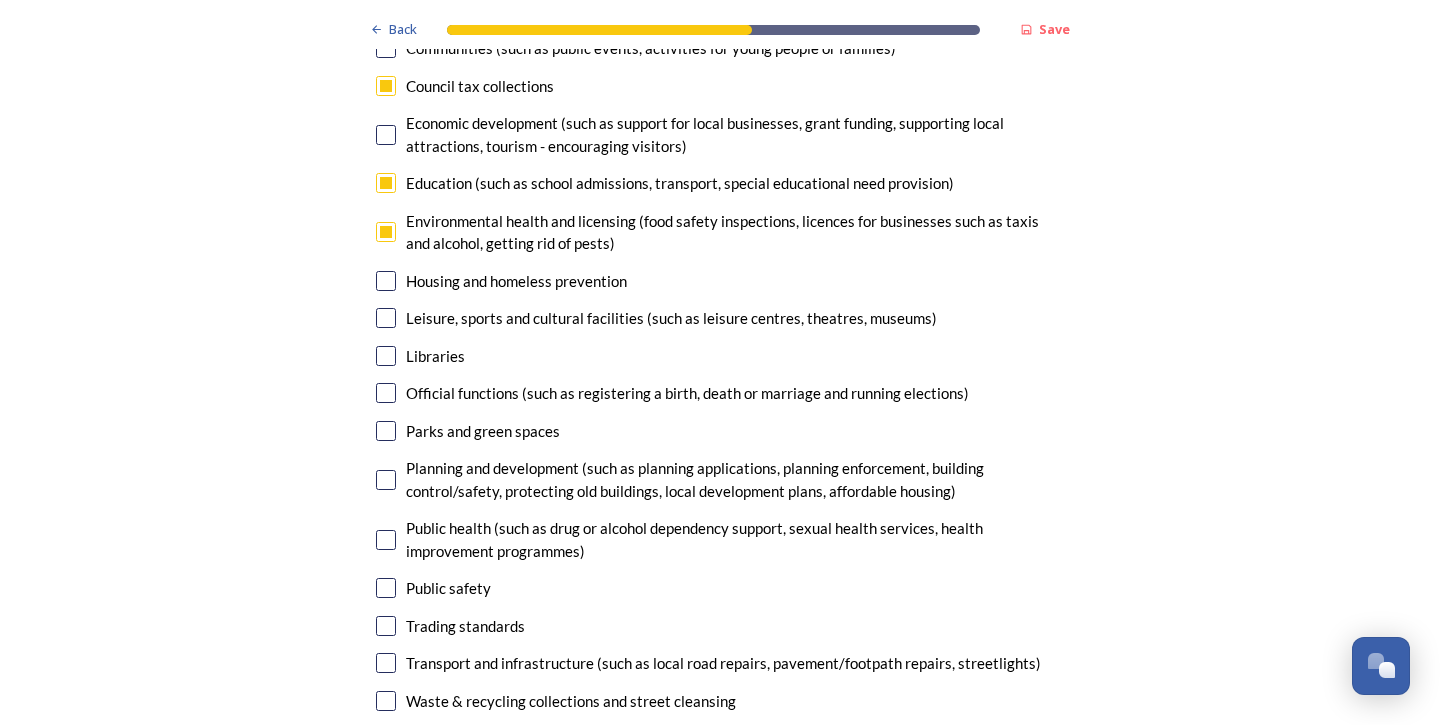 scroll, scrollTop: 5077, scrollLeft: 0, axis: vertical 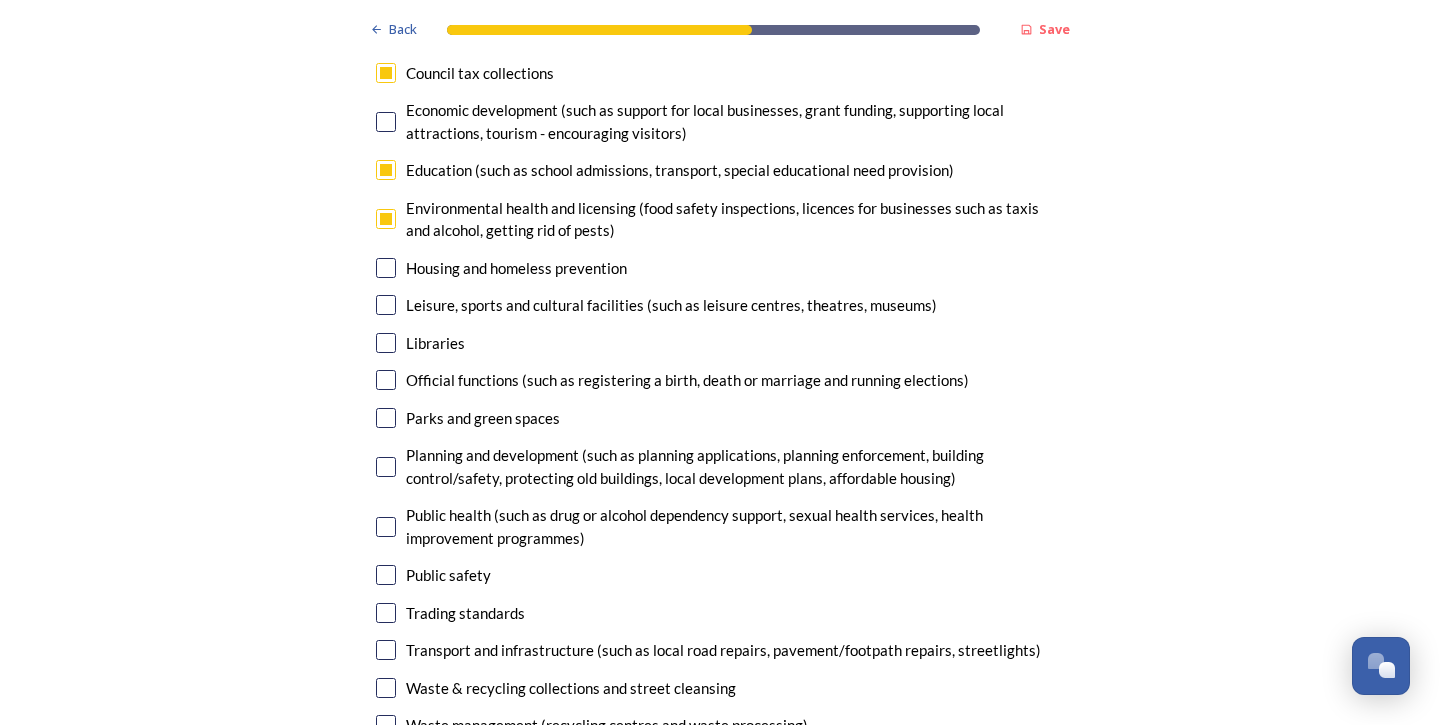 click at bounding box center (386, 527) 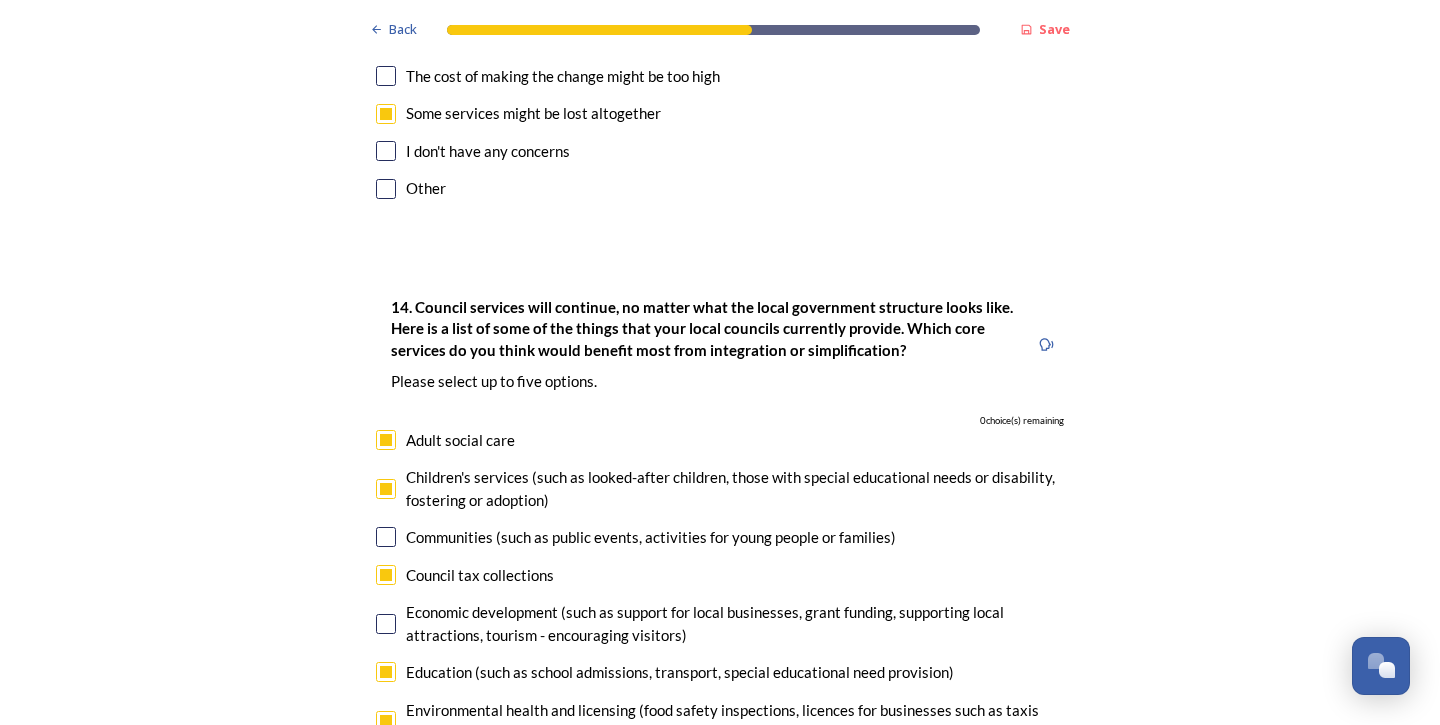 scroll, scrollTop: 4570, scrollLeft: 0, axis: vertical 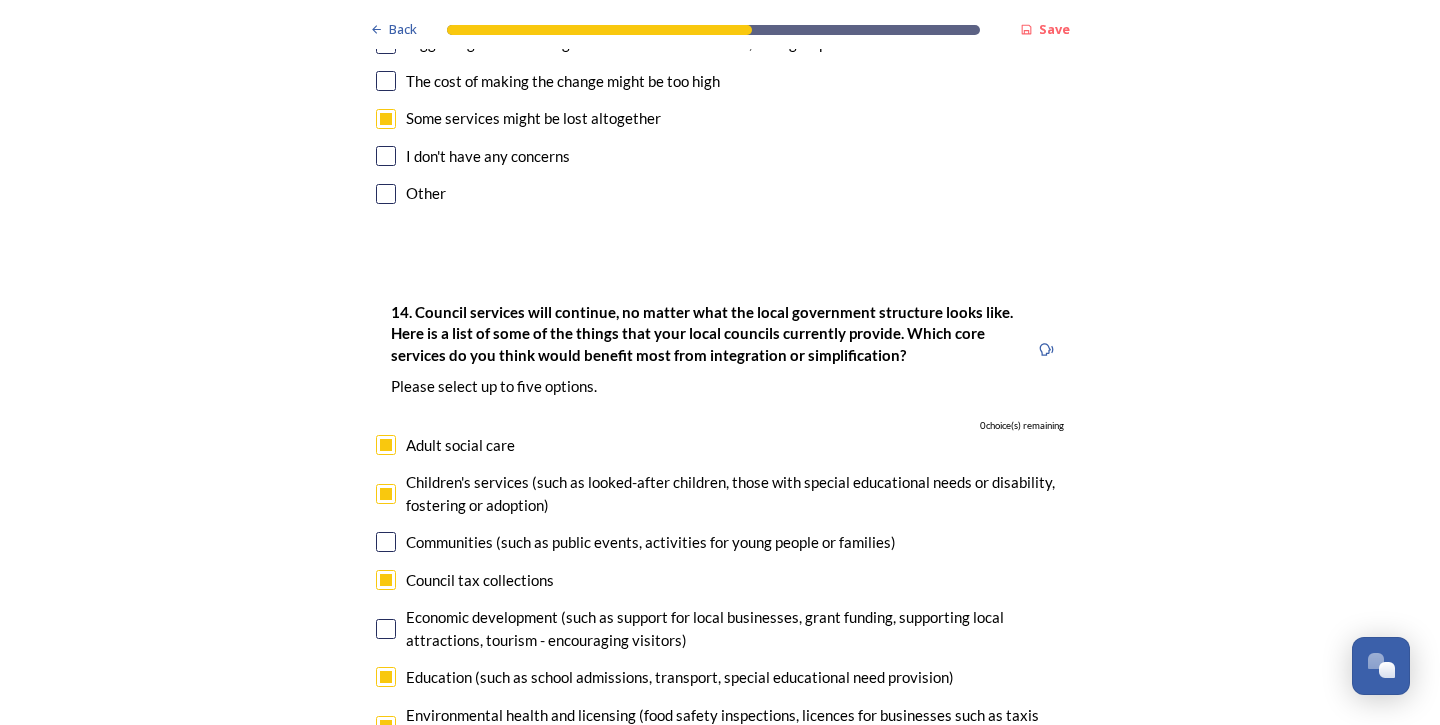 click at bounding box center (386, 494) 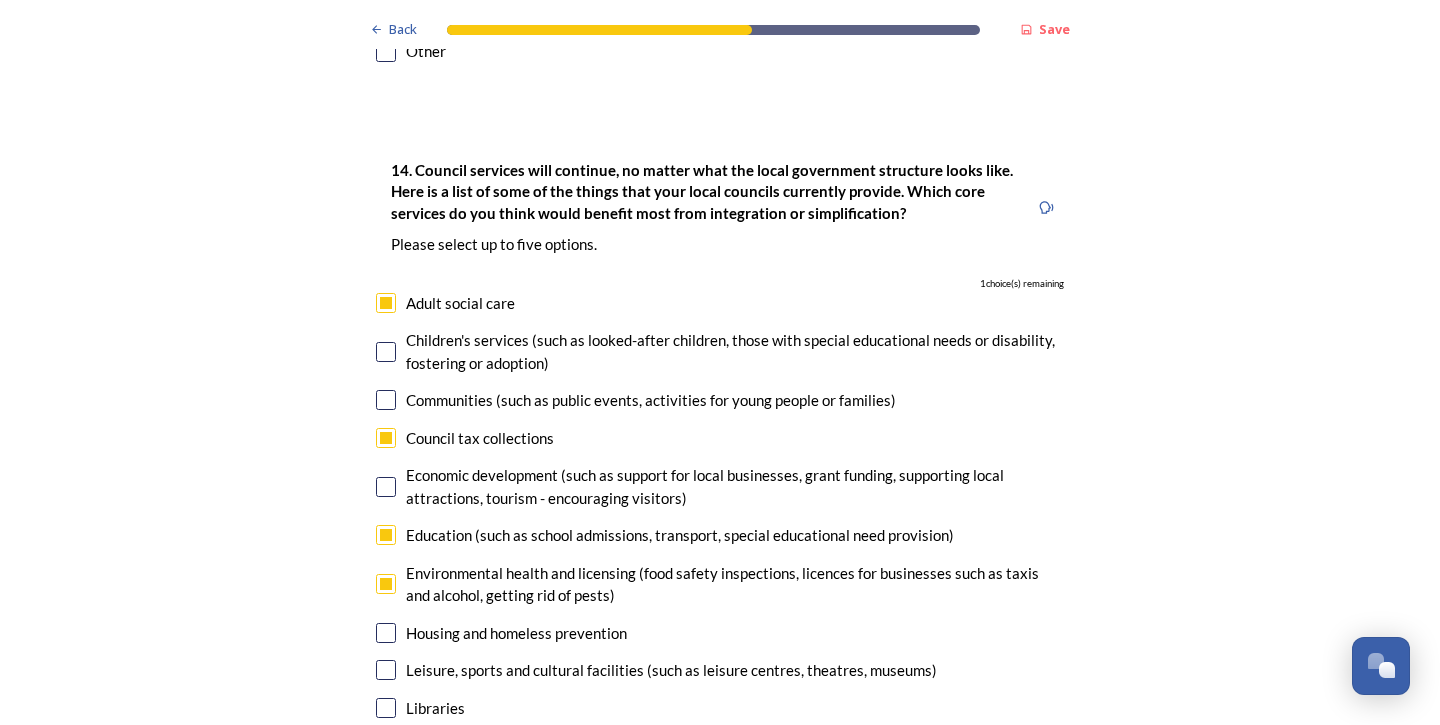 scroll, scrollTop: 4743, scrollLeft: 0, axis: vertical 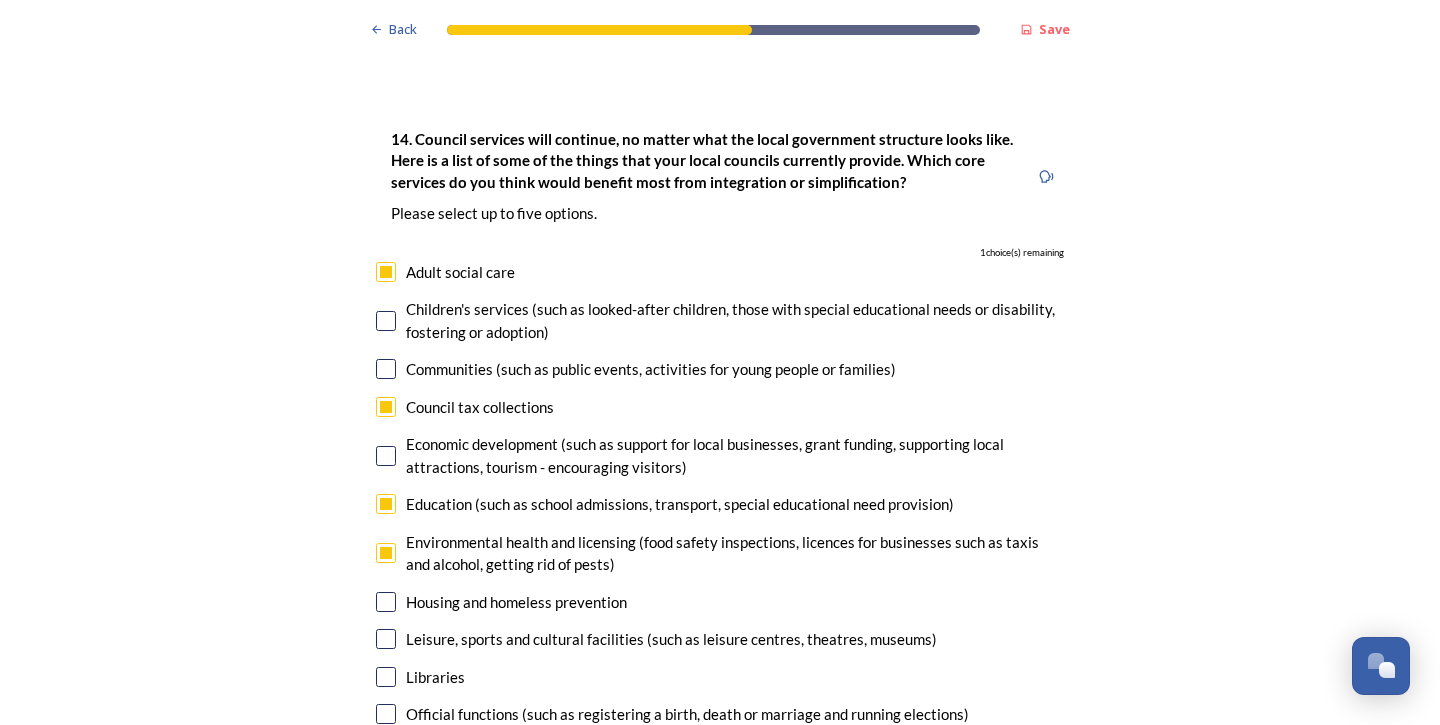 click at bounding box center (386, 553) 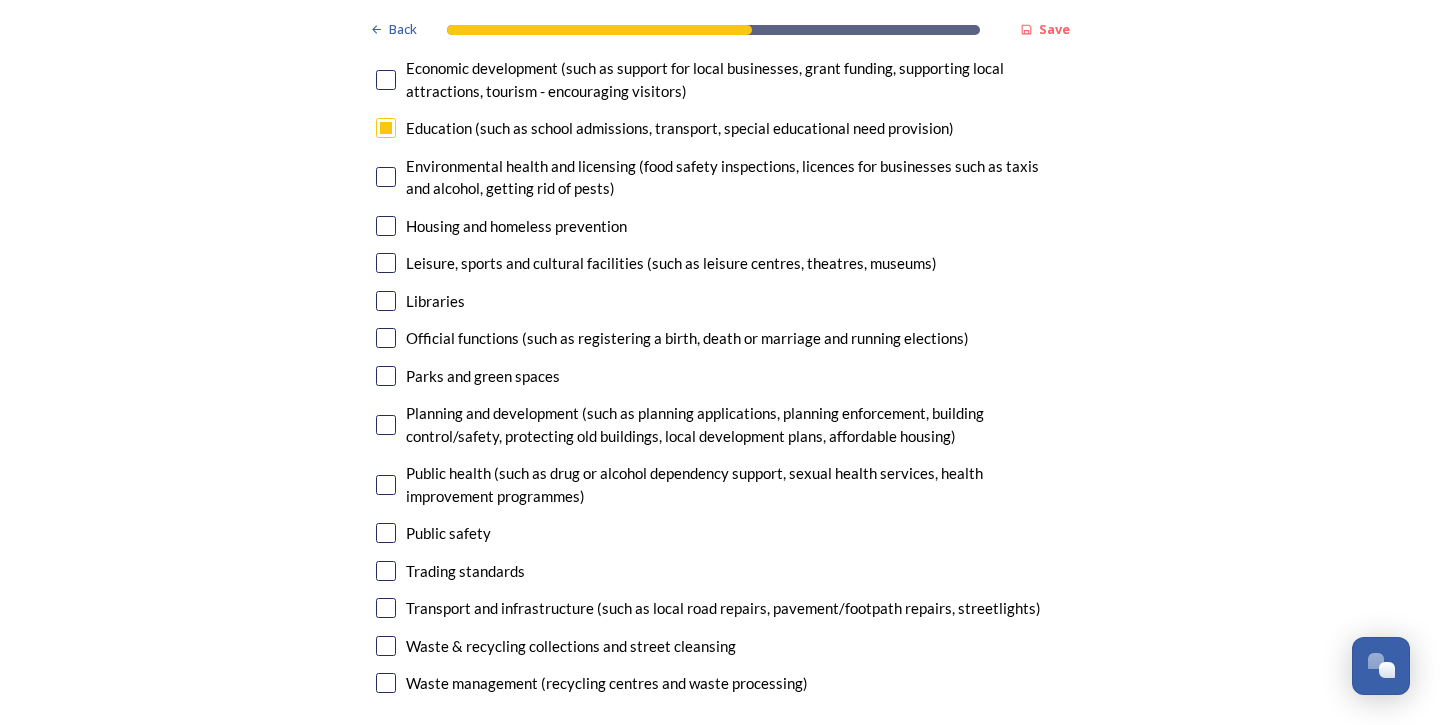 scroll, scrollTop: 5123, scrollLeft: 0, axis: vertical 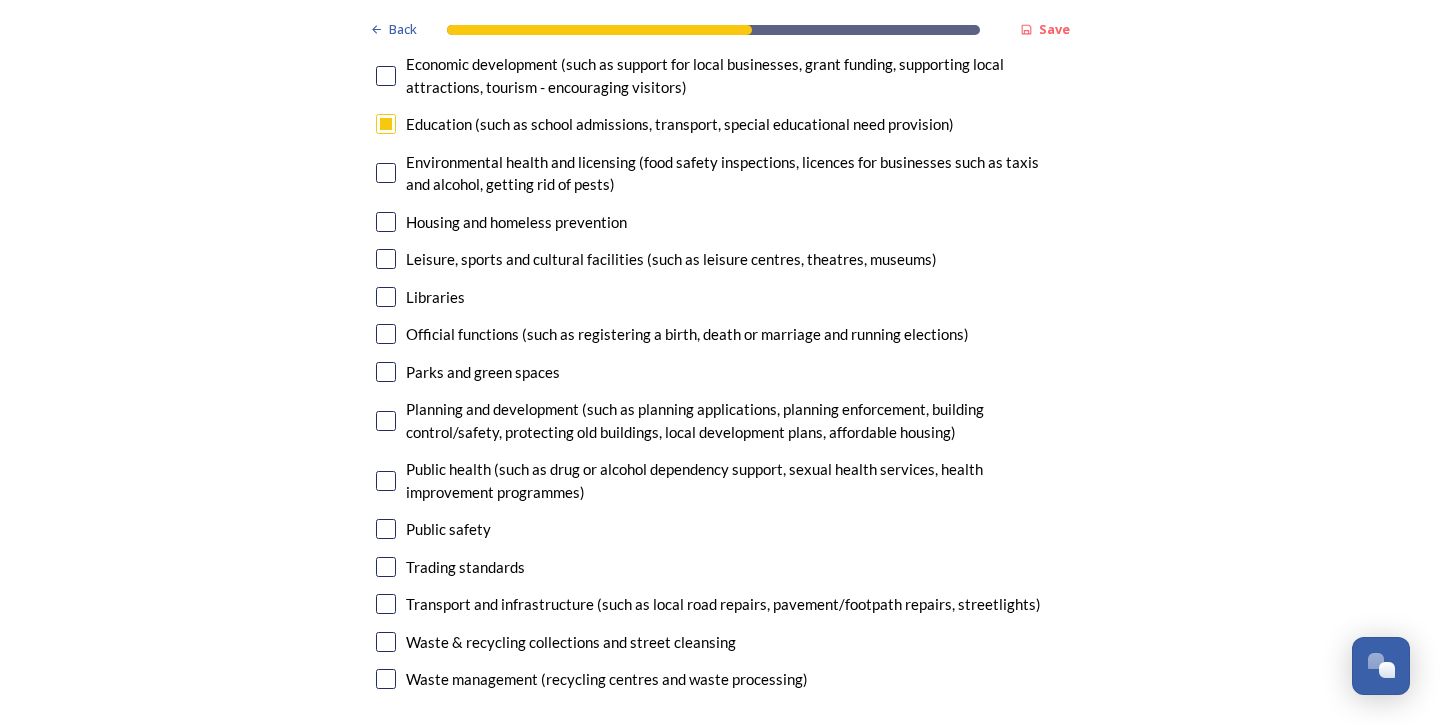 click at bounding box center [386, 529] 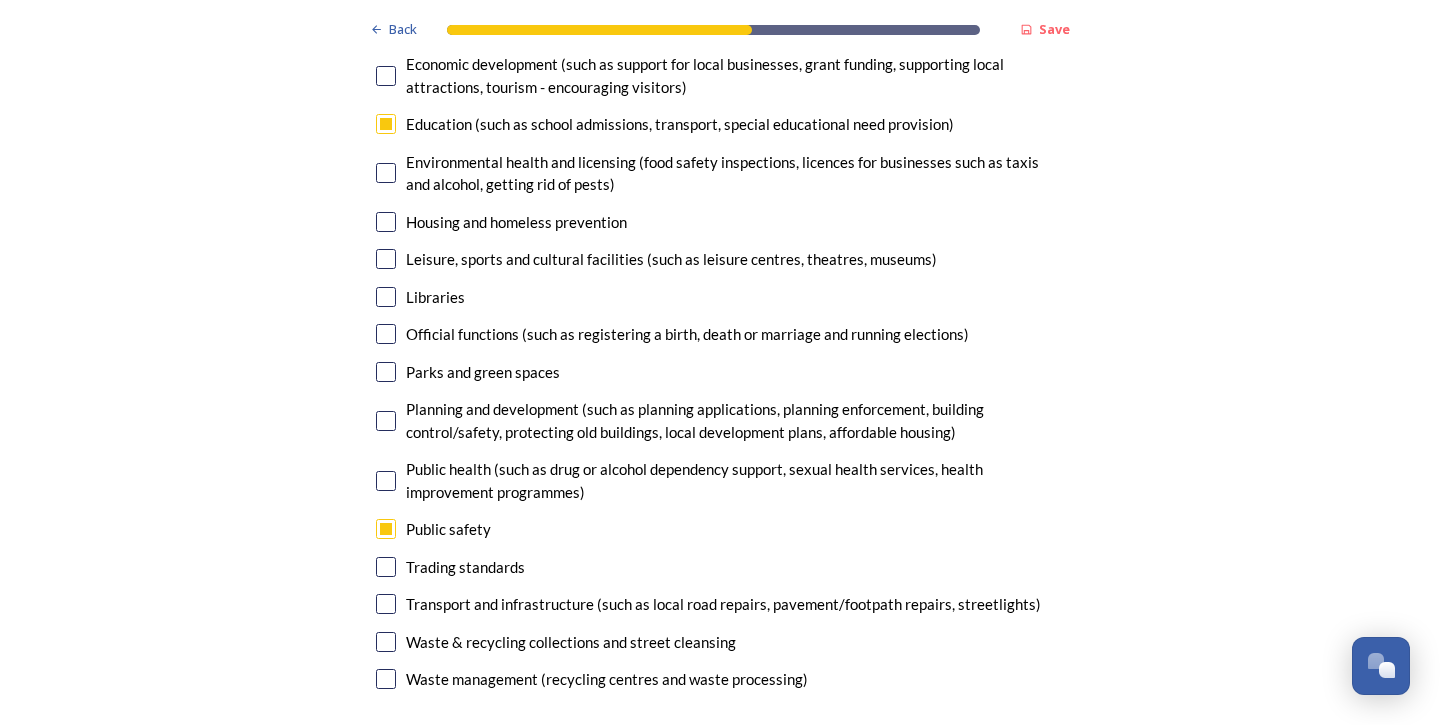 click at bounding box center [386, 481] 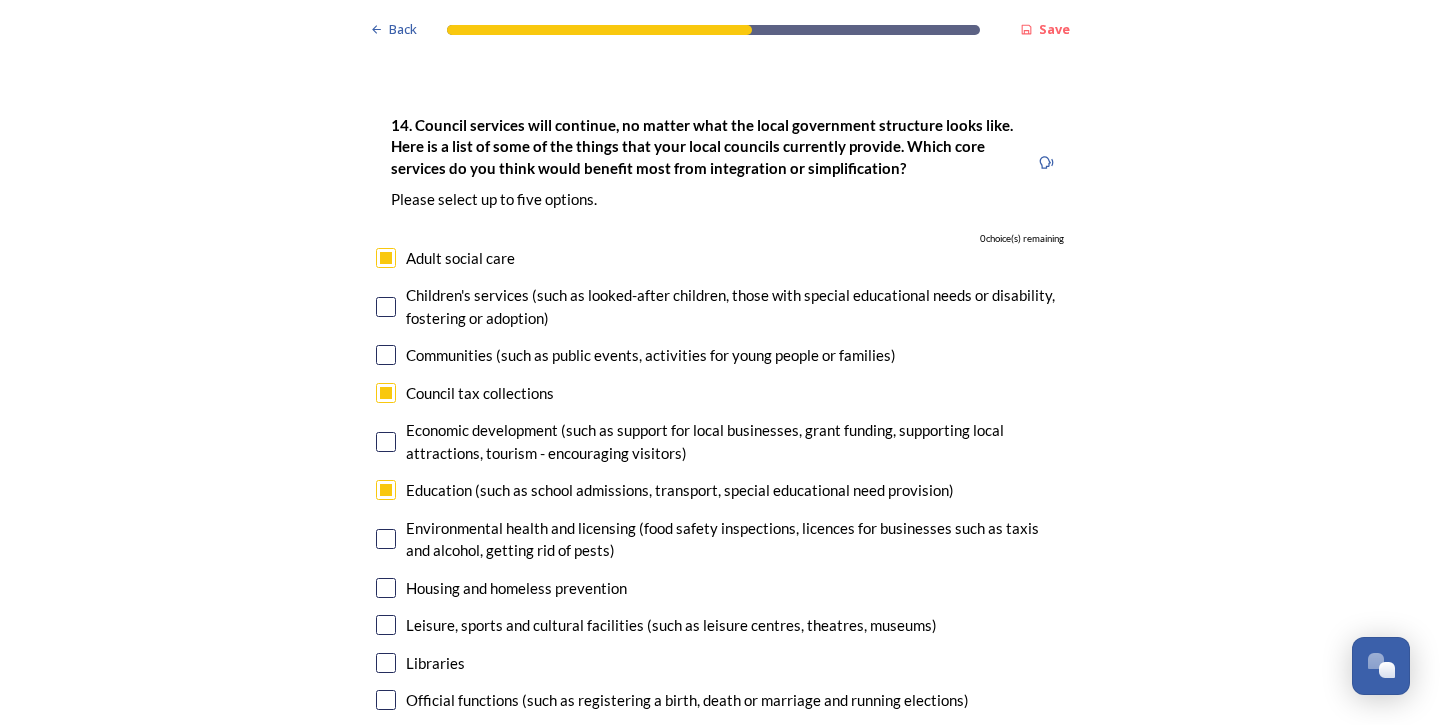 scroll, scrollTop: 4730, scrollLeft: 0, axis: vertical 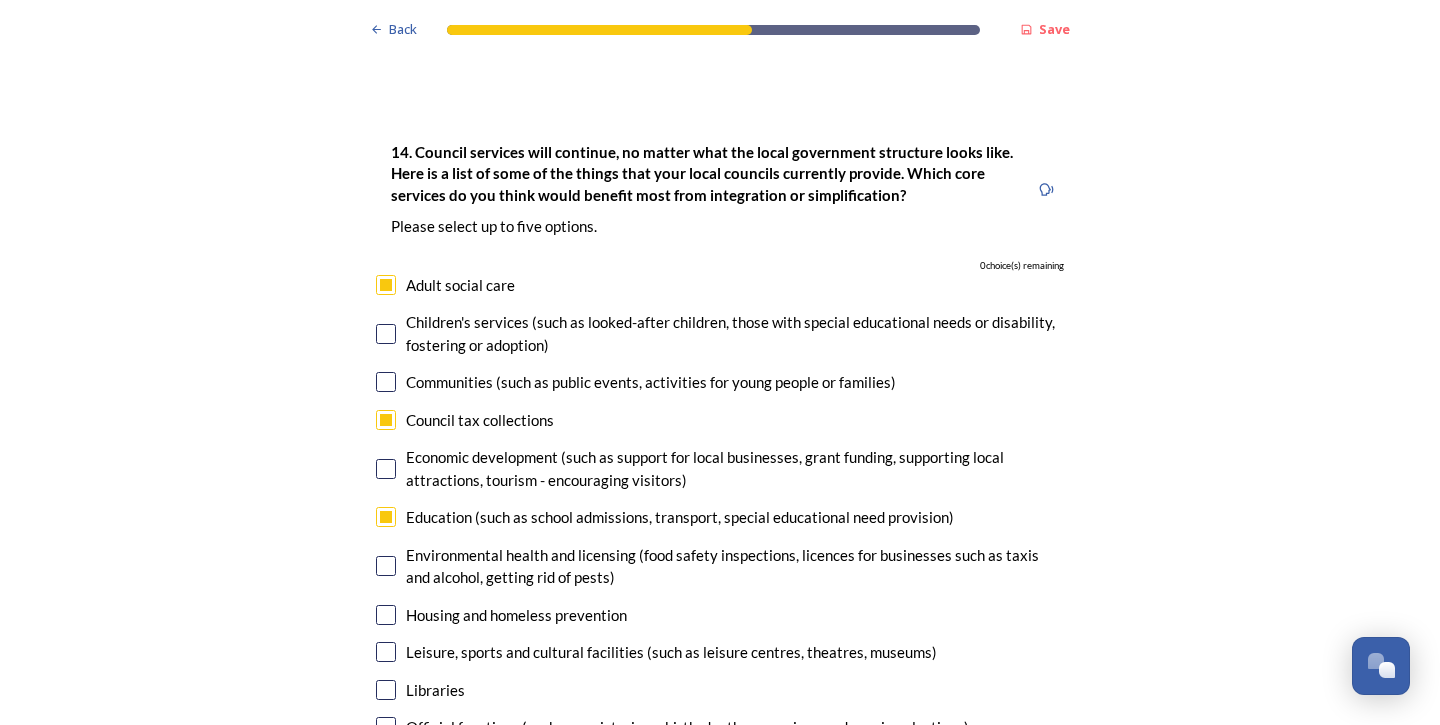 click at bounding box center (386, 420) 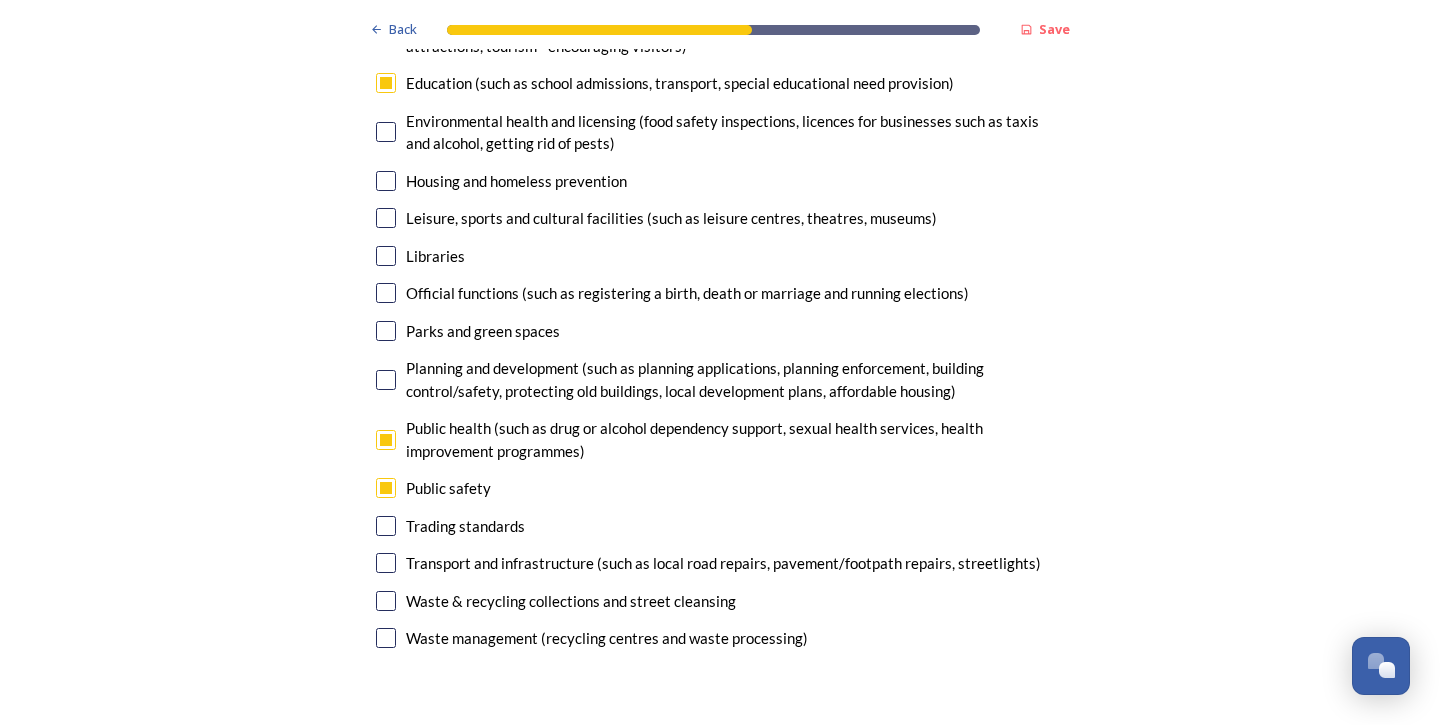 scroll, scrollTop: 5167, scrollLeft: 0, axis: vertical 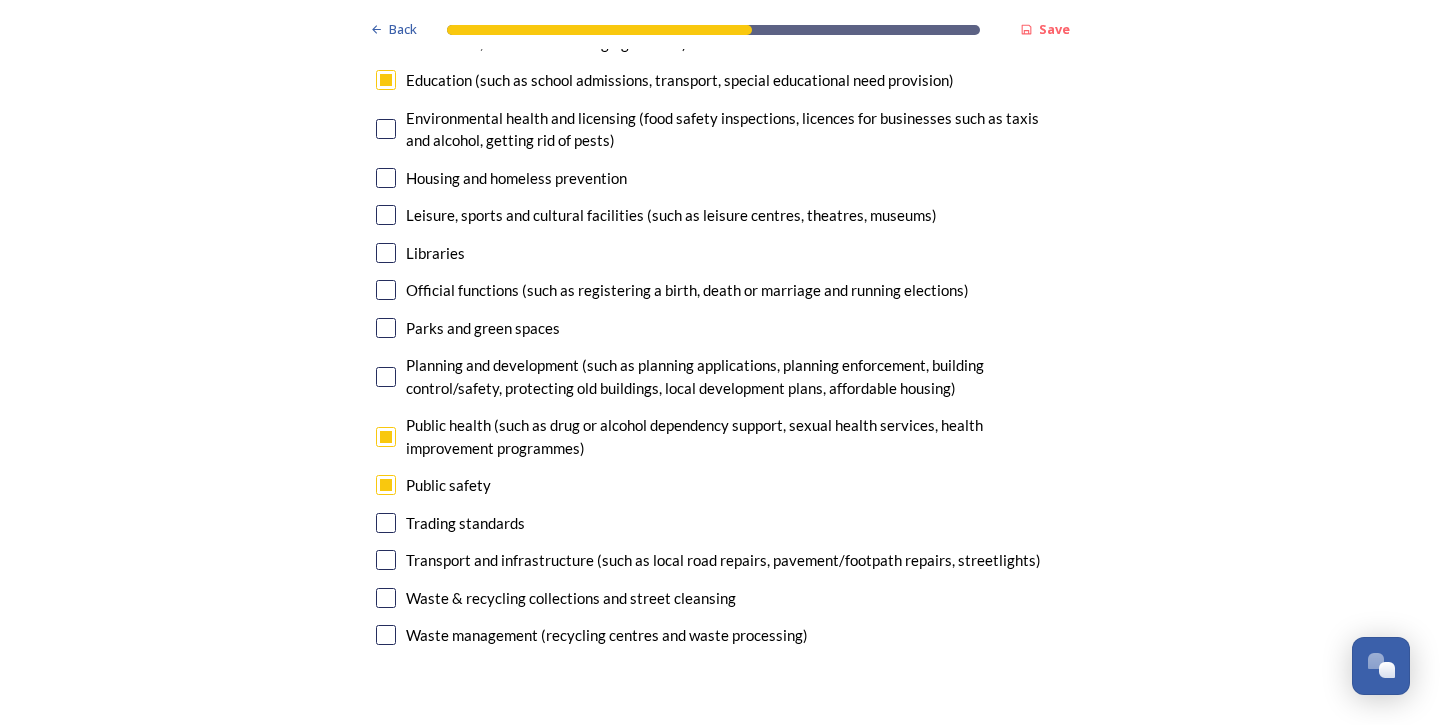 click at bounding box center [386, 635] 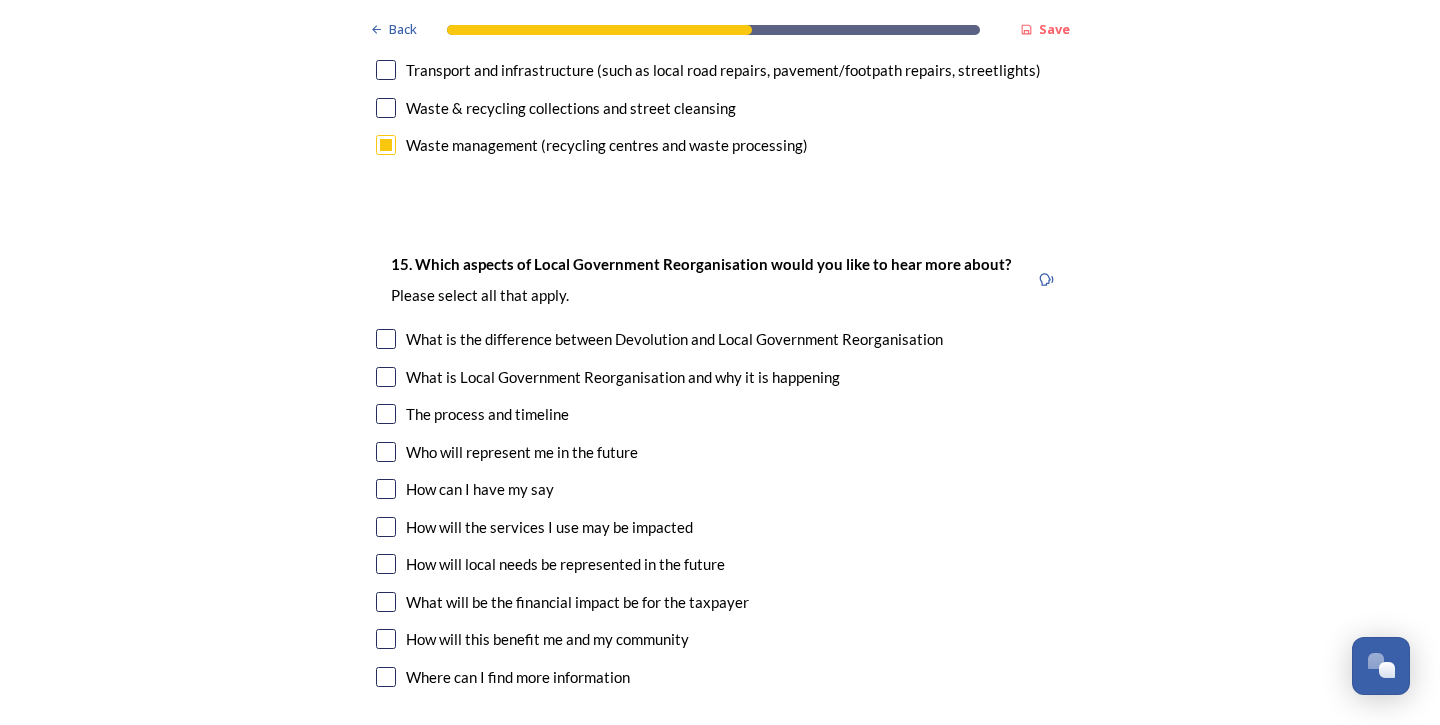 scroll, scrollTop: 5659, scrollLeft: 0, axis: vertical 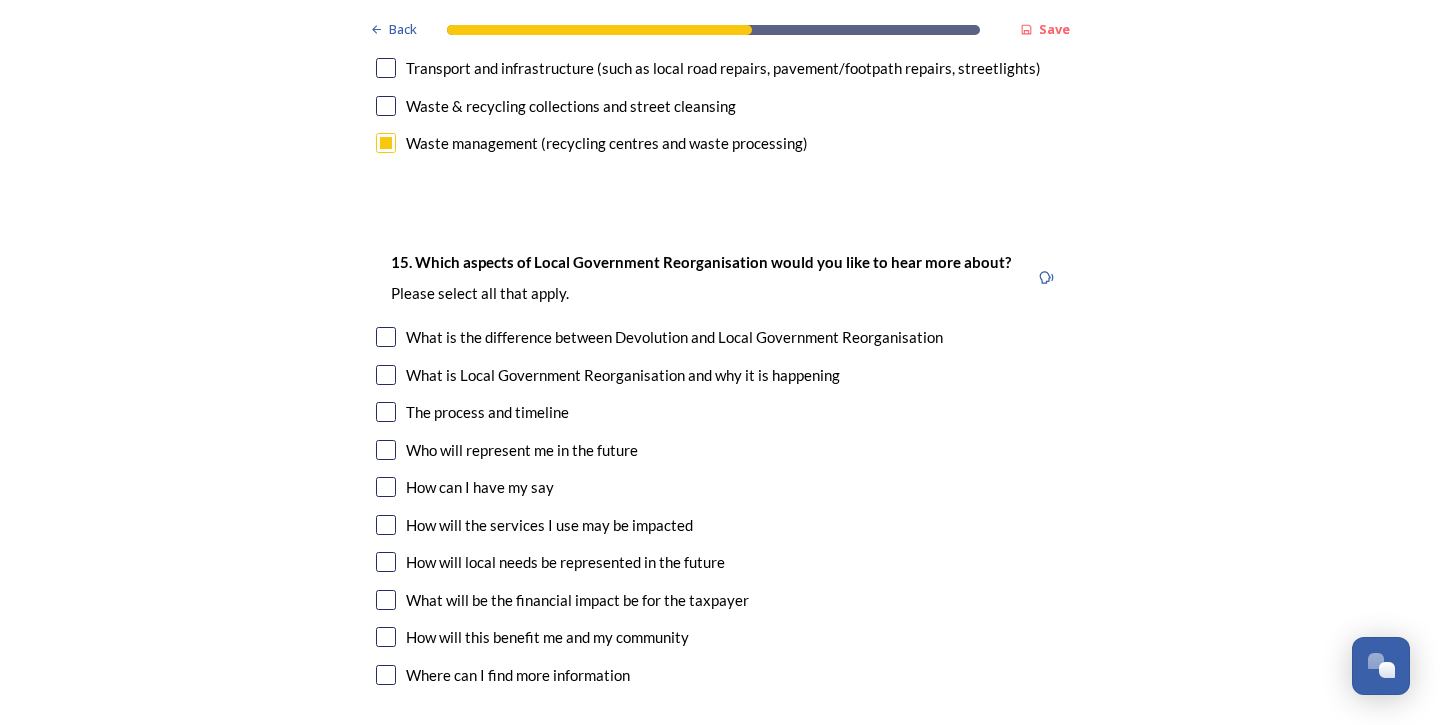 click at bounding box center (386, 375) 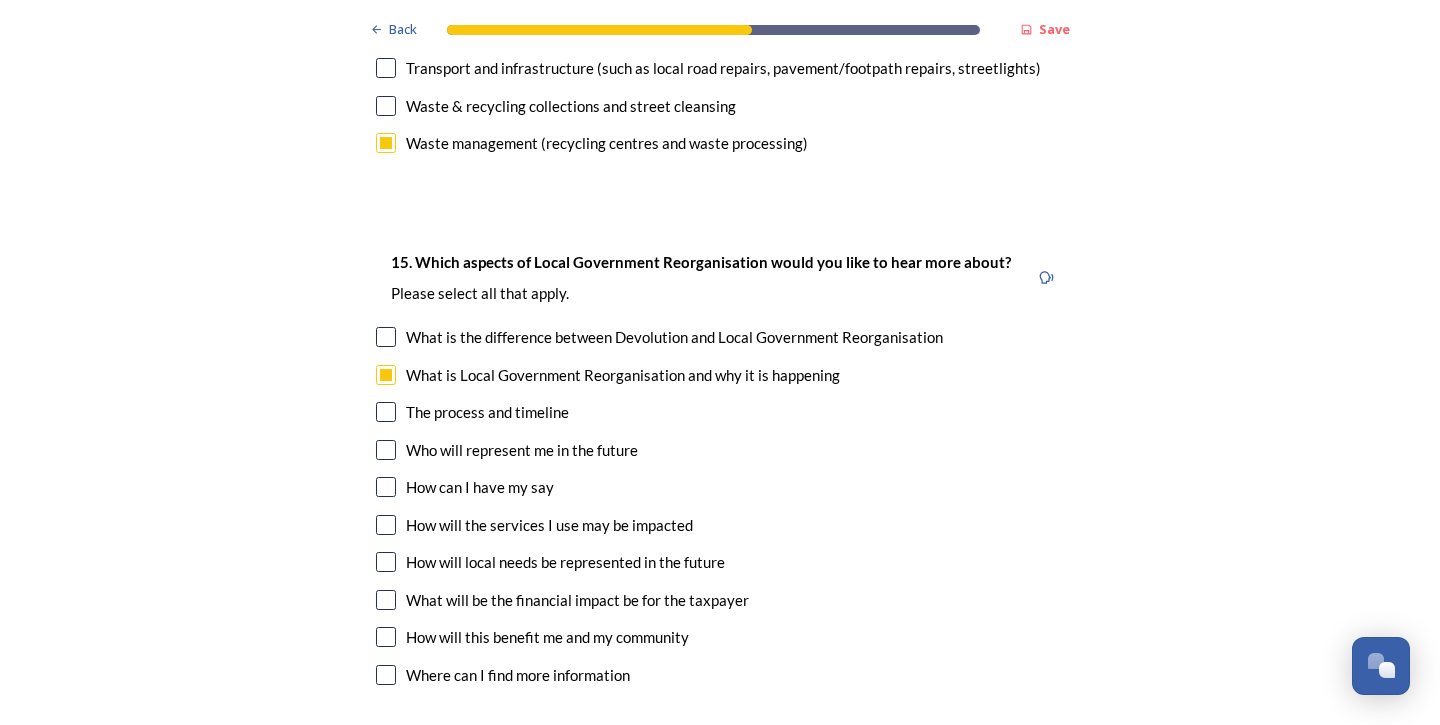 click at bounding box center (386, 412) 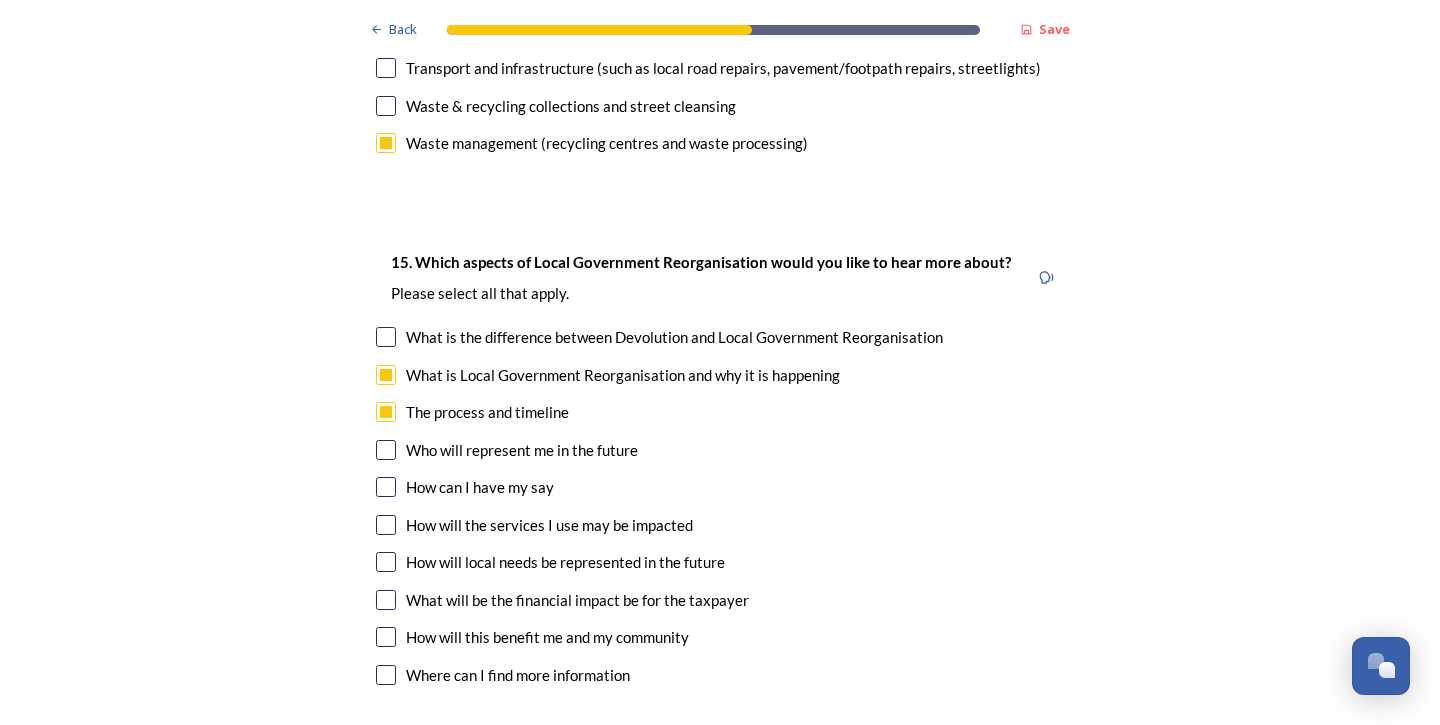 click at bounding box center [386, 450] 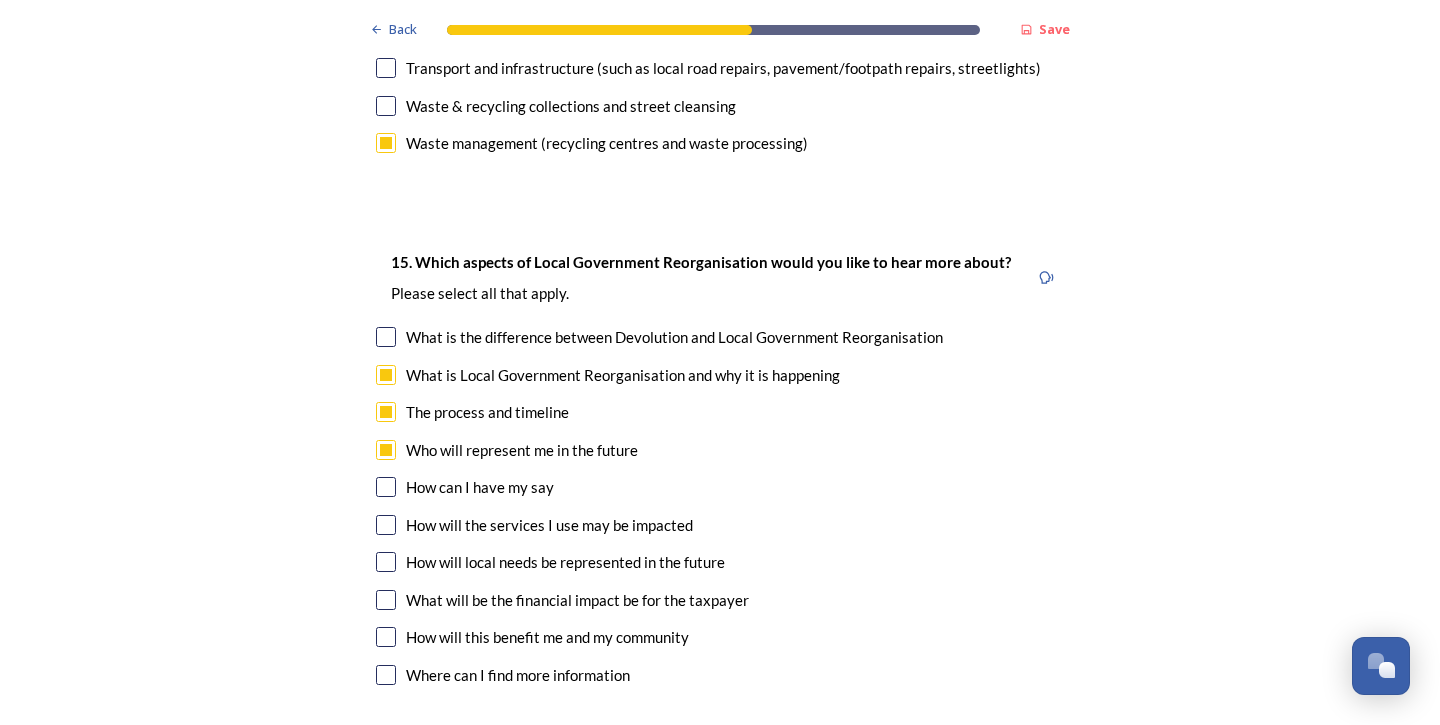 click at bounding box center (386, 487) 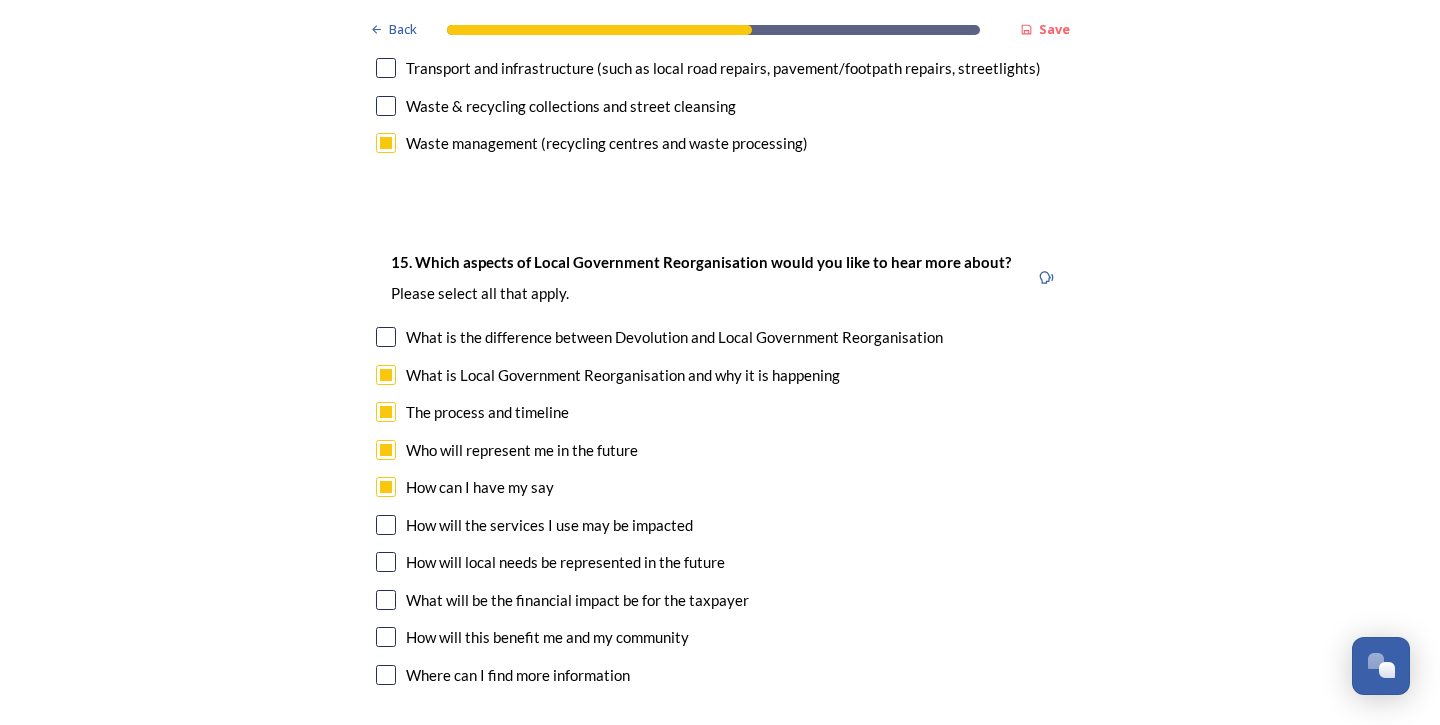 click at bounding box center [386, 525] 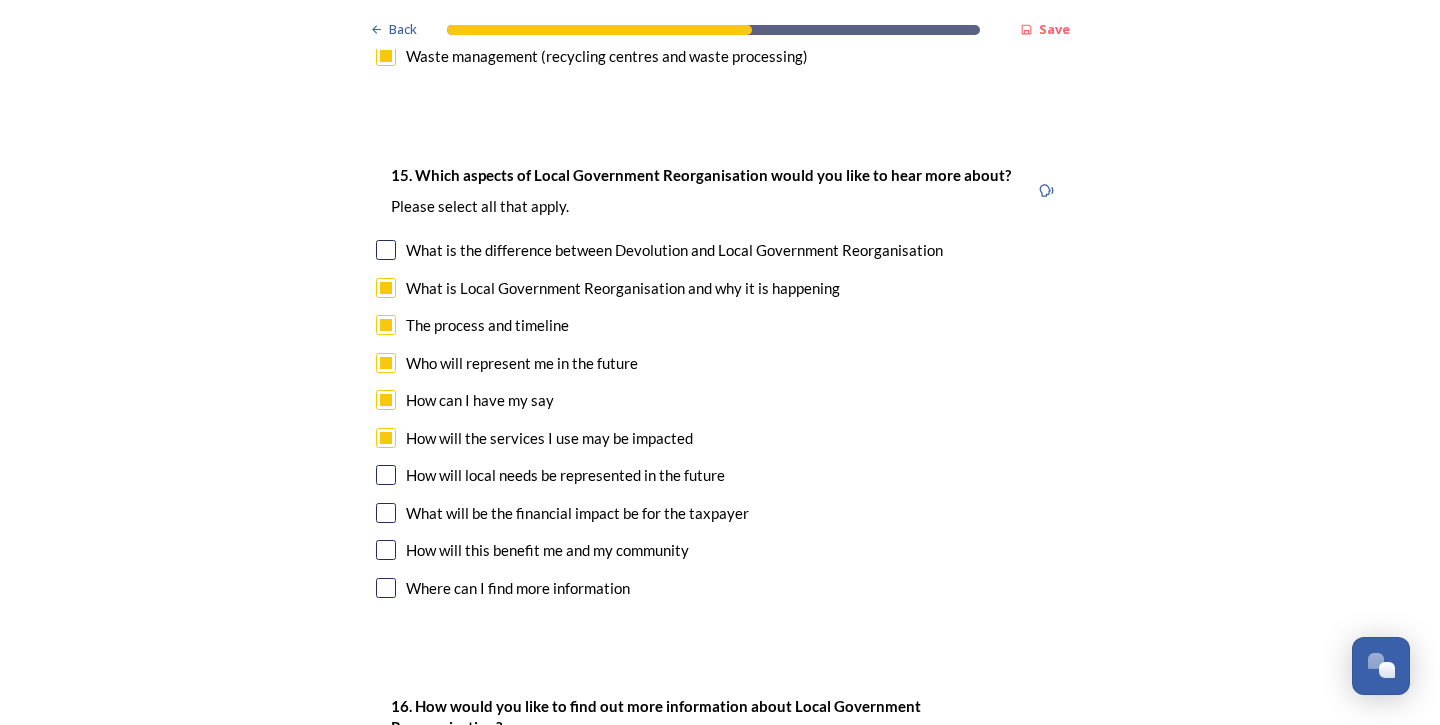 scroll, scrollTop: 5752, scrollLeft: 0, axis: vertical 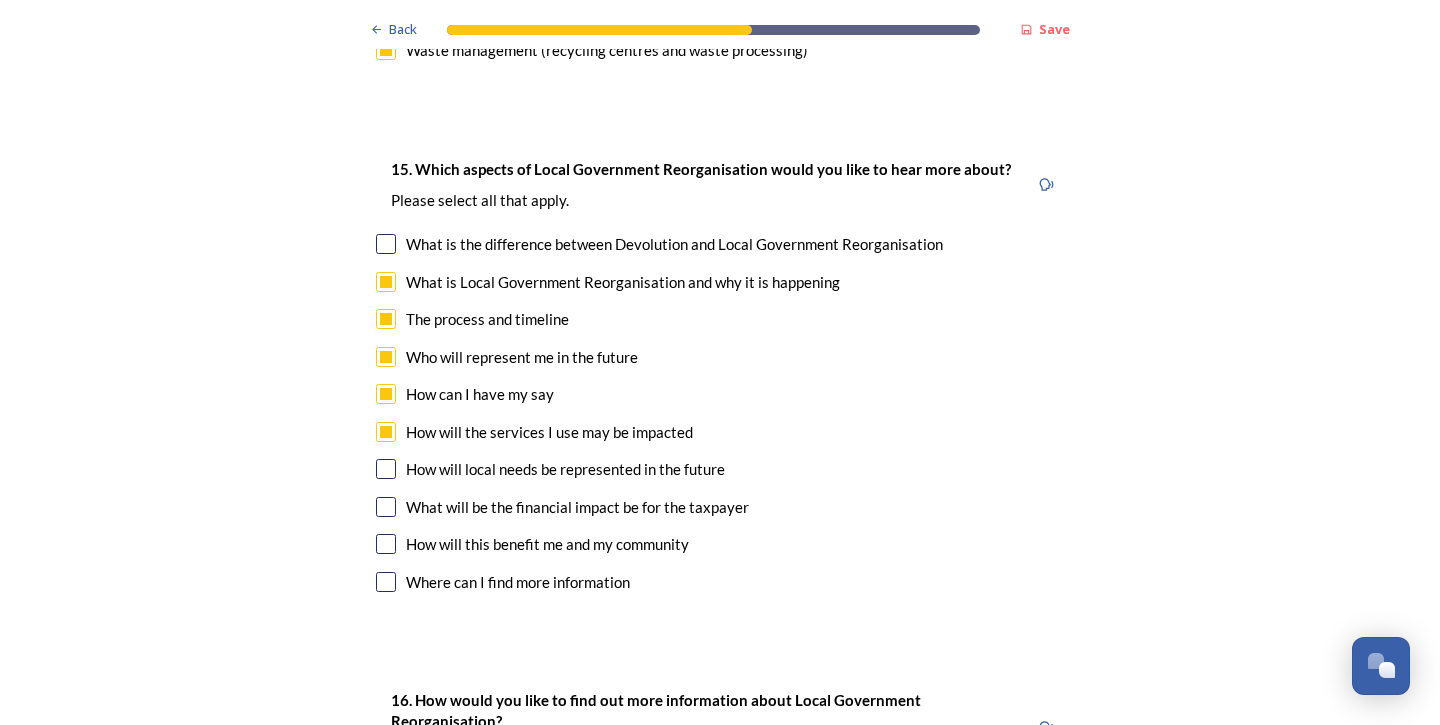 click at bounding box center [386, 507] 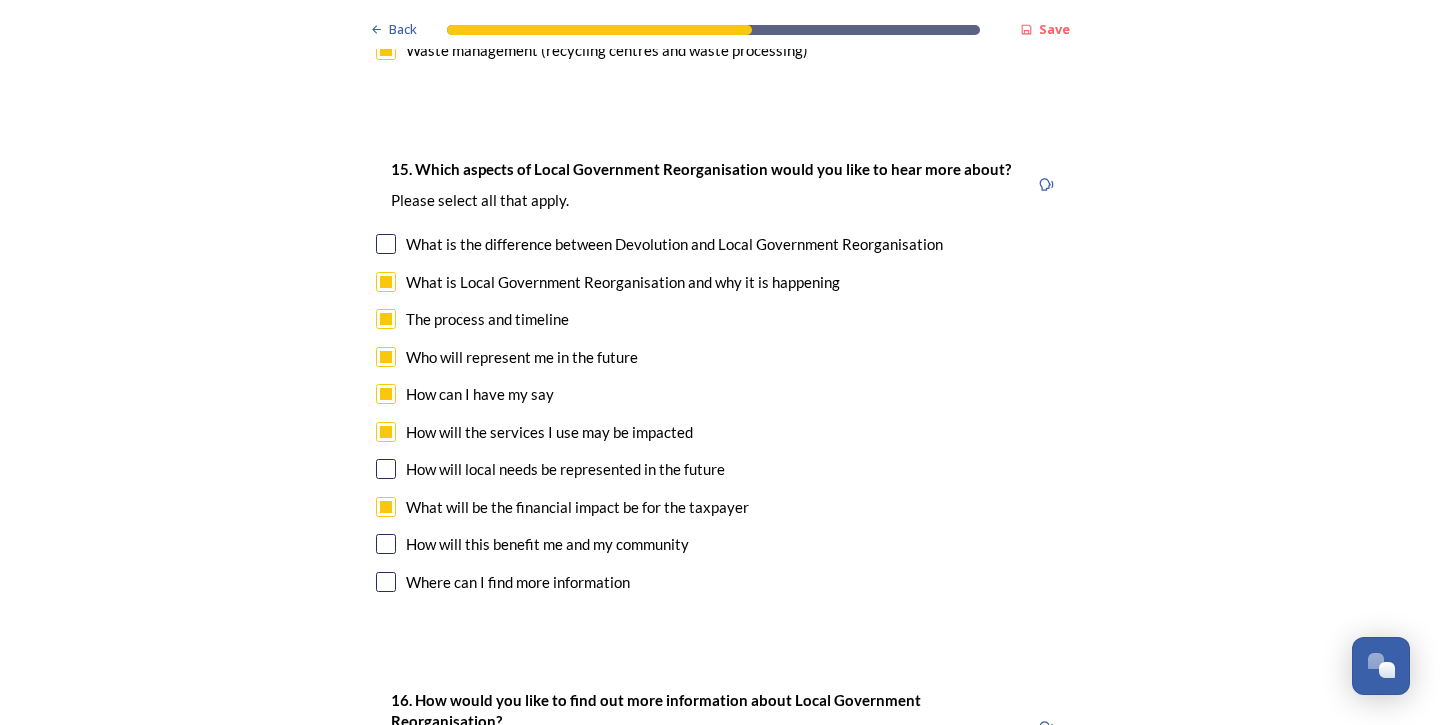 click at bounding box center (386, 544) 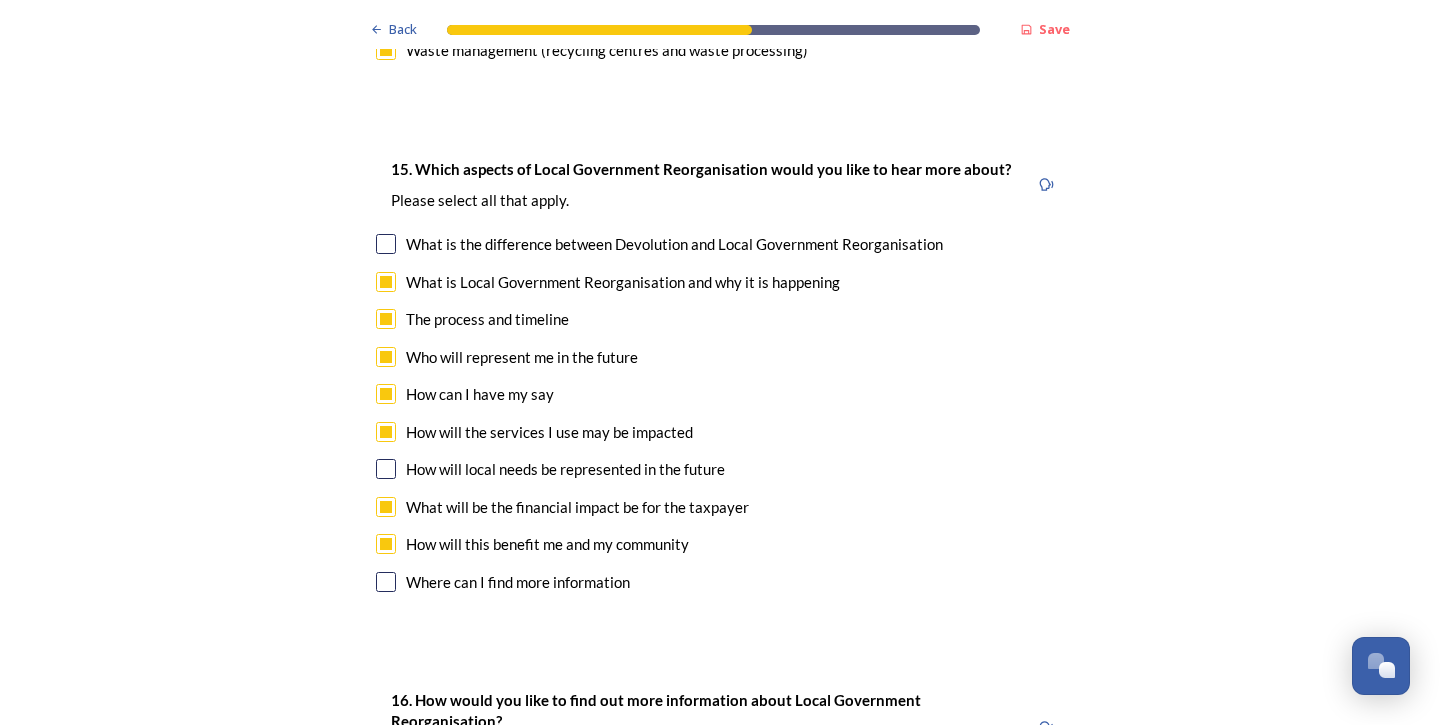 scroll, scrollTop: 5762, scrollLeft: 0, axis: vertical 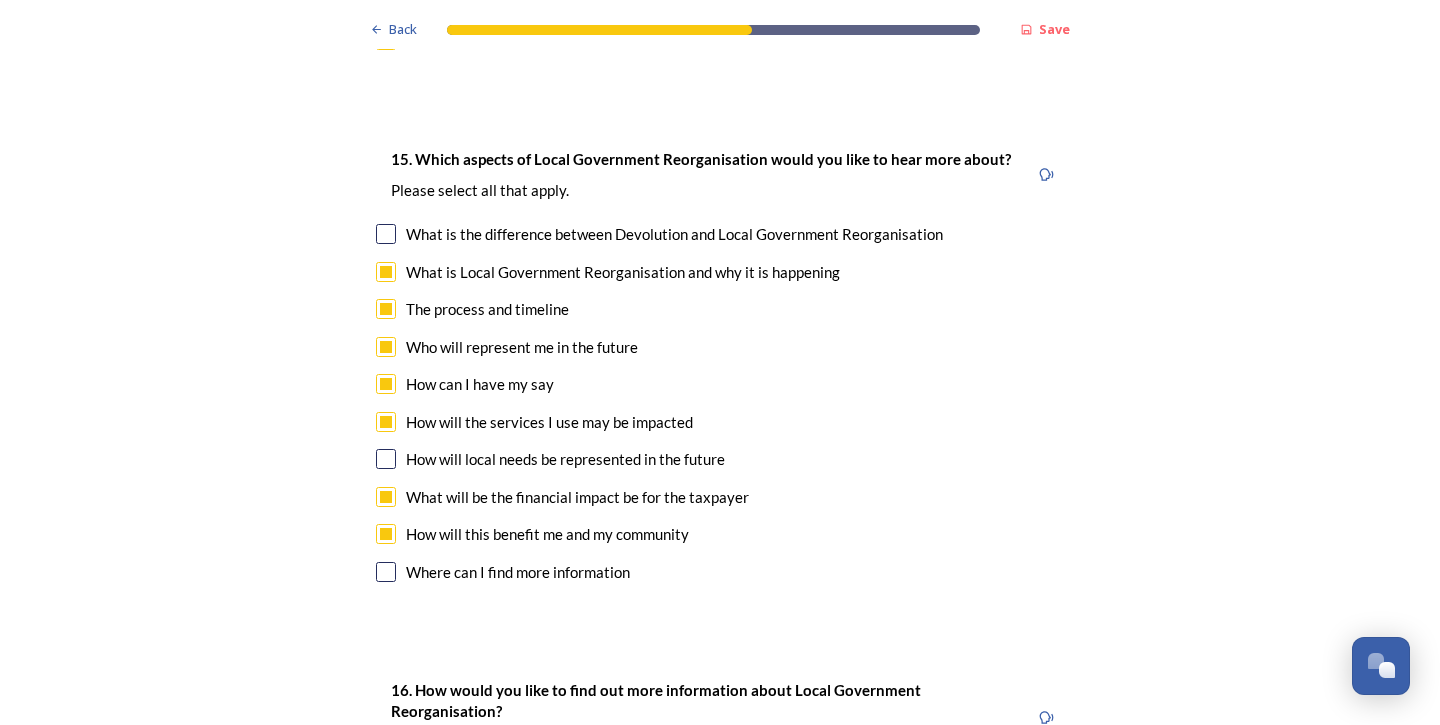 click at bounding box center [386, 572] 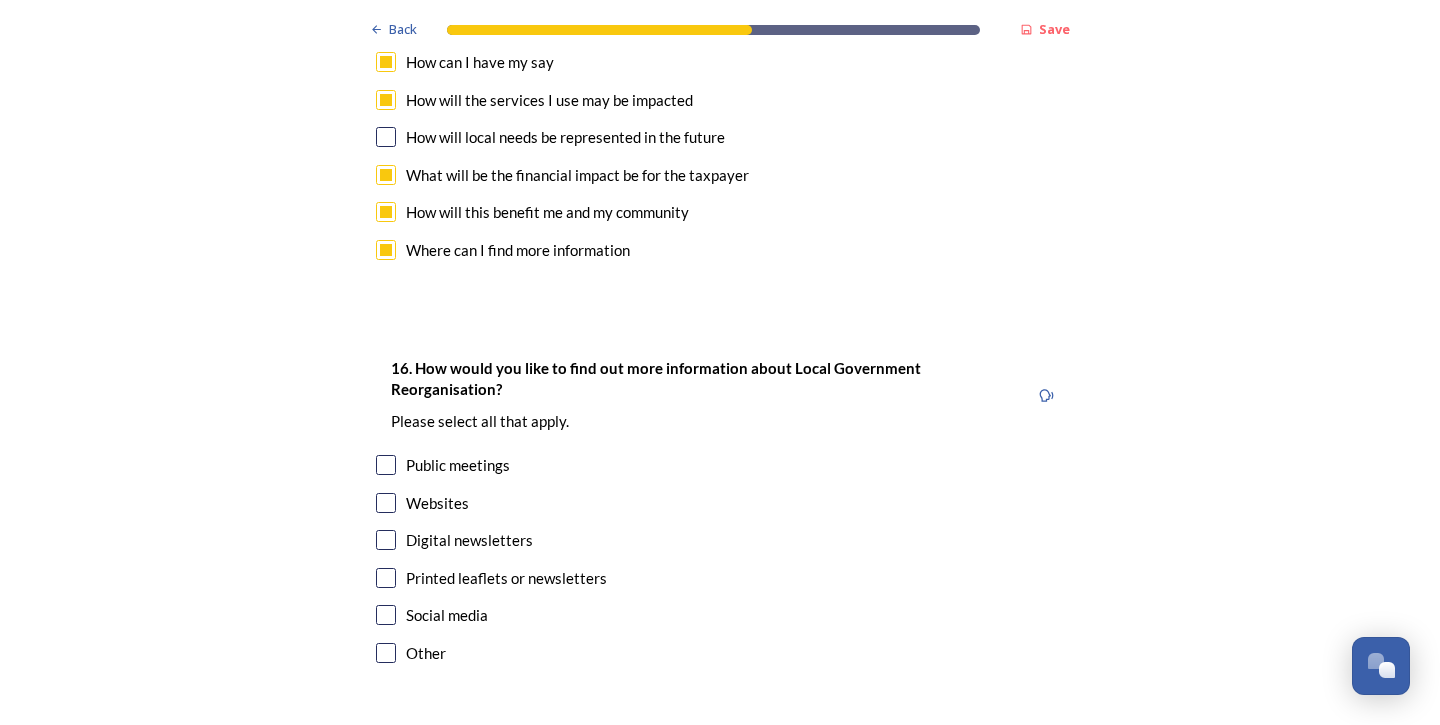scroll, scrollTop: 6095, scrollLeft: 0, axis: vertical 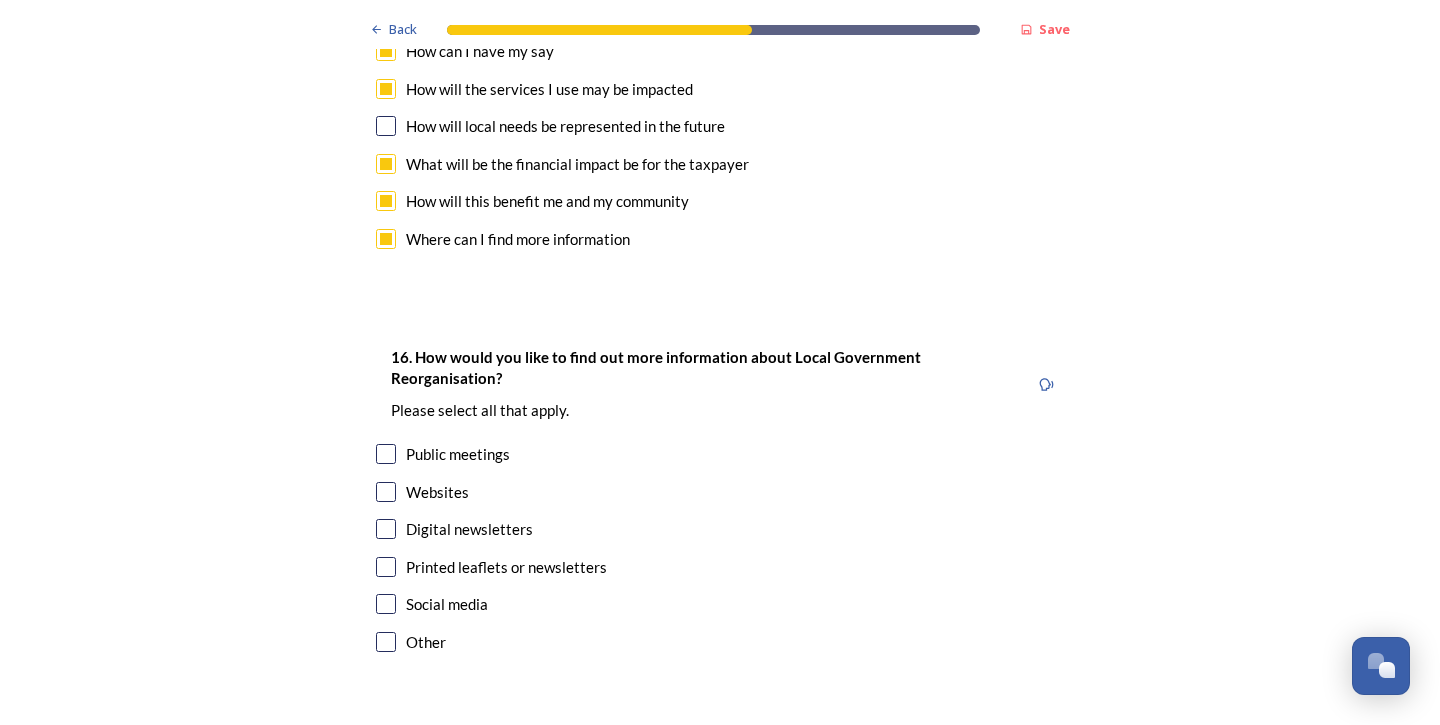 click at bounding box center (386, 454) 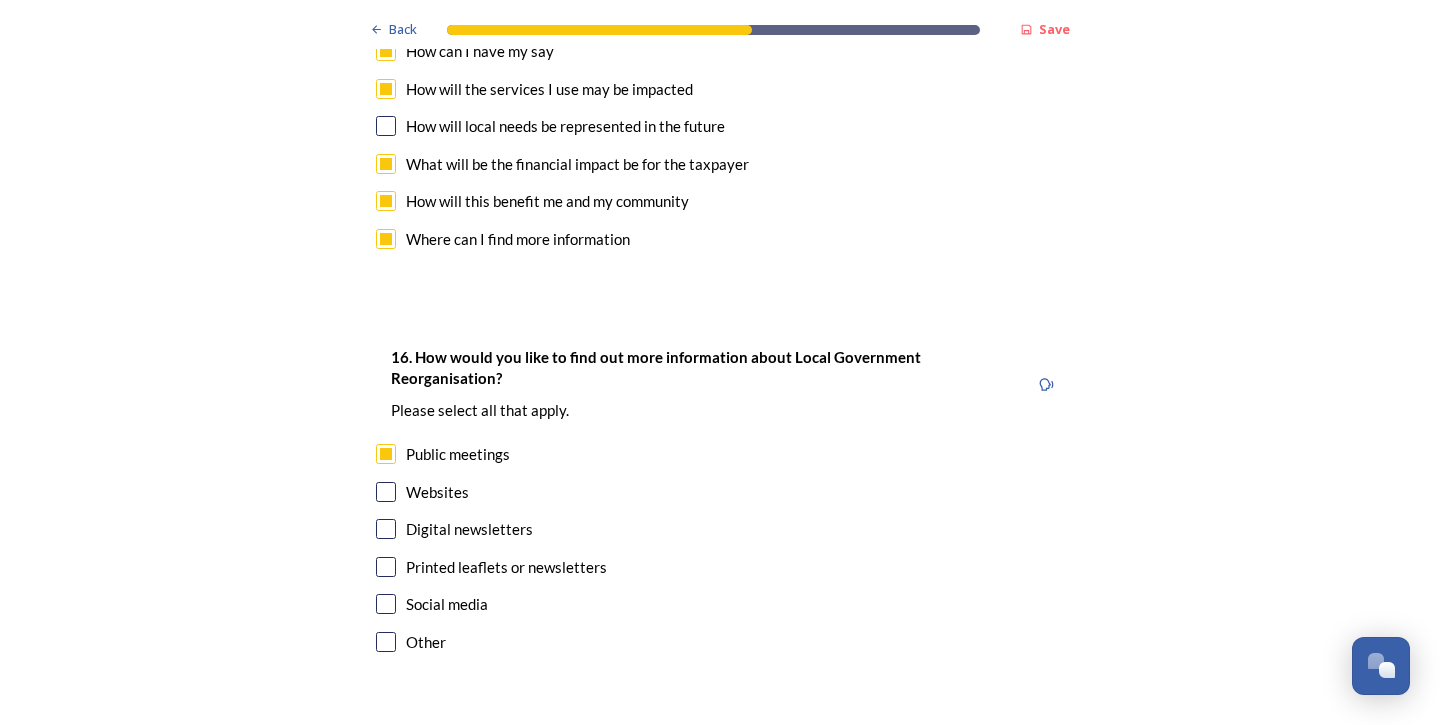 click at bounding box center (386, 492) 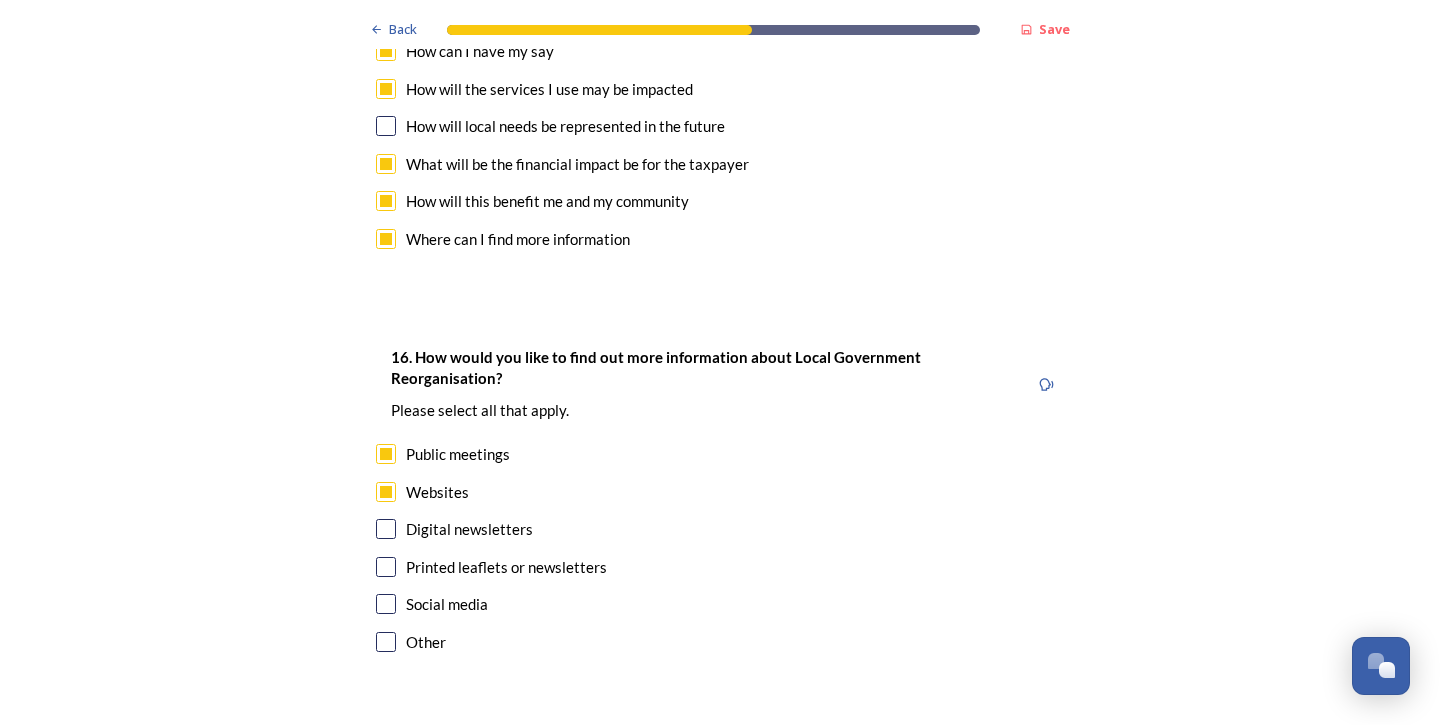 click at bounding box center [386, 567] 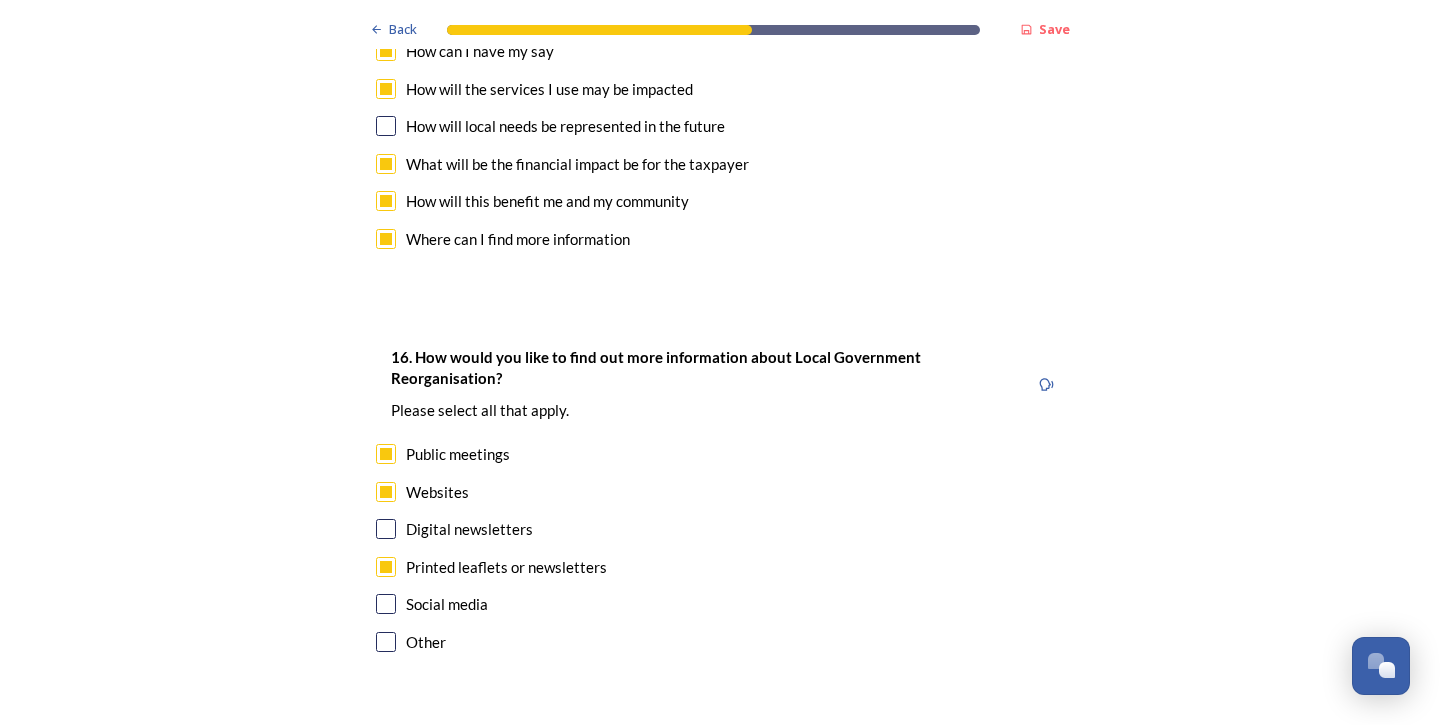 click on "Continue" at bounding box center (706, 752) 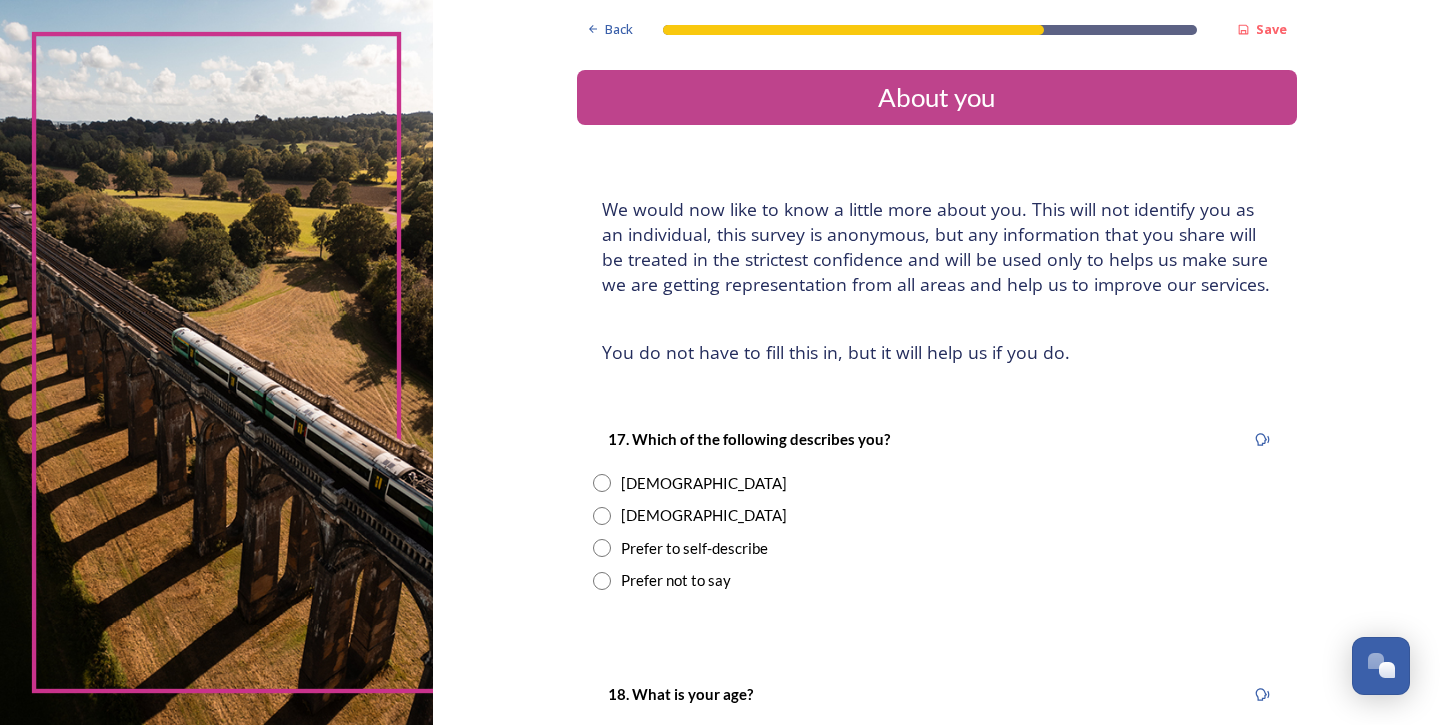 click at bounding box center (602, 483) 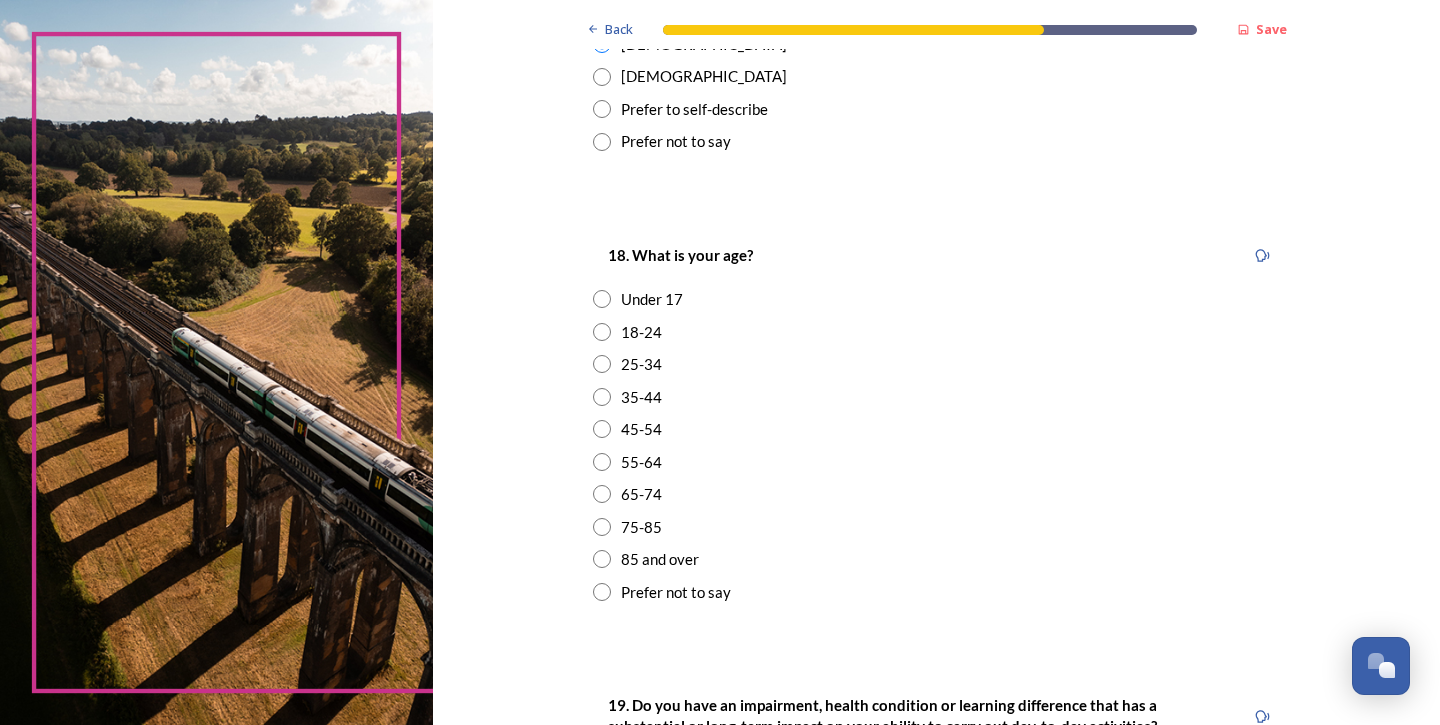 scroll, scrollTop: 445, scrollLeft: 0, axis: vertical 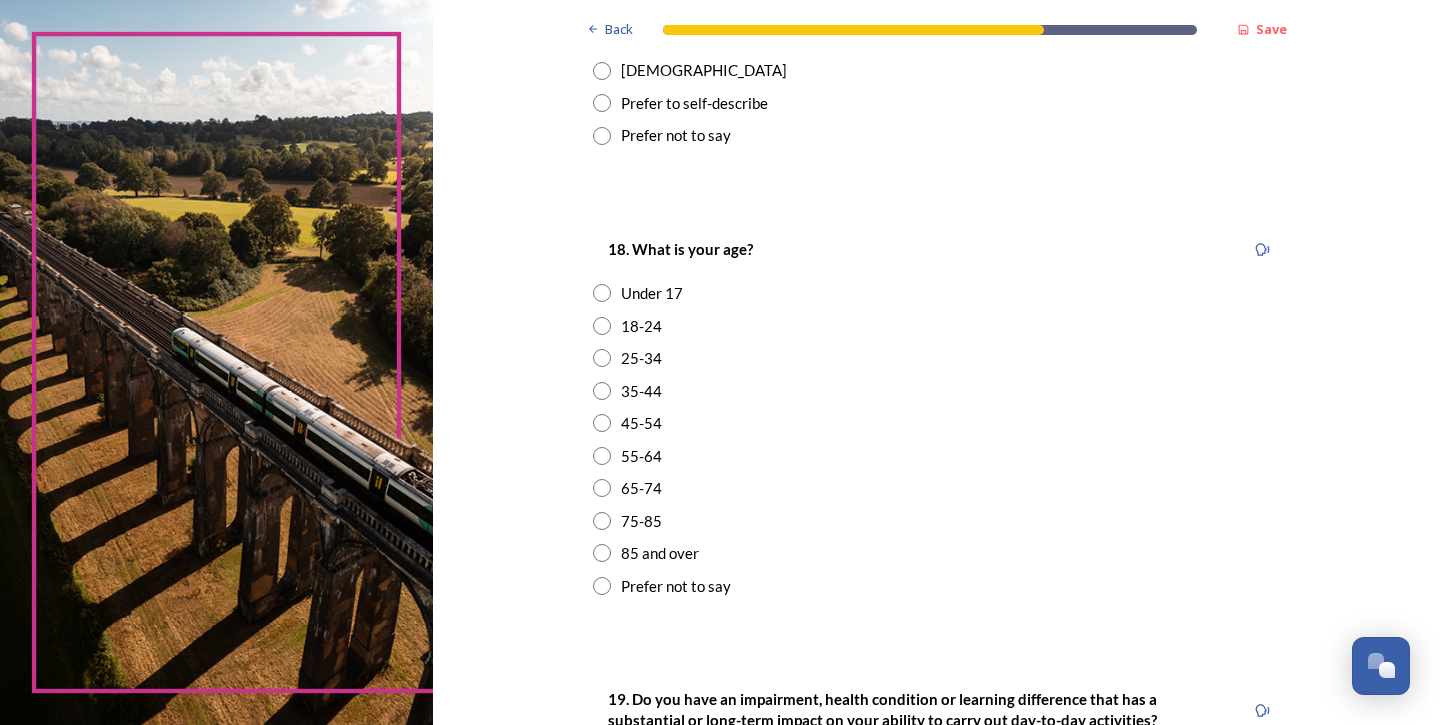 click at bounding box center (602, 456) 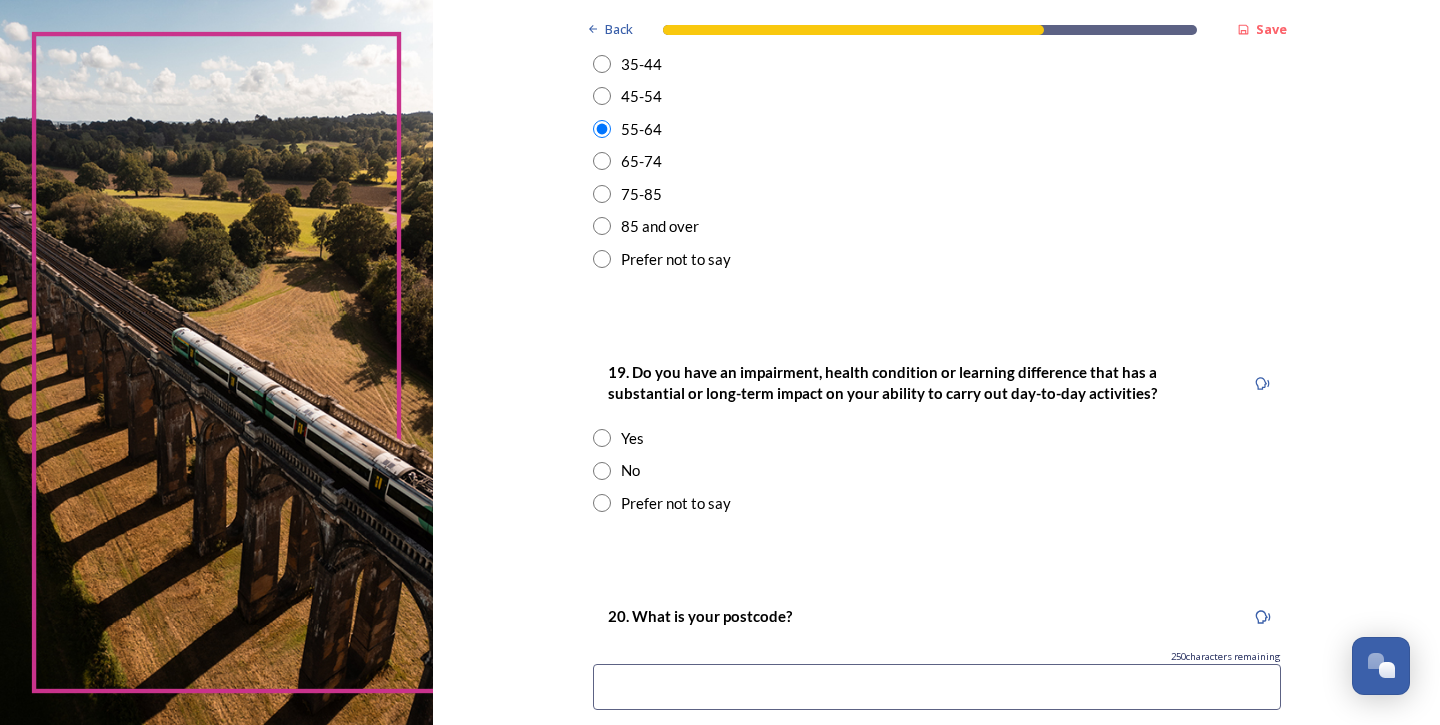 scroll, scrollTop: 776, scrollLeft: 0, axis: vertical 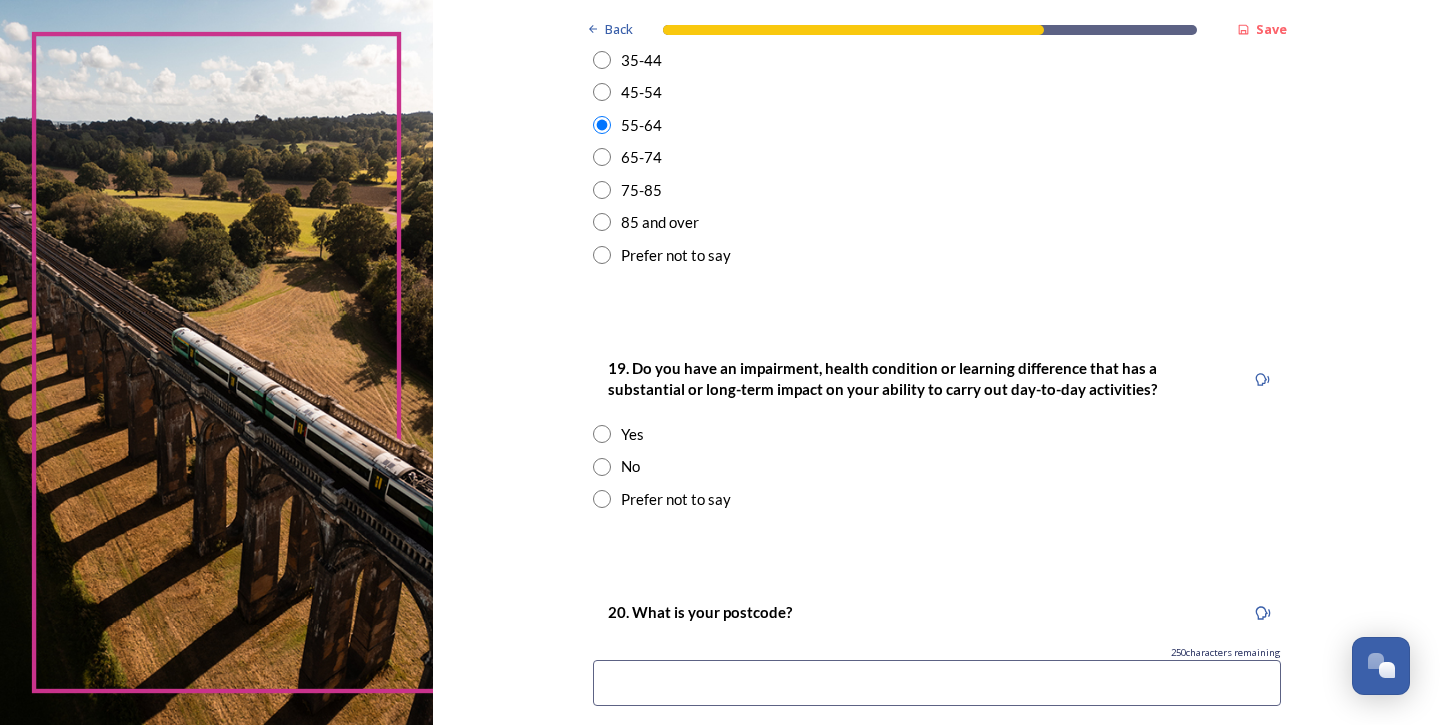 click at bounding box center (602, 467) 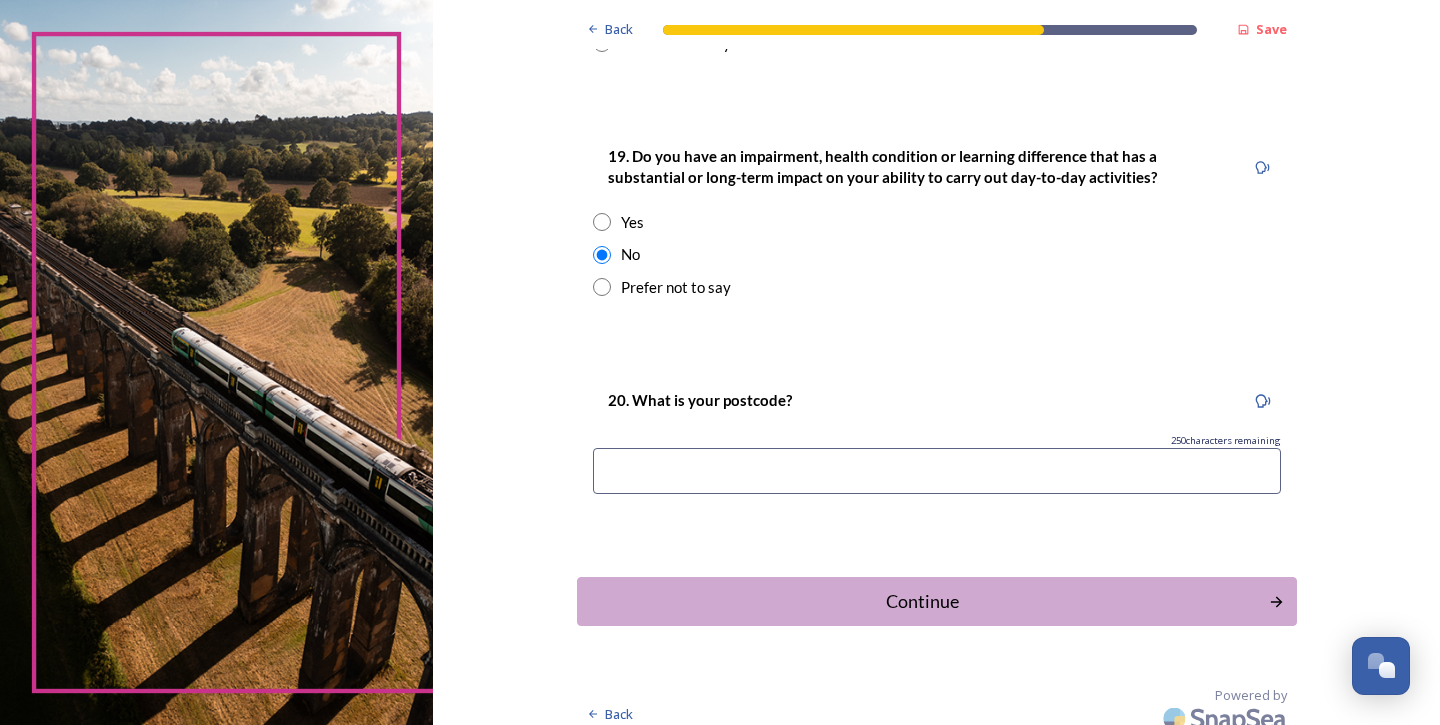 scroll, scrollTop: 987, scrollLeft: 0, axis: vertical 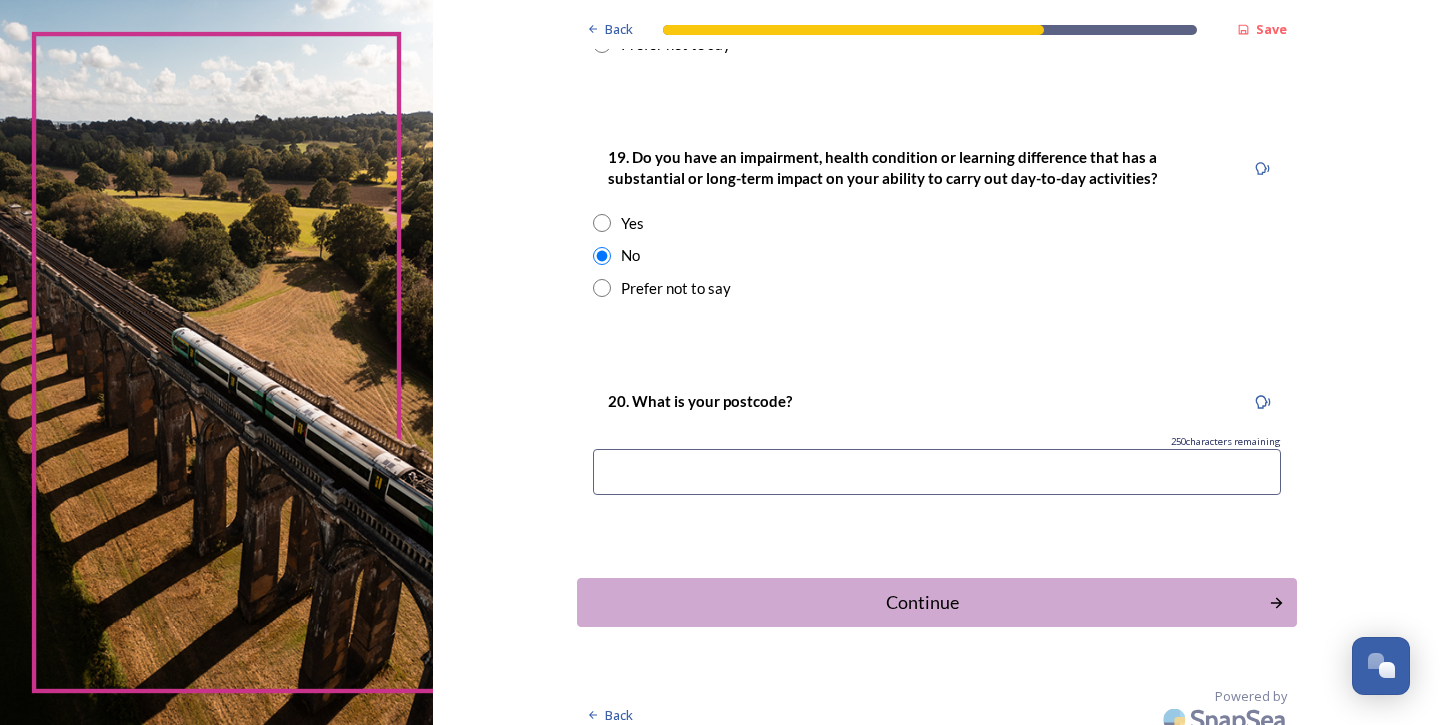 click at bounding box center [937, 472] 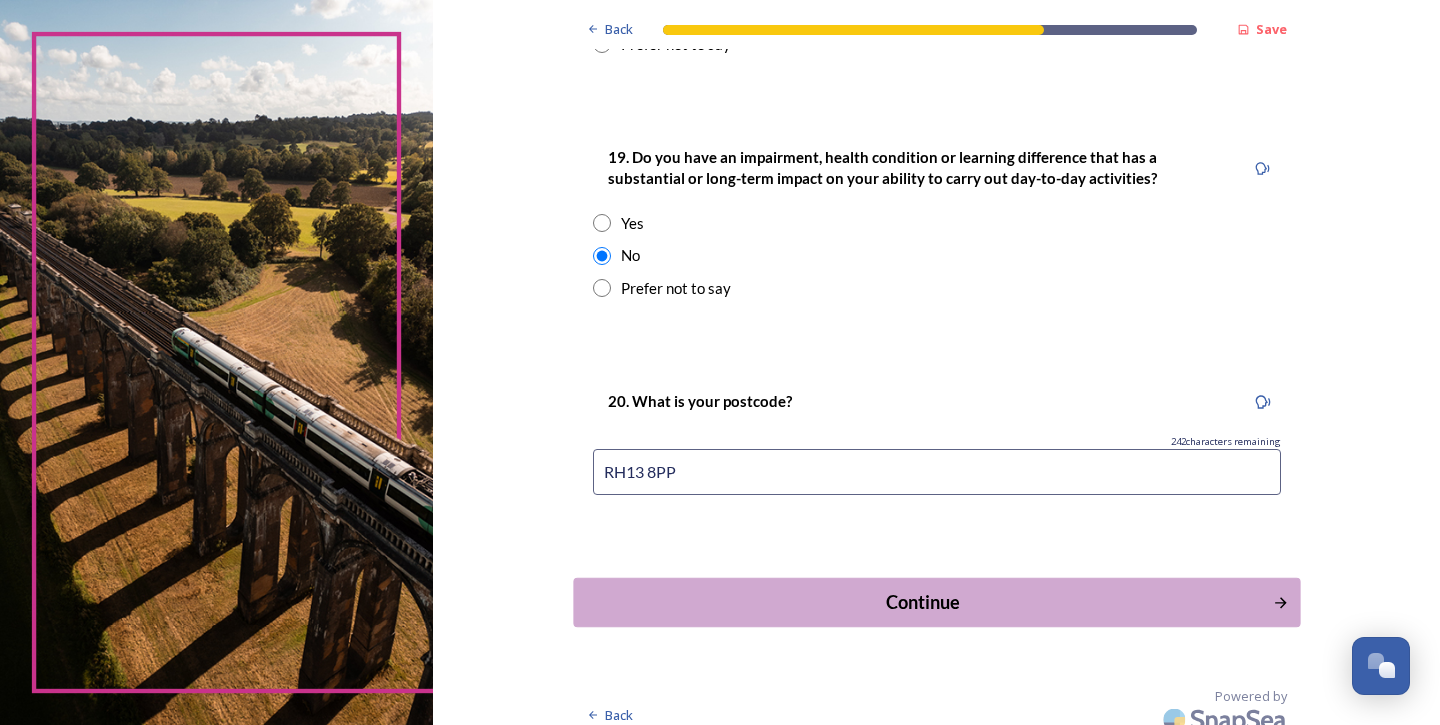 type on "RH13 8PP" 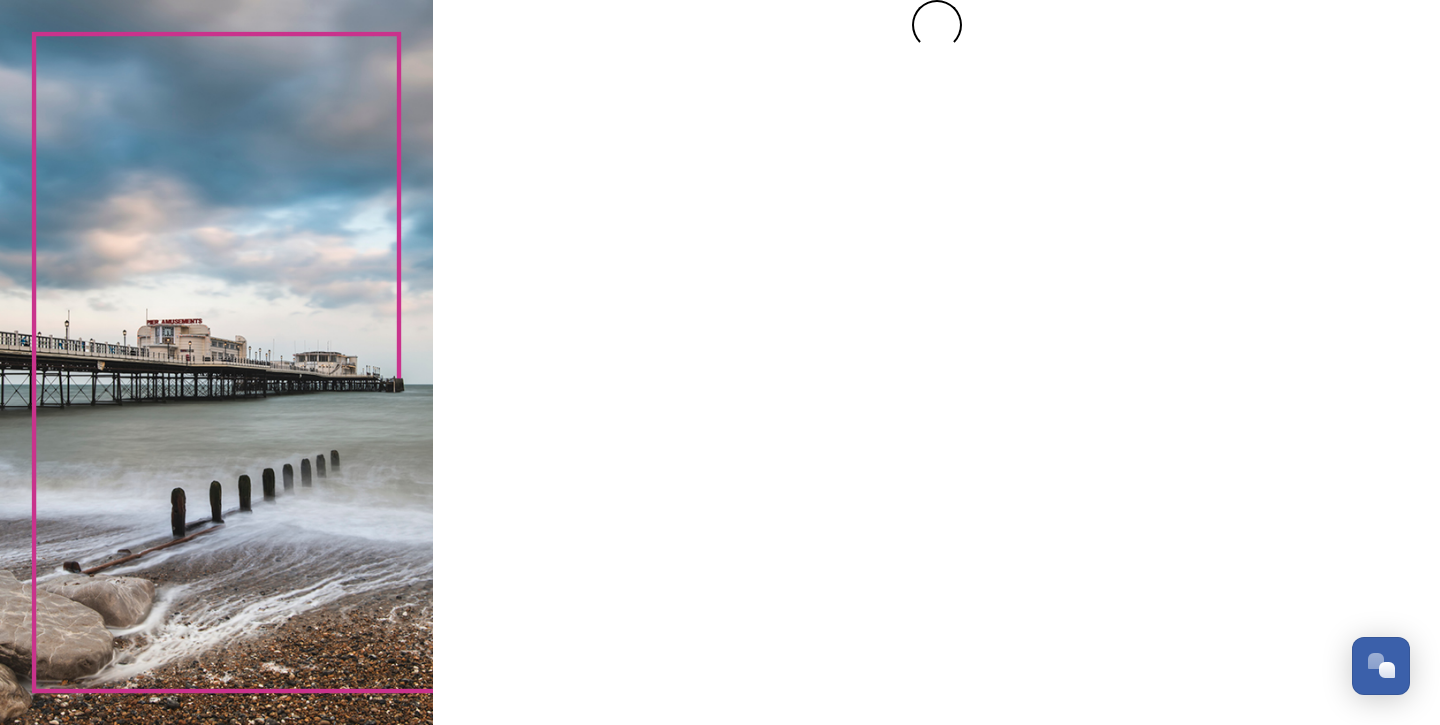 scroll, scrollTop: 0, scrollLeft: 0, axis: both 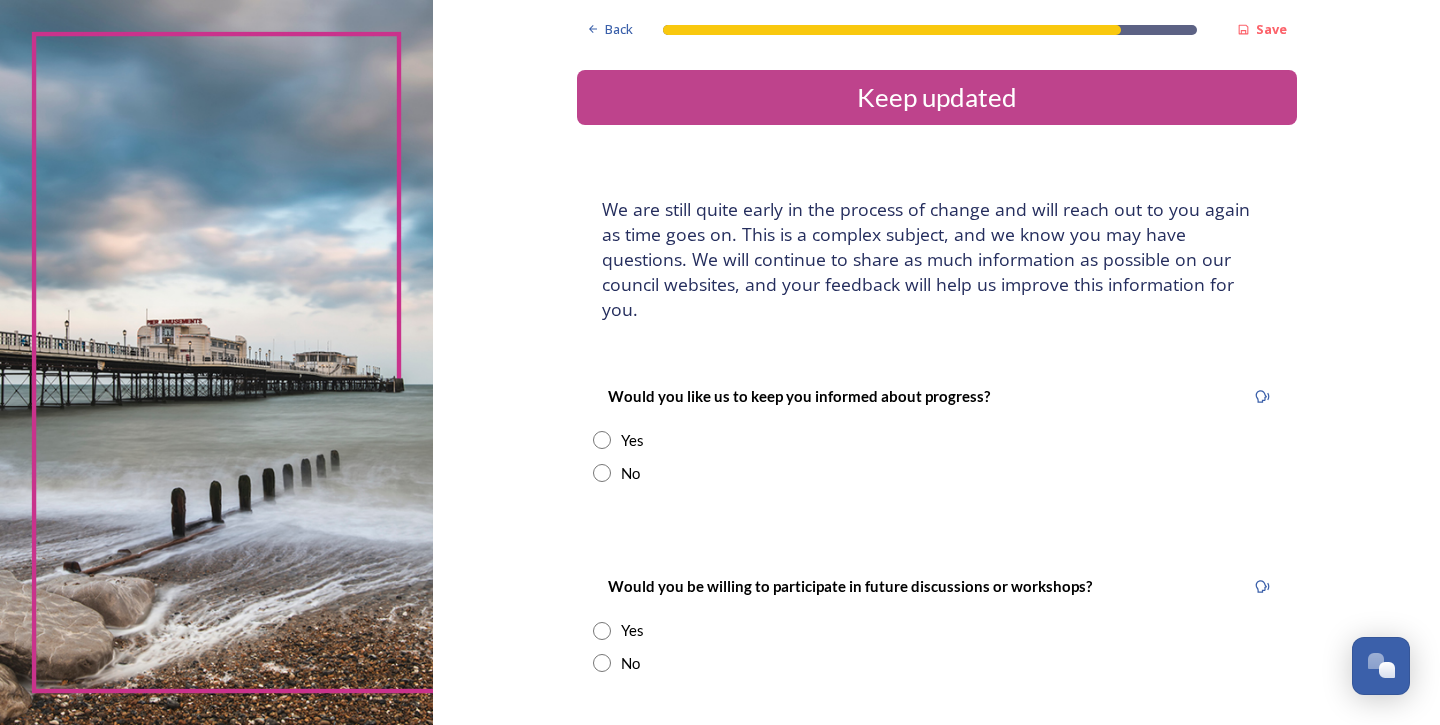 click at bounding box center (602, 473) 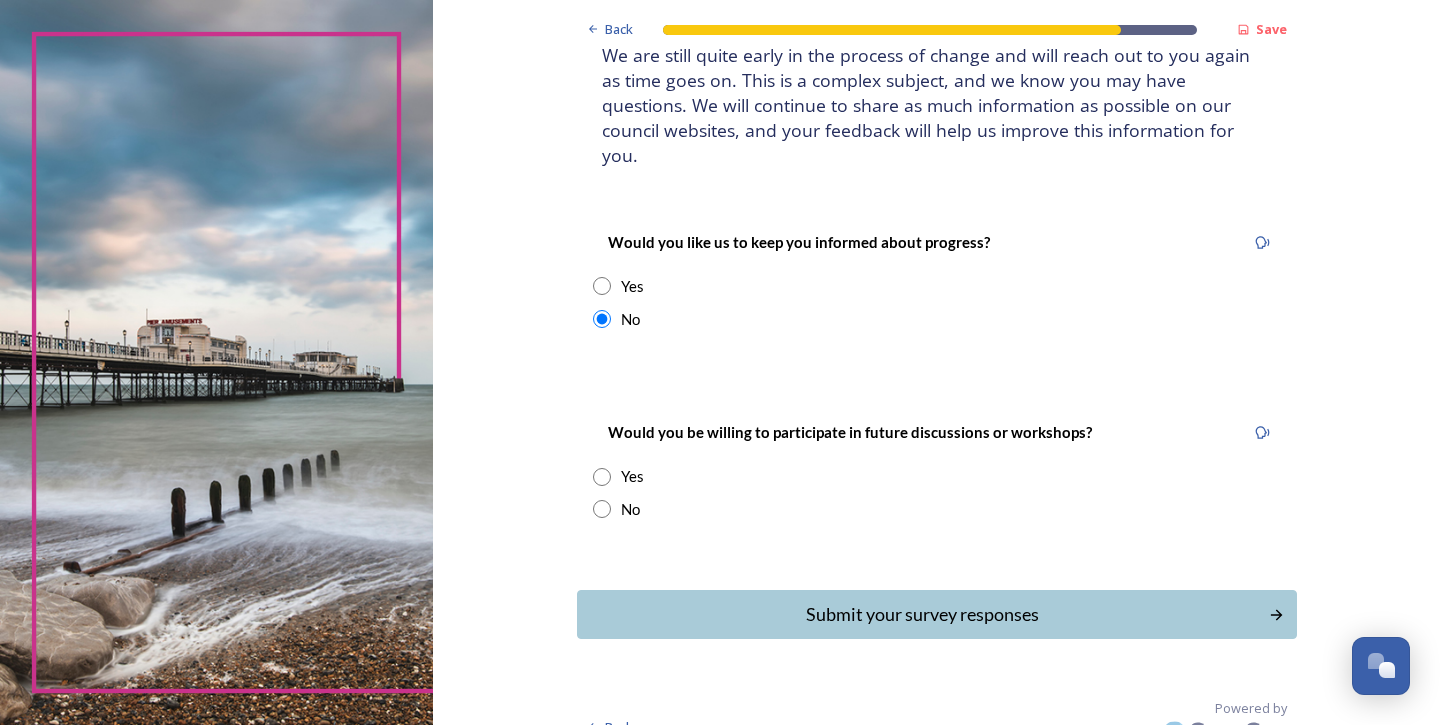 scroll, scrollTop: 152, scrollLeft: 0, axis: vertical 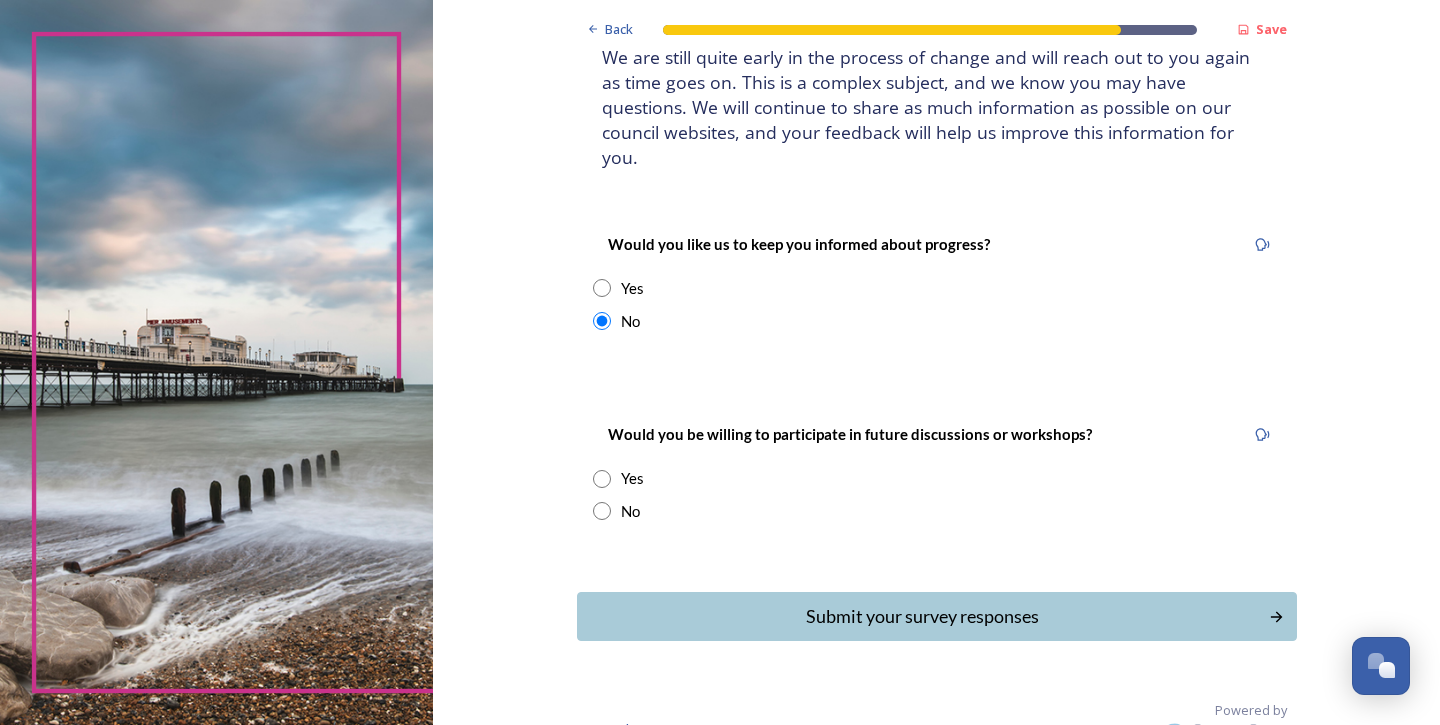 click at bounding box center [602, 511] 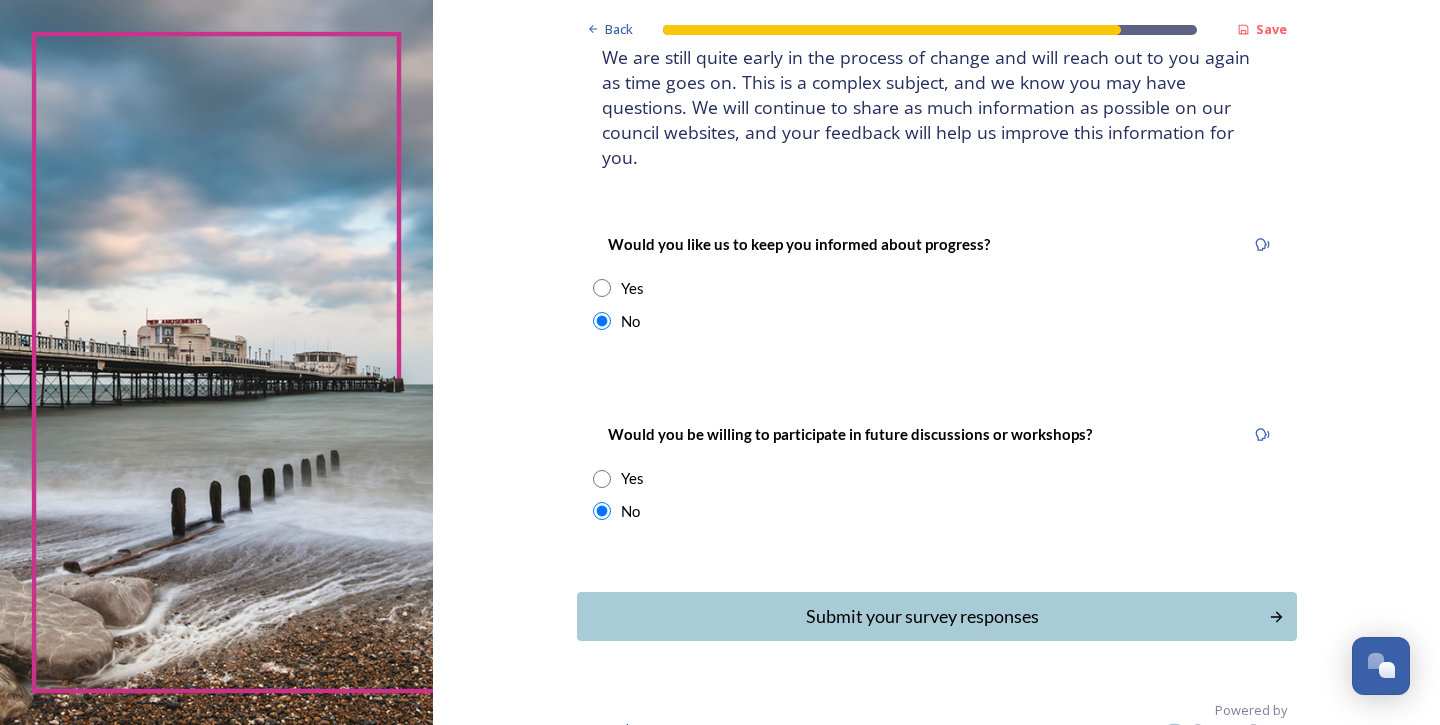 click on "Submit your survey responses" at bounding box center [923, 616] 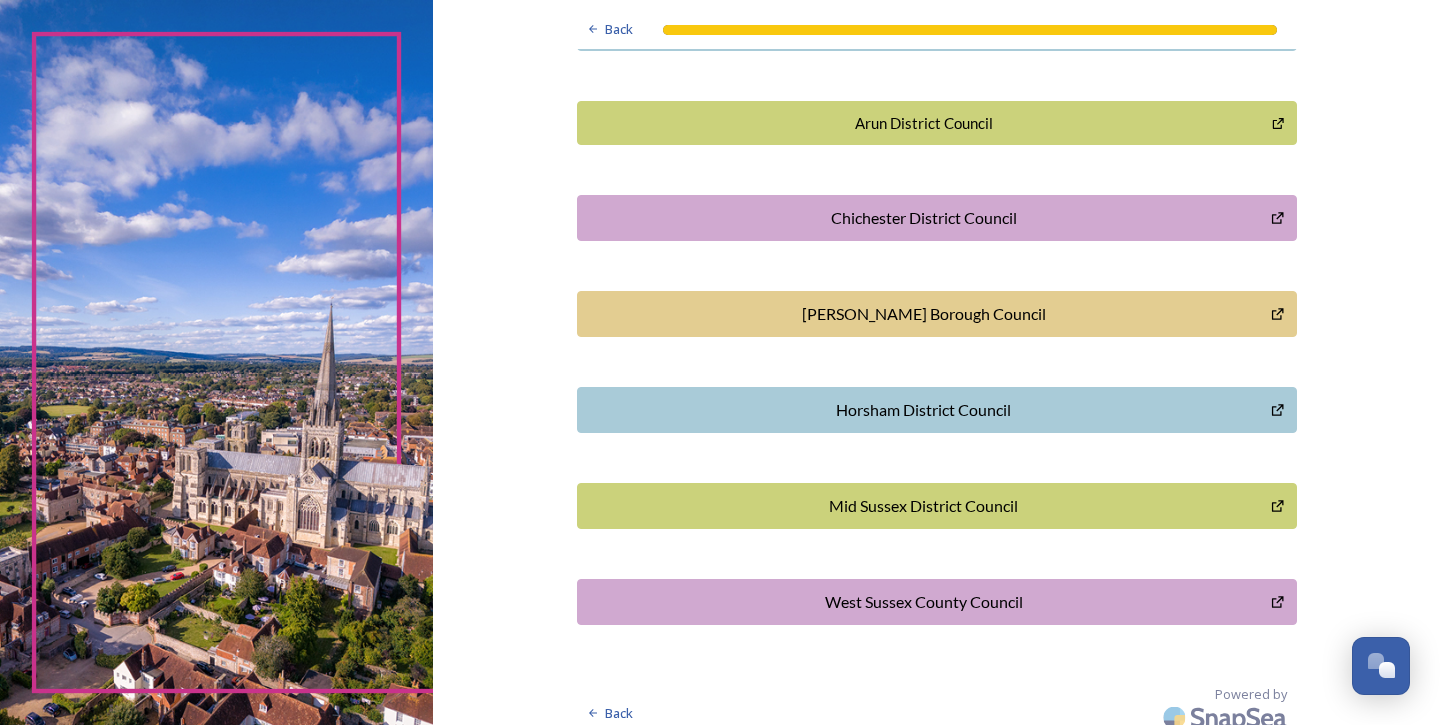 scroll, scrollTop: 545, scrollLeft: 0, axis: vertical 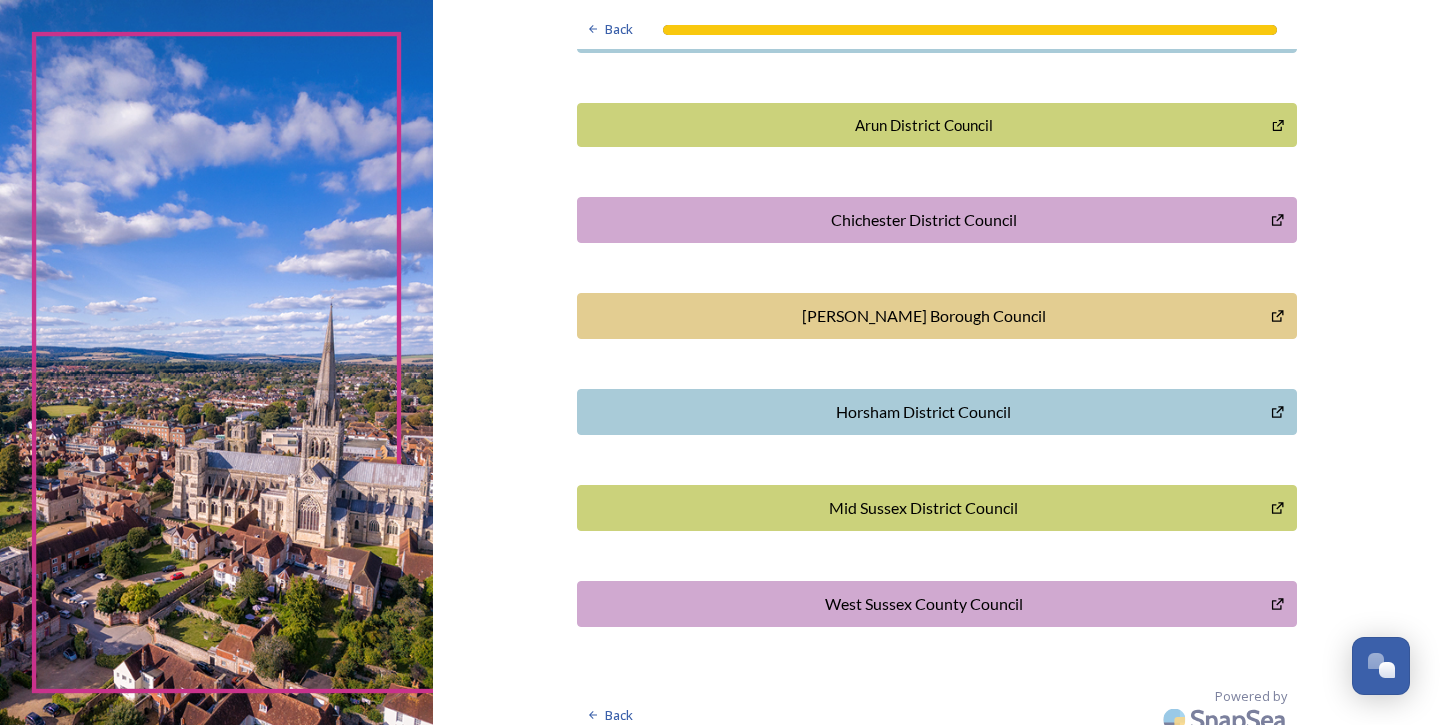 click on "Horsham District Council" at bounding box center (924, 412) 